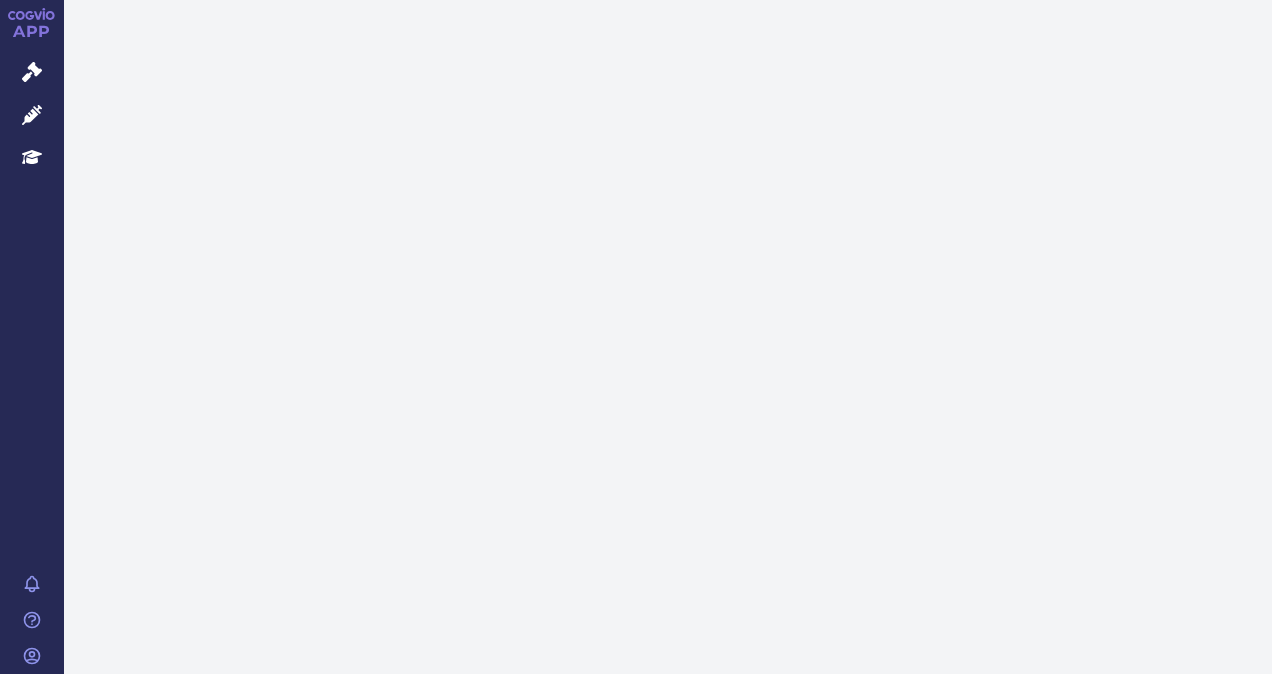 scroll, scrollTop: 0, scrollLeft: 0, axis: both 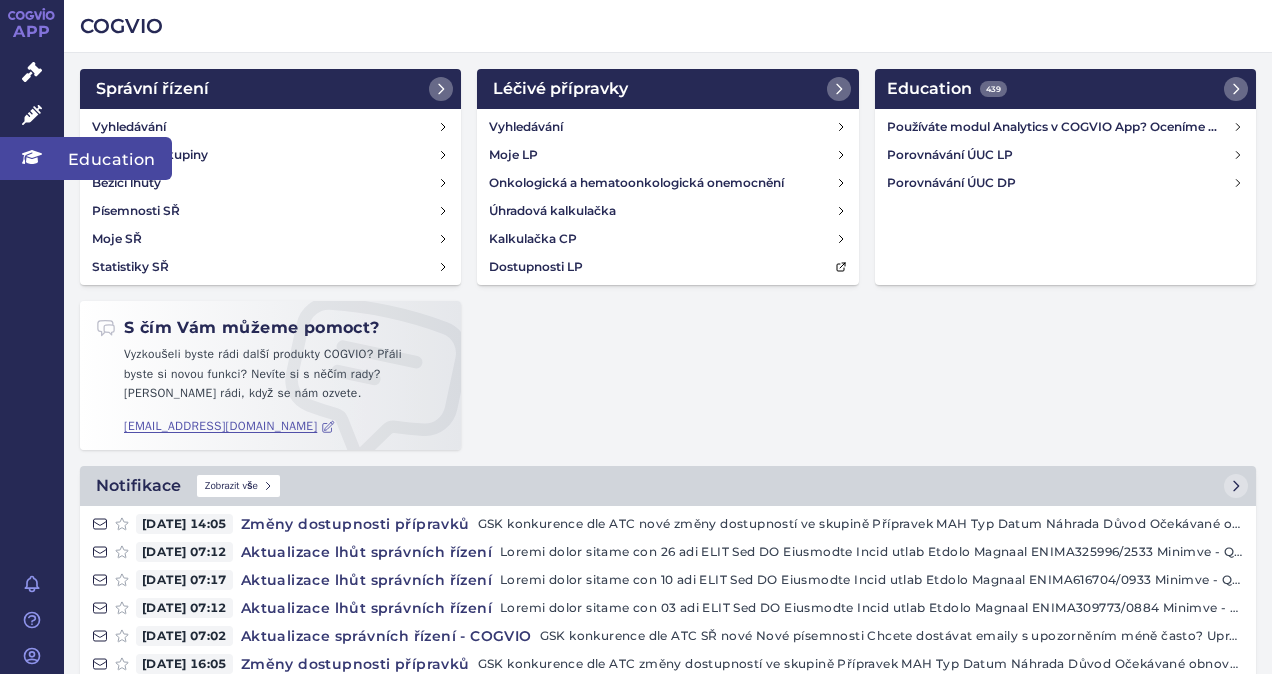 click 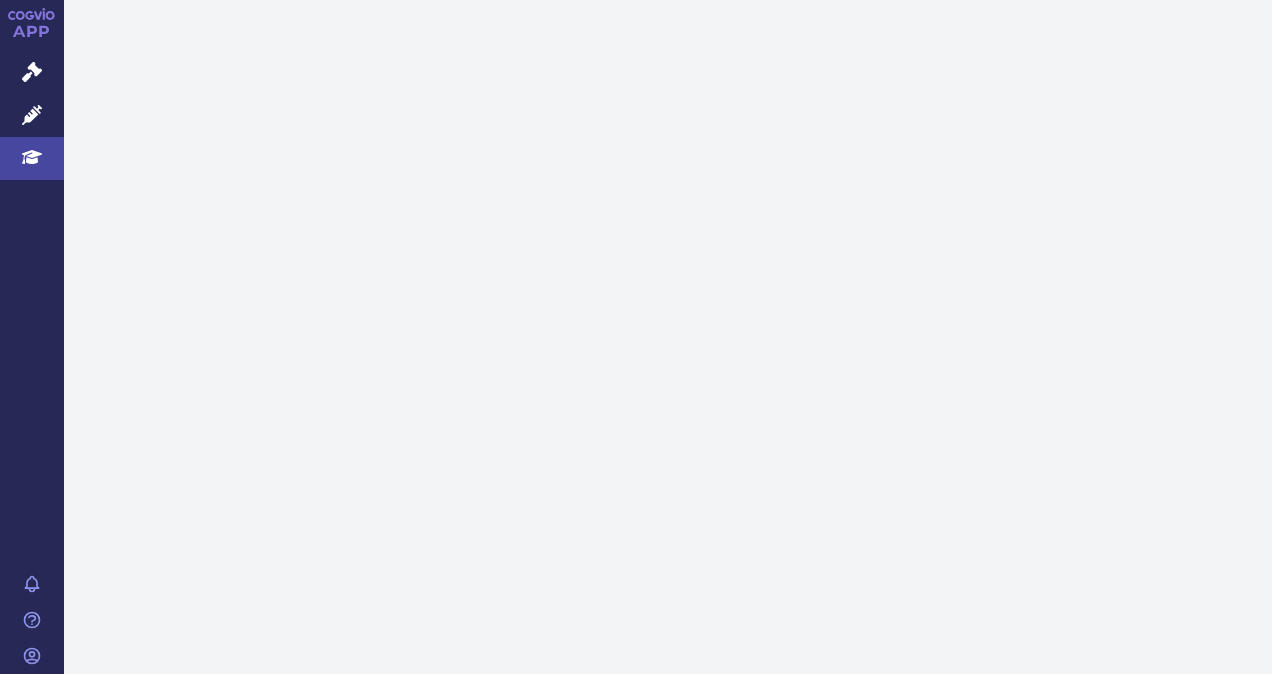scroll, scrollTop: 0, scrollLeft: 0, axis: both 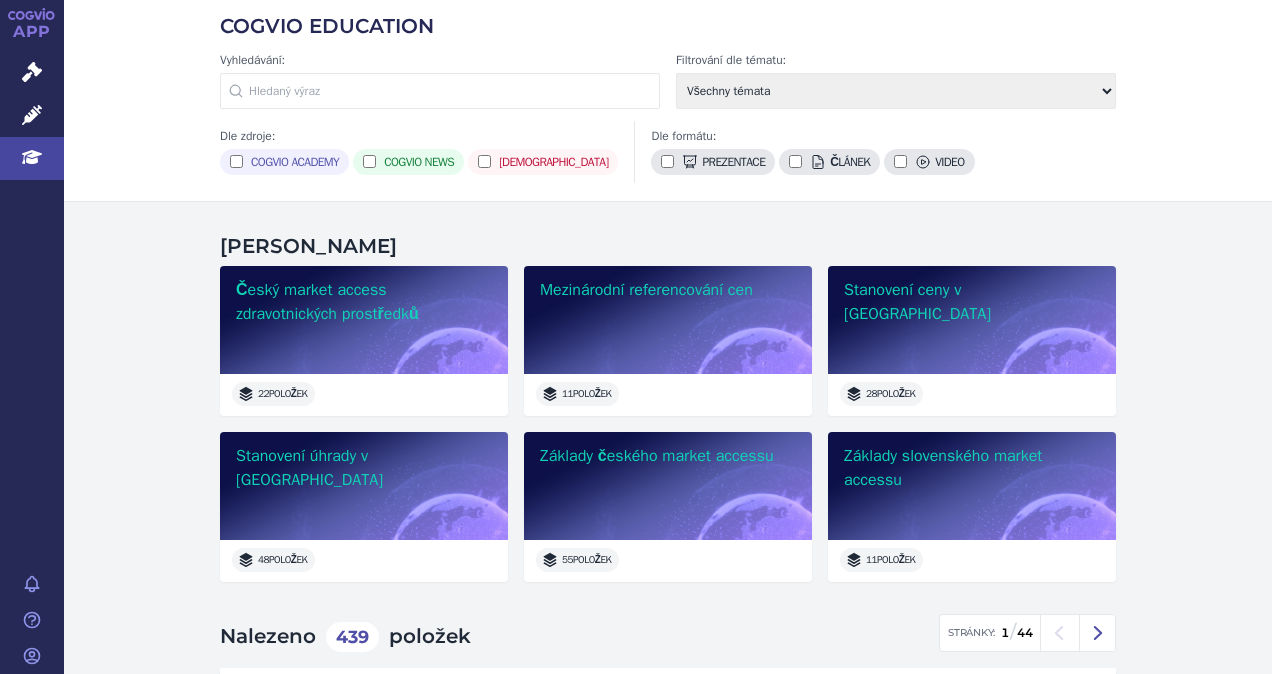click at bounding box center (440, 91) 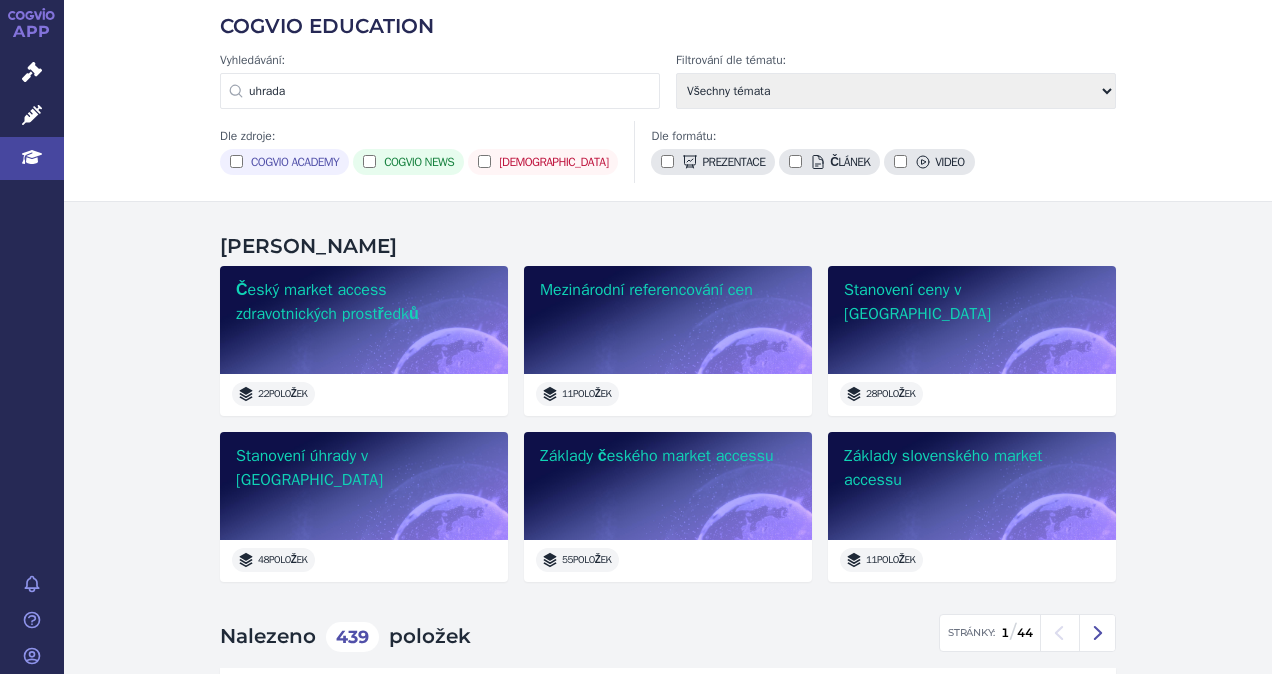 type on "uhrada" 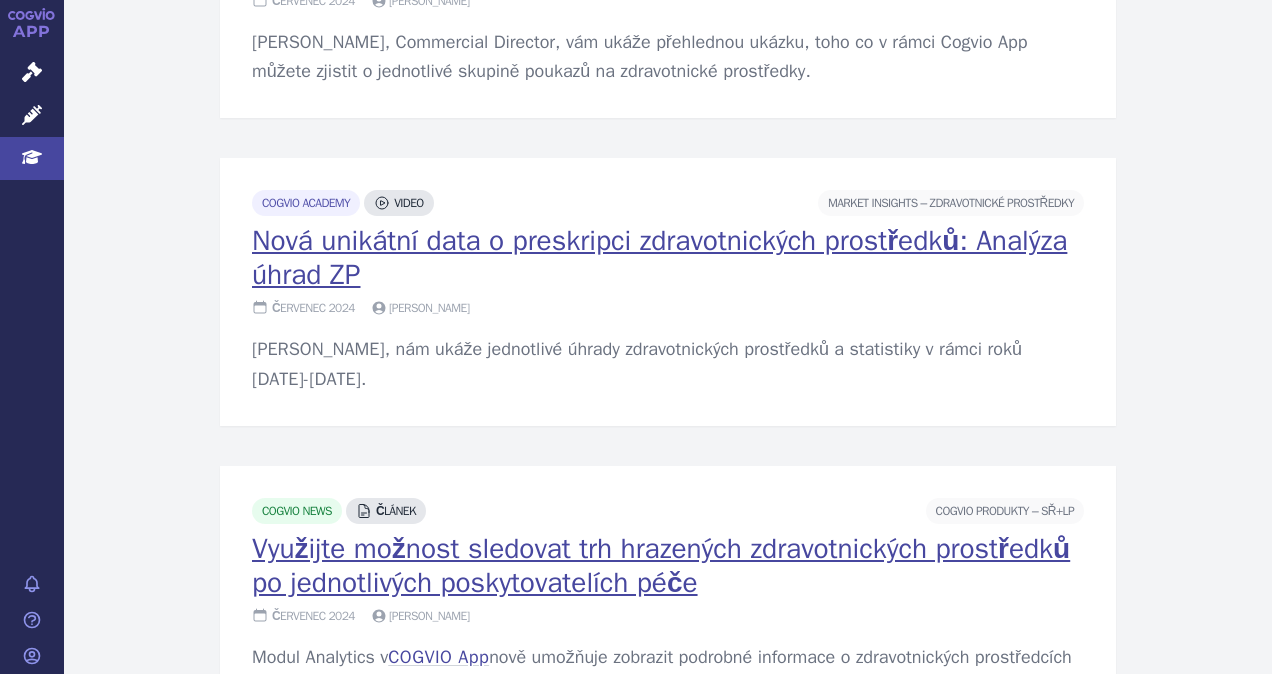 scroll, scrollTop: 1626, scrollLeft: 0, axis: vertical 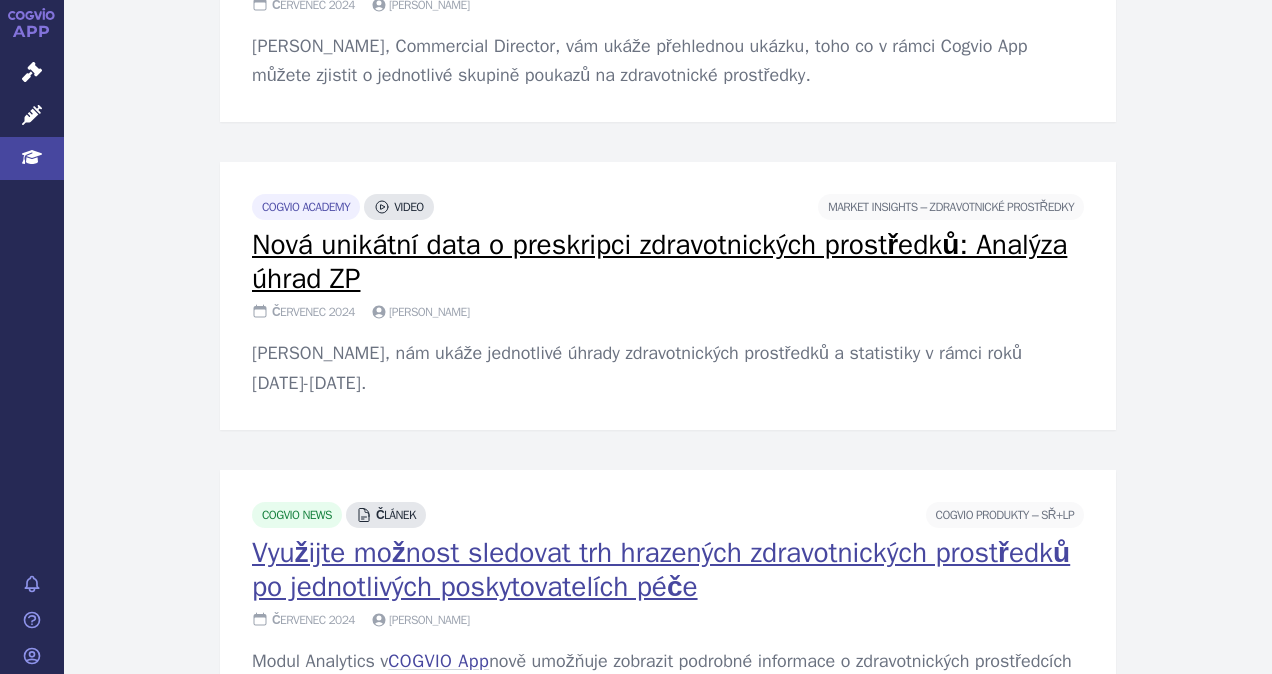 click on "Nová unikátní data o preskripci zdravotnických prostředků: Analýza úhrad ZP" at bounding box center (659, 261) 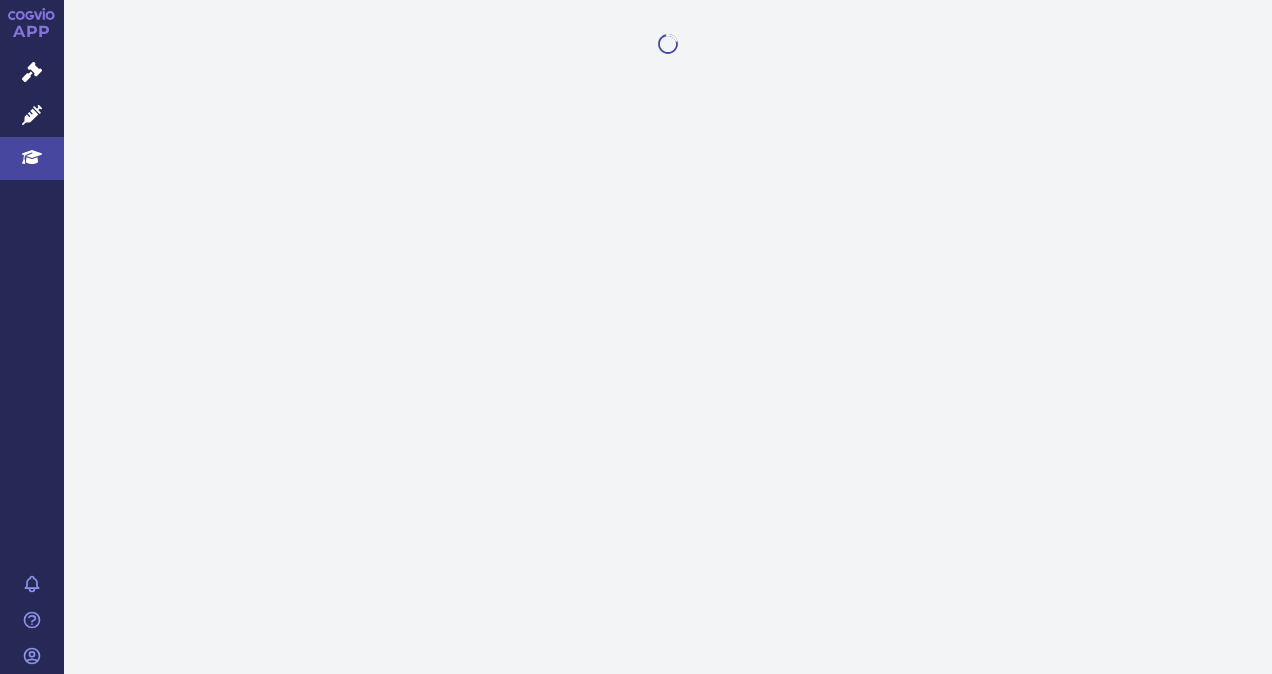 scroll, scrollTop: 0, scrollLeft: 0, axis: both 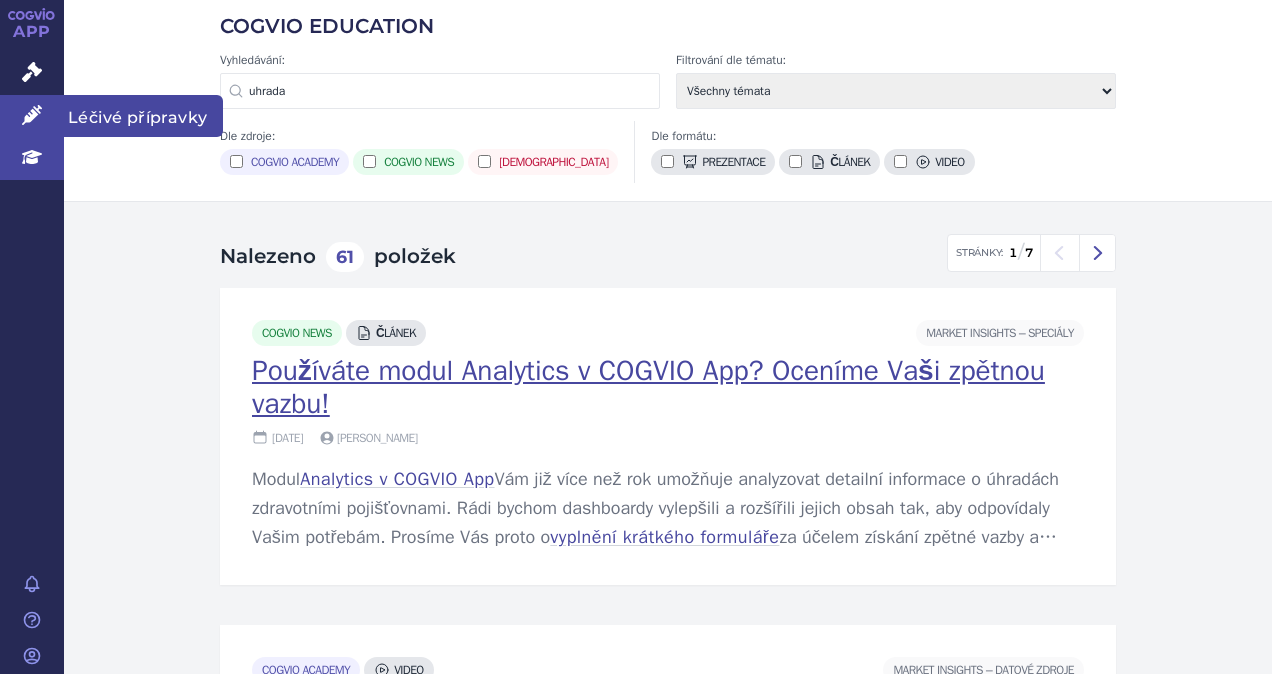 click on "Léčivé přípravky" at bounding box center (143, 116) 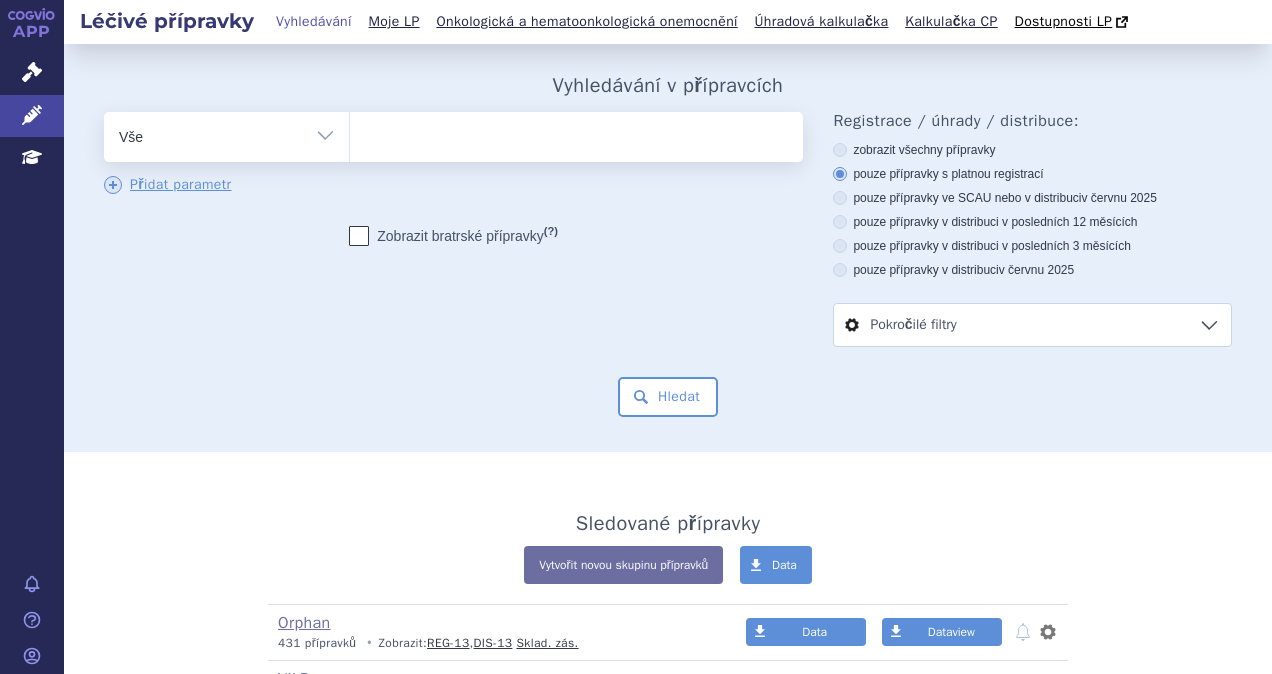 scroll, scrollTop: 0, scrollLeft: 0, axis: both 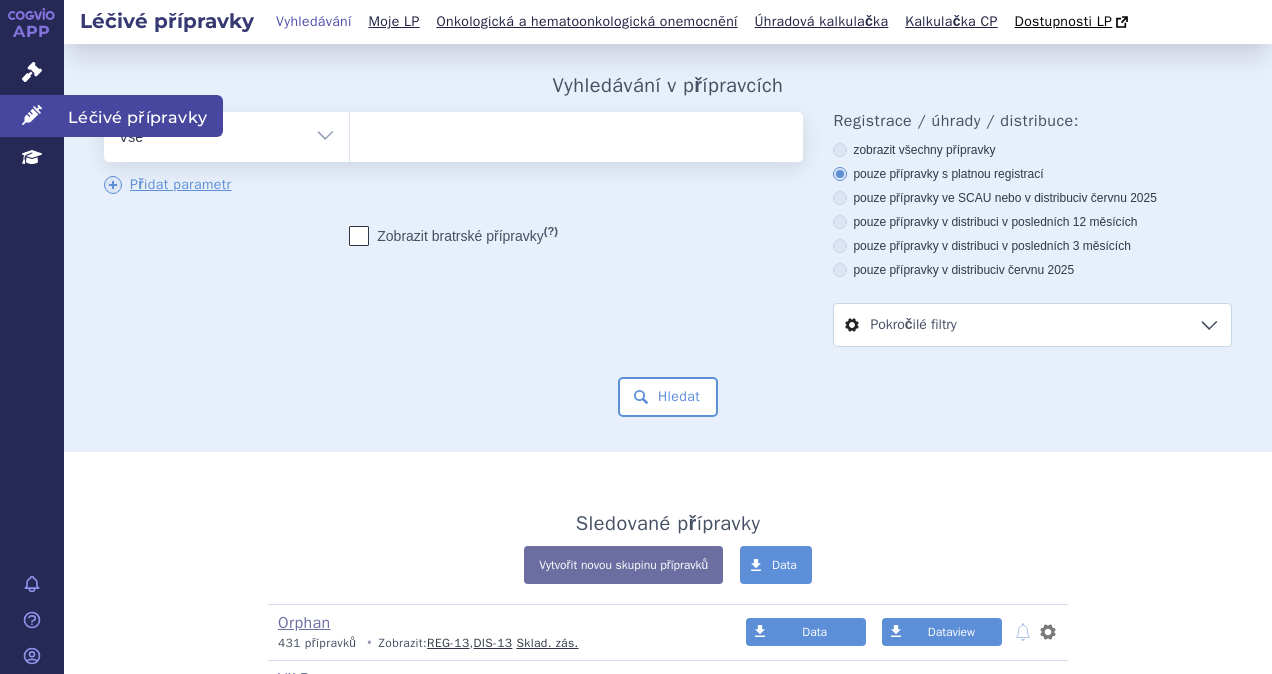 click on "Léčivé přípravky" at bounding box center [143, 116] 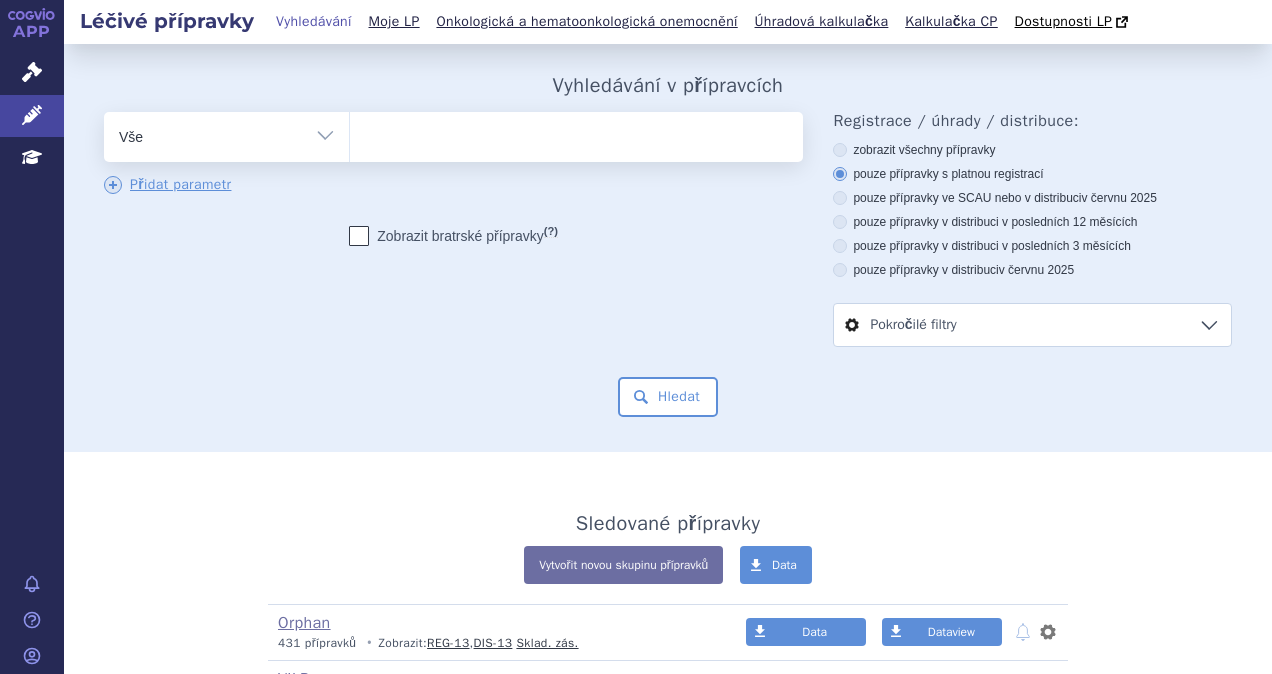 scroll, scrollTop: 0, scrollLeft: 0, axis: both 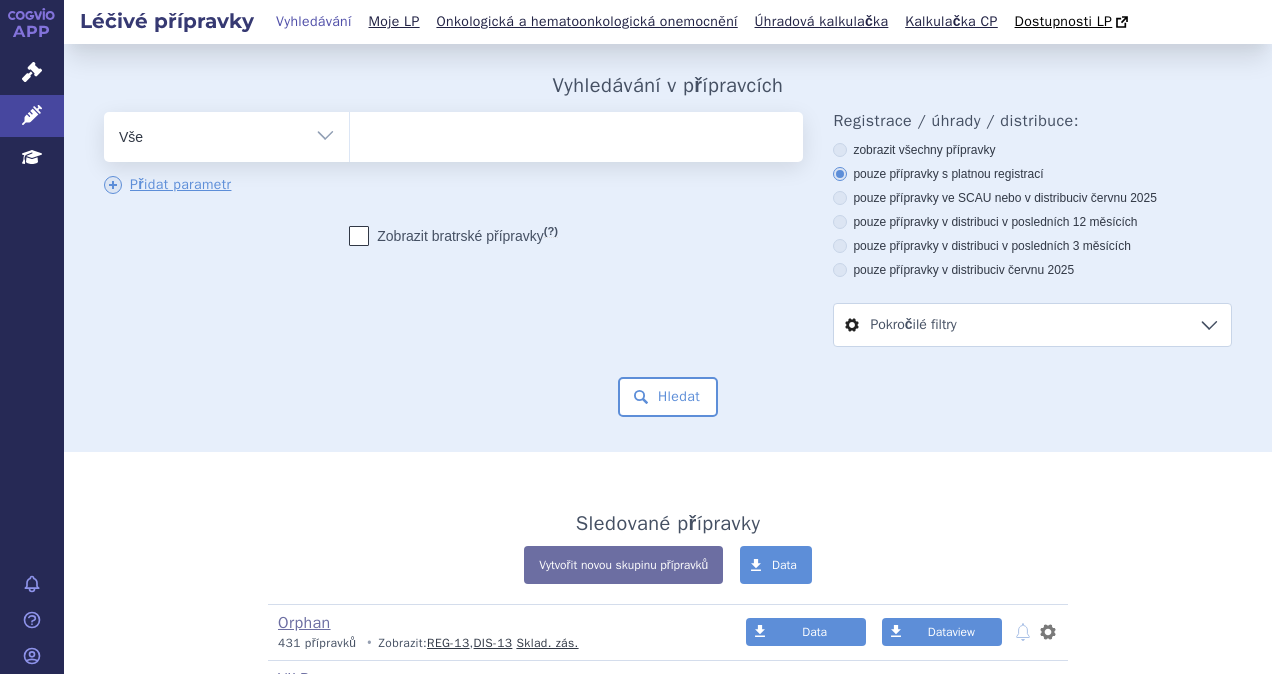 click on "Vše
Přípravek/SUKL kód
MAH
VPOIS
ATC/Aktivní látka
Léková forma
Síla" at bounding box center [226, 134] 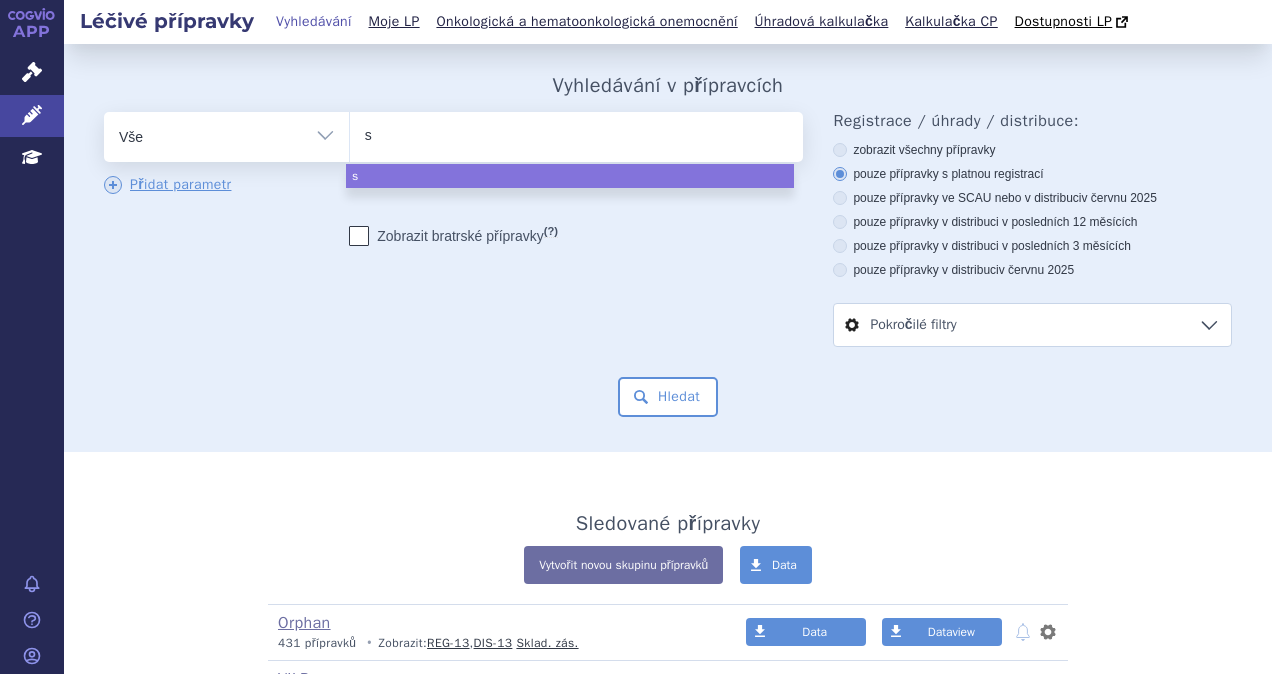 type on "se" 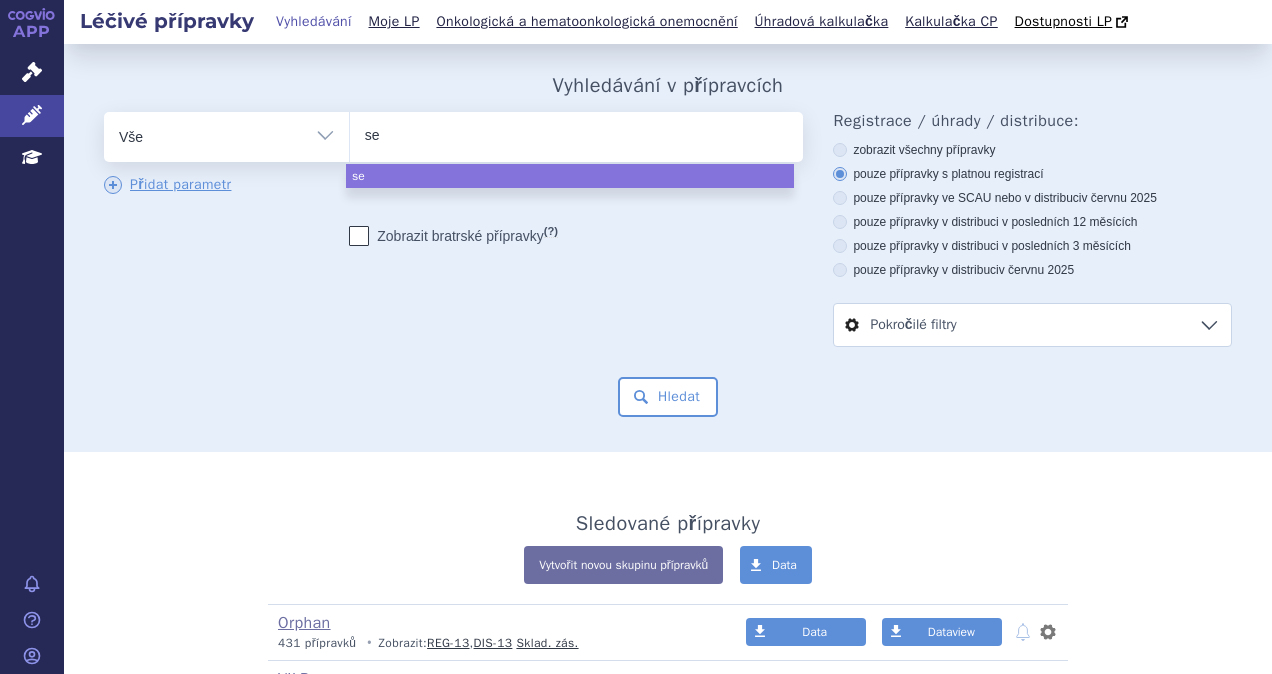 type on "ser" 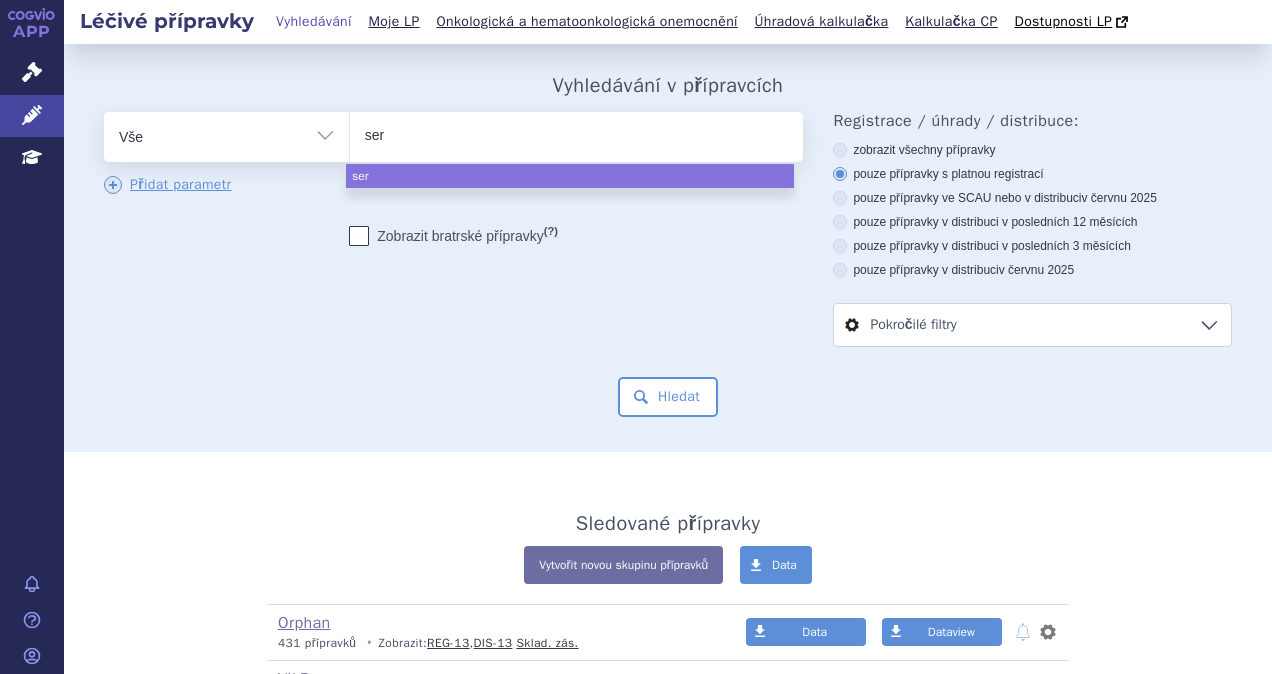 type on "sere" 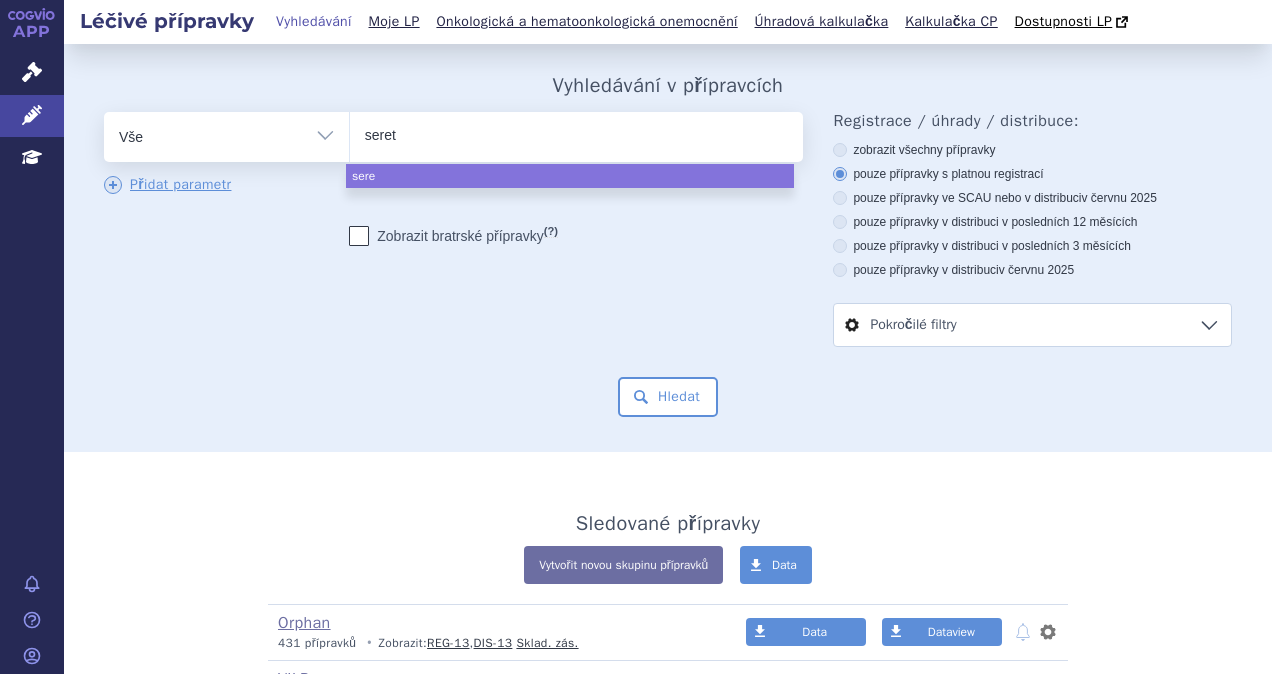 type on "sereti" 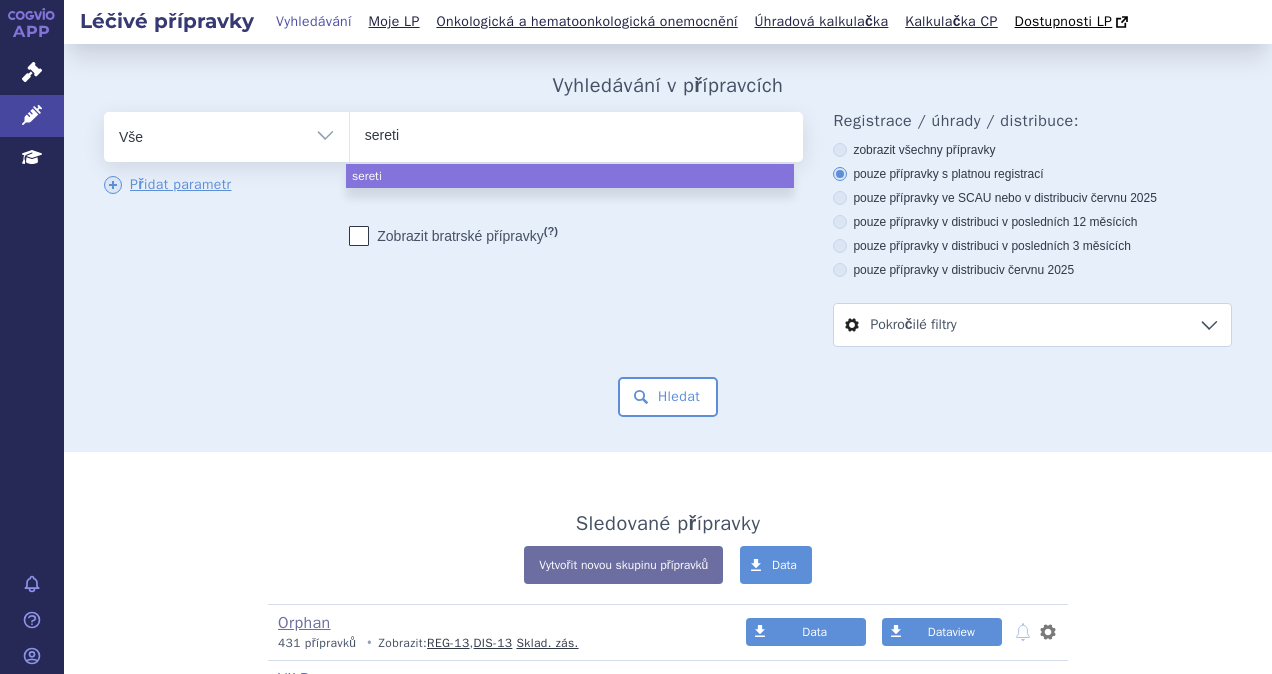 type on "seretid" 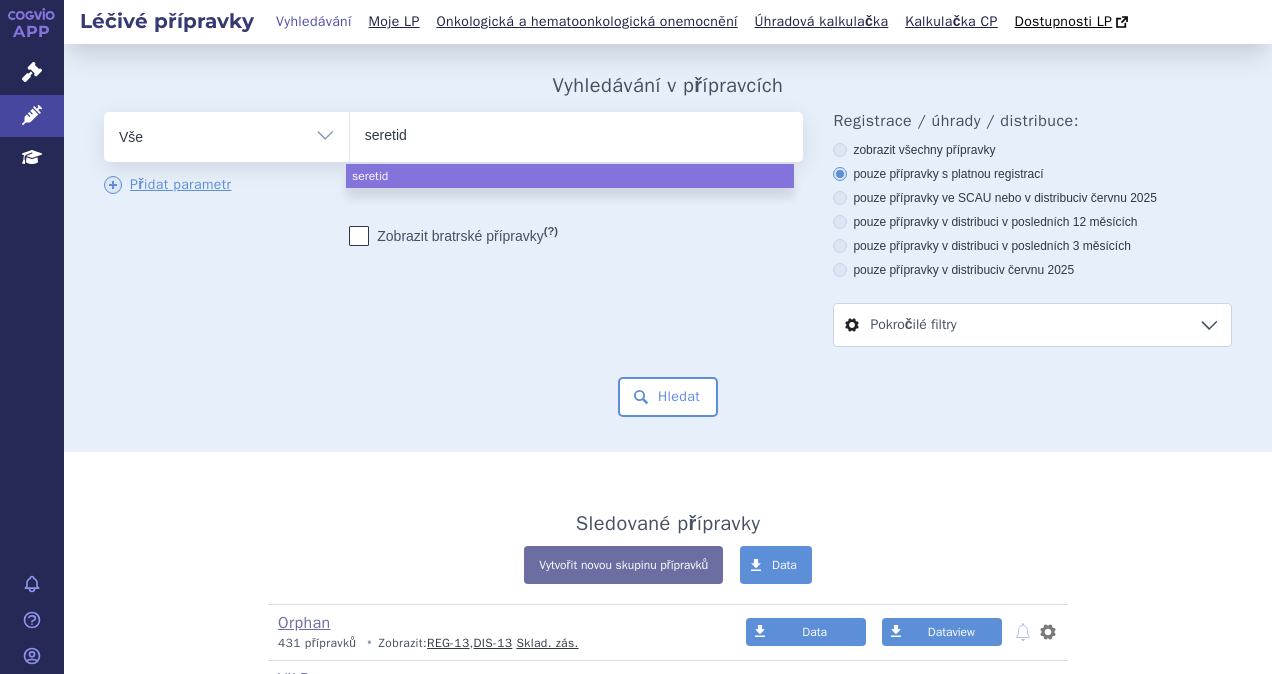 type on "seretide" 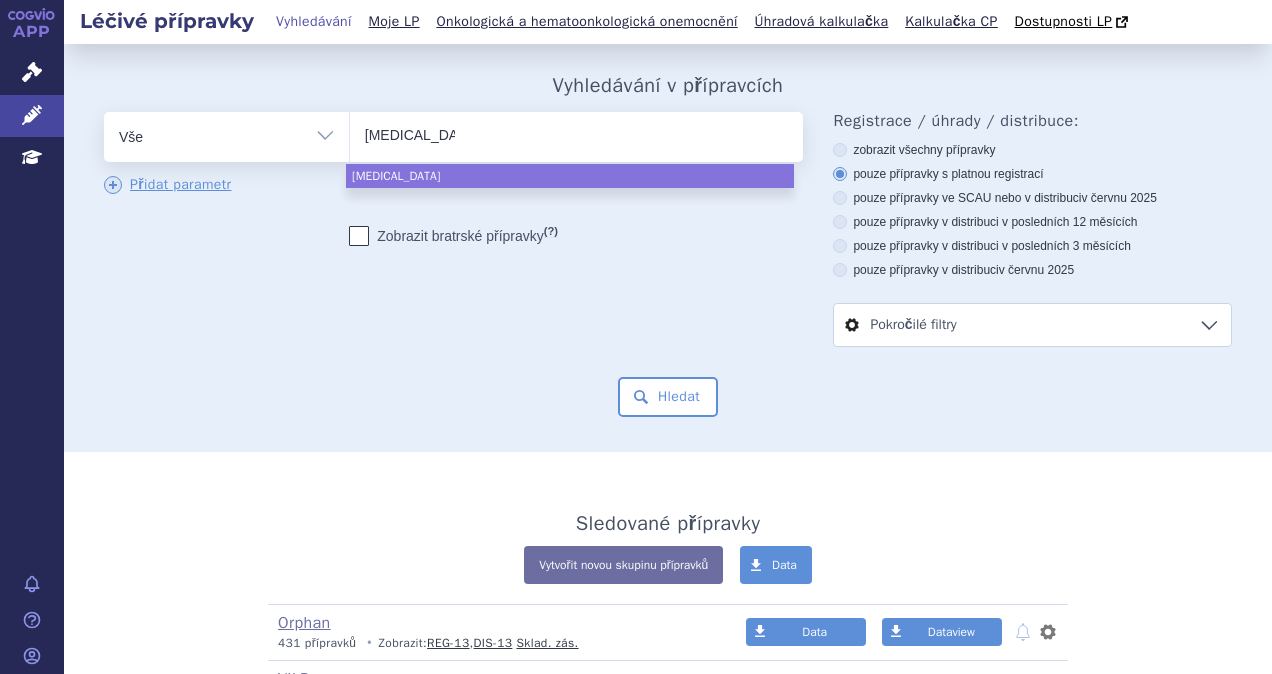 select on "[MEDICAL_DATA]" 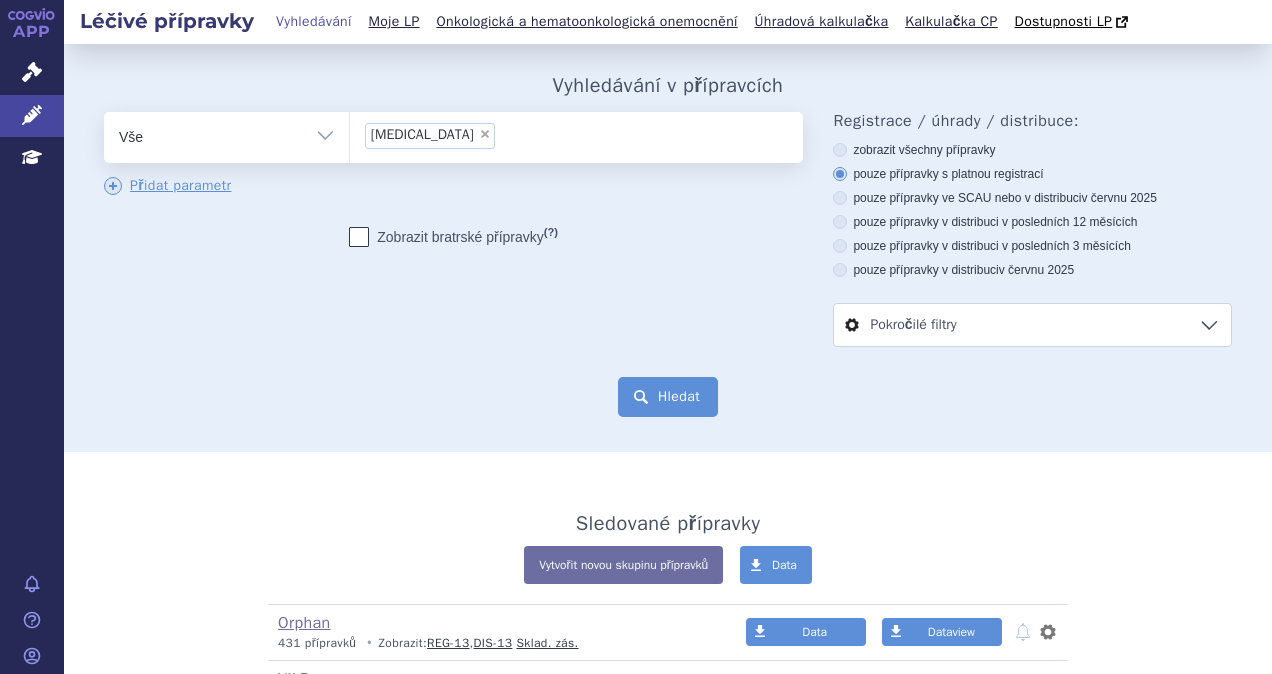 click on "Hledat" at bounding box center [668, 397] 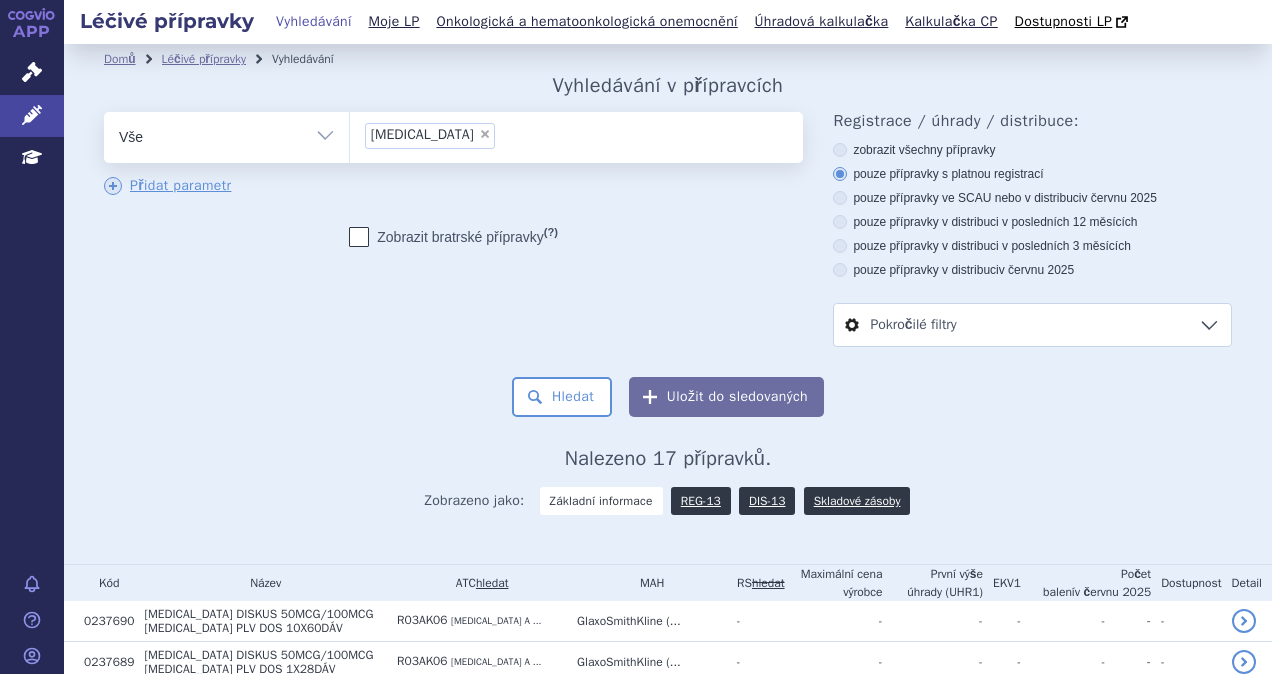 scroll, scrollTop: 0, scrollLeft: 0, axis: both 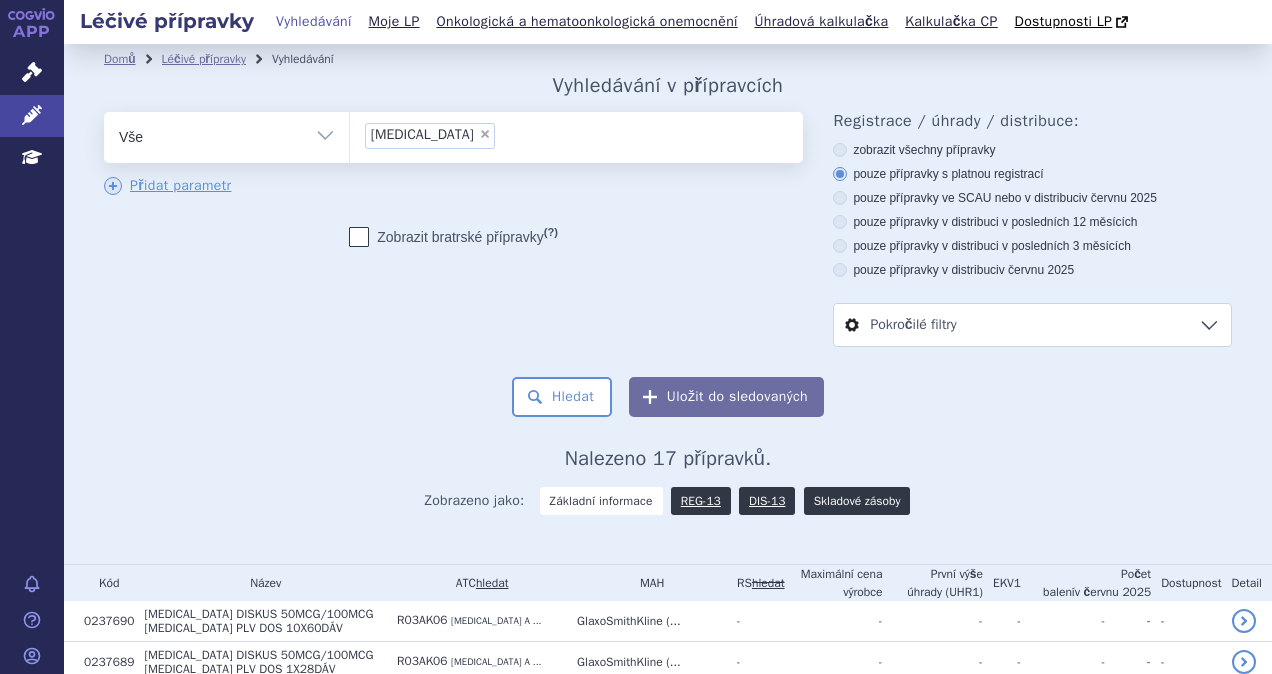 click on "Skladové zásoby" at bounding box center [857, 501] 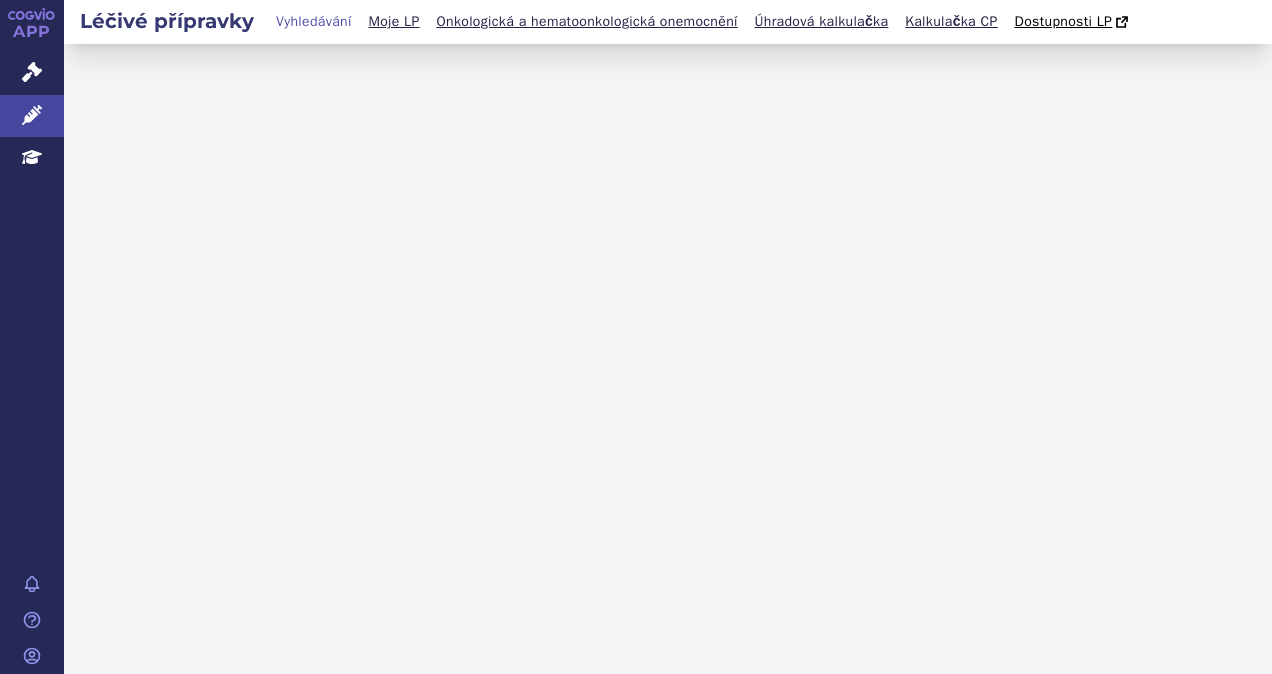 scroll, scrollTop: 0, scrollLeft: 0, axis: both 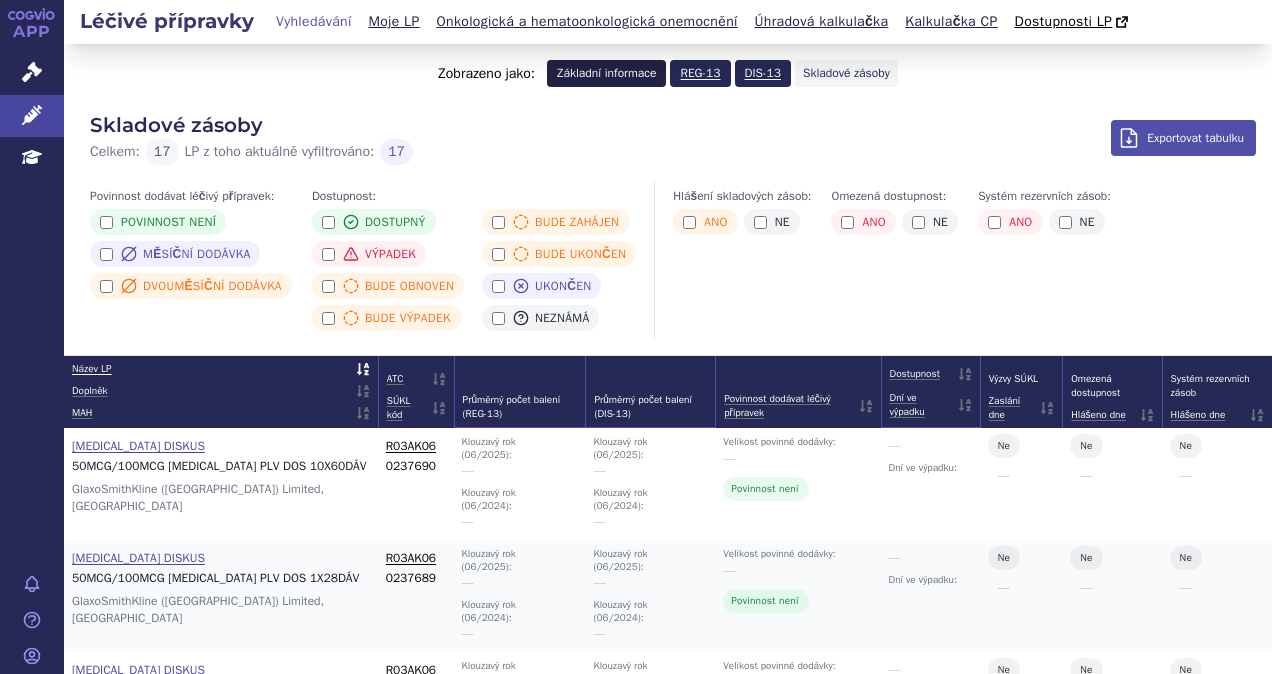 click on "Základní informace" at bounding box center [606, 73] 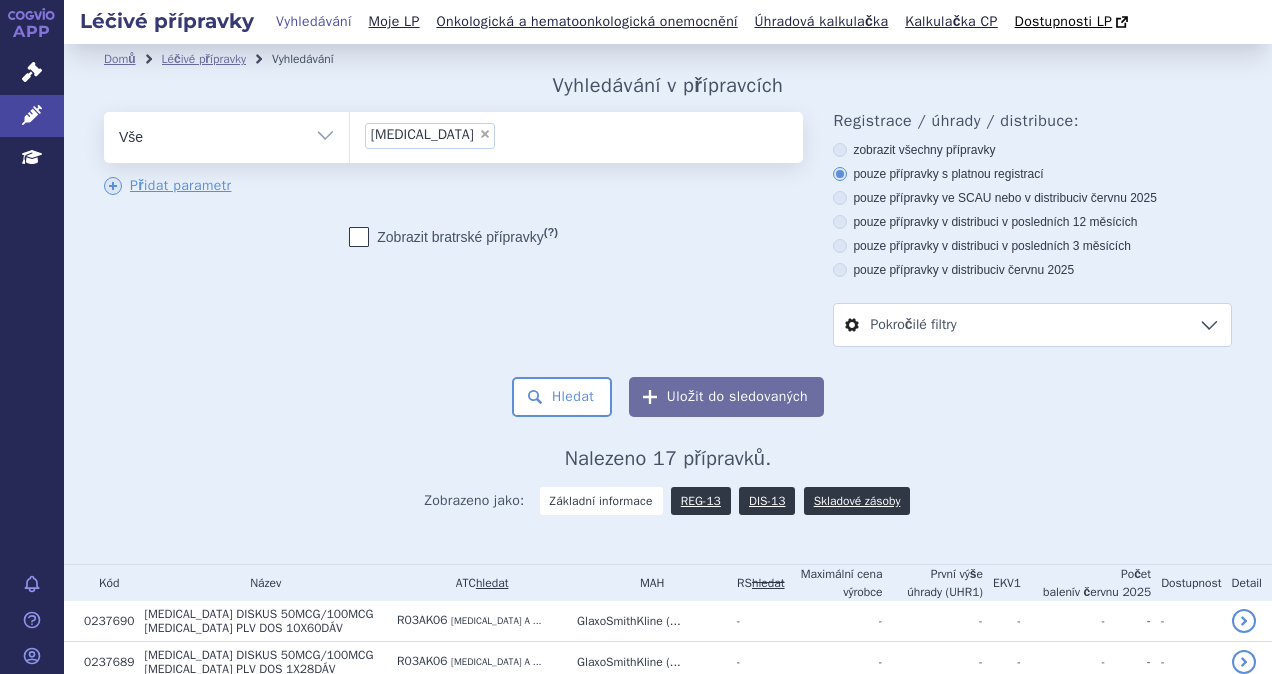 scroll, scrollTop: 0, scrollLeft: 0, axis: both 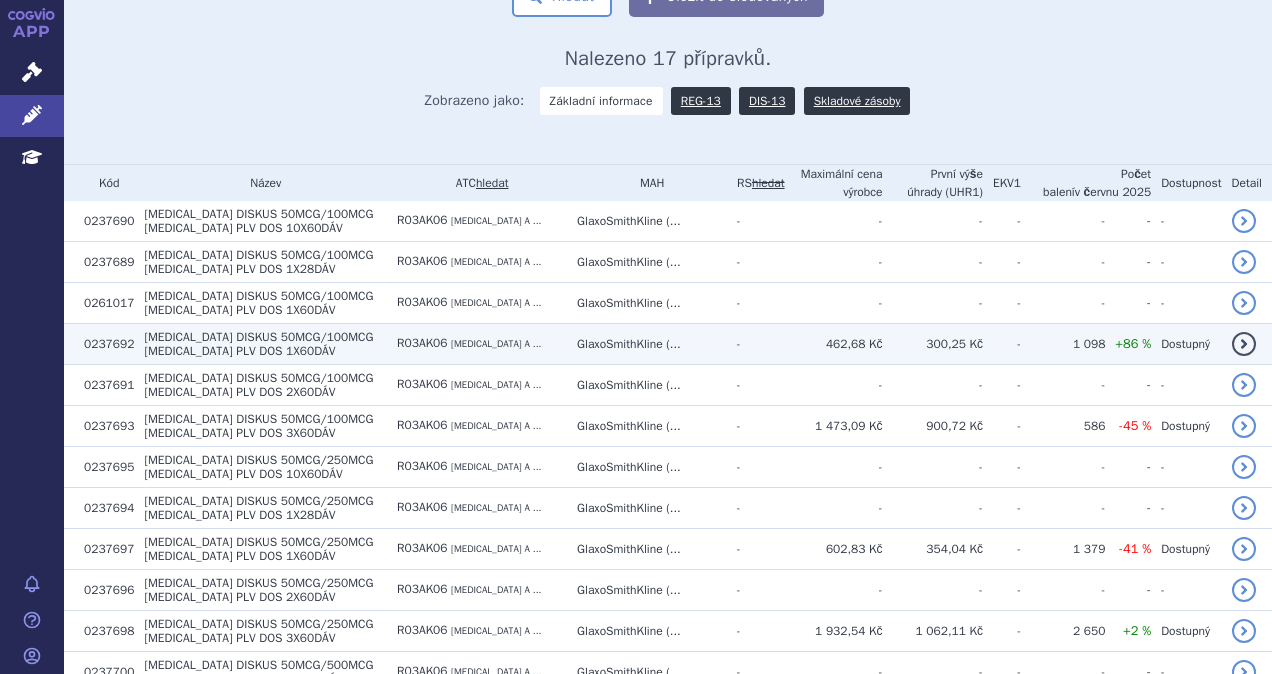 click on "[MEDICAL_DATA] DISKUS" at bounding box center (210, 337) 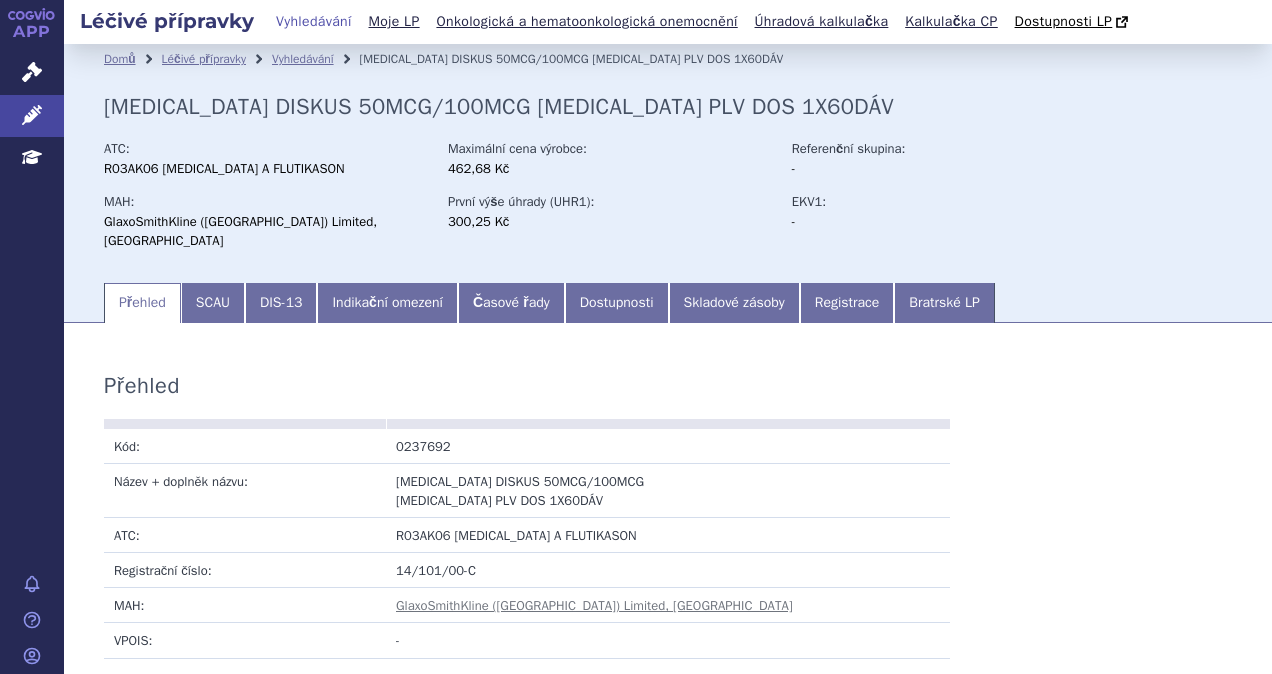 scroll, scrollTop: 0, scrollLeft: 0, axis: both 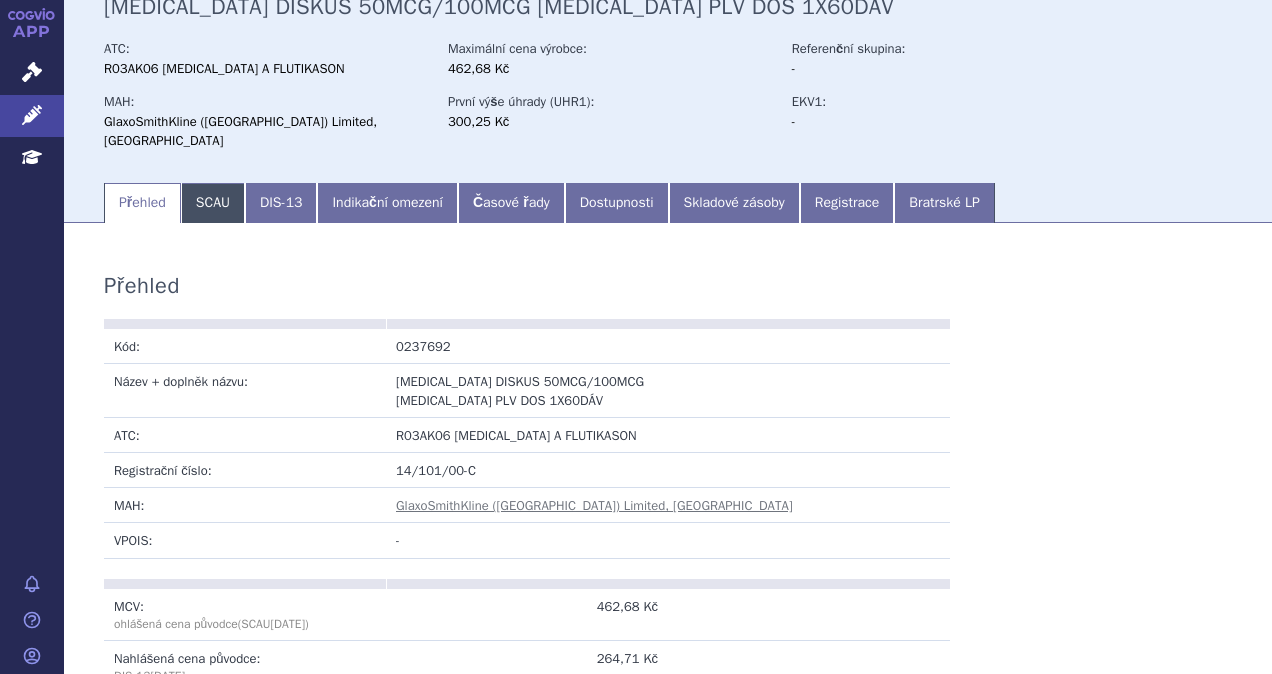 click on "SCAU" at bounding box center (213, 203) 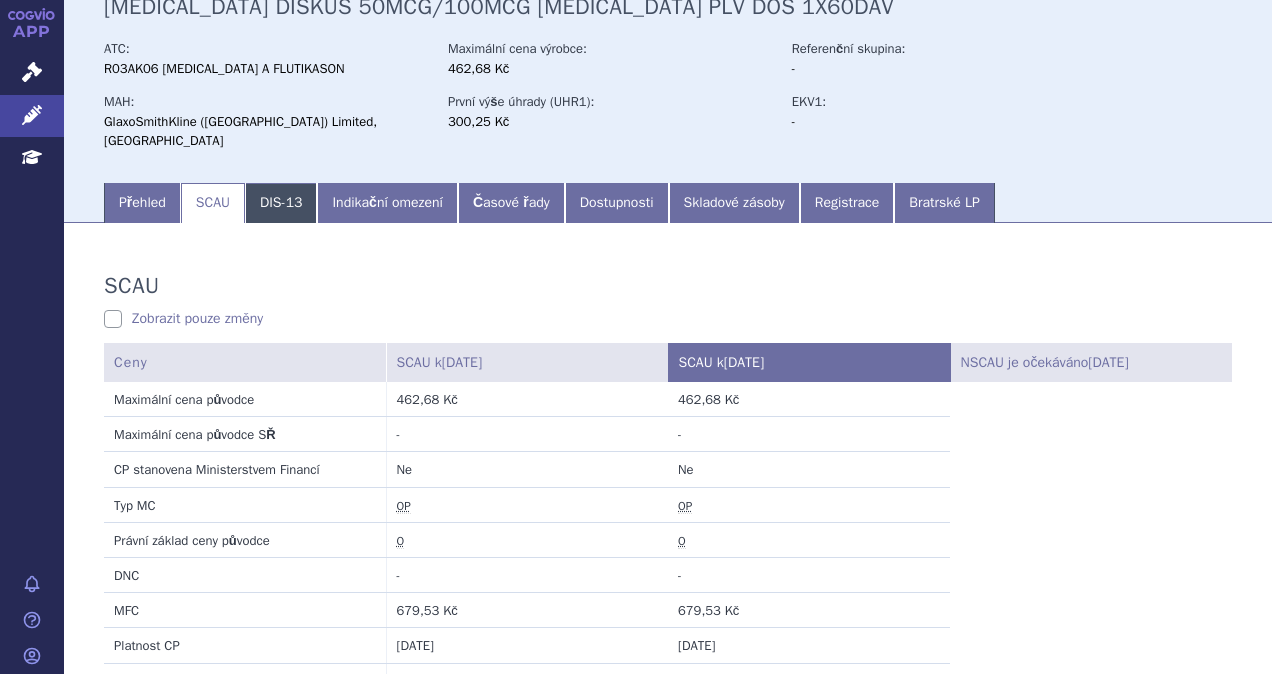 click on "DIS-13" at bounding box center (281, 203) 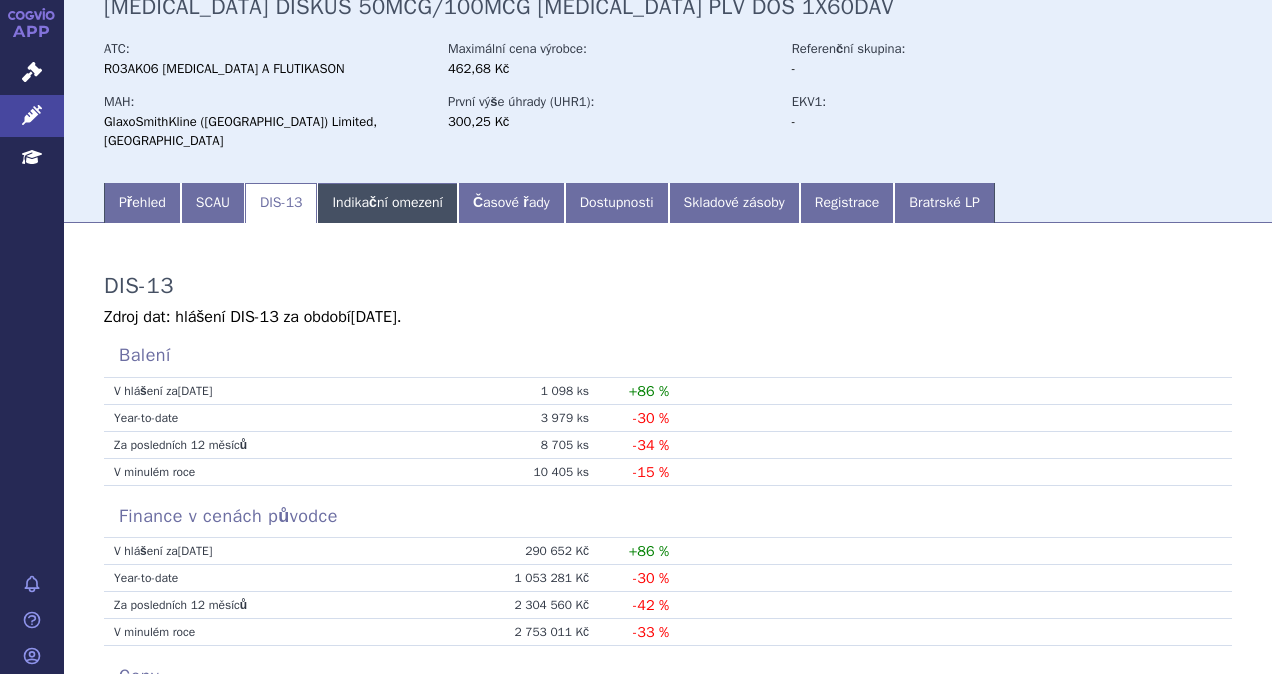 click on "Indikační omezení" at bounding box center (387, 203) 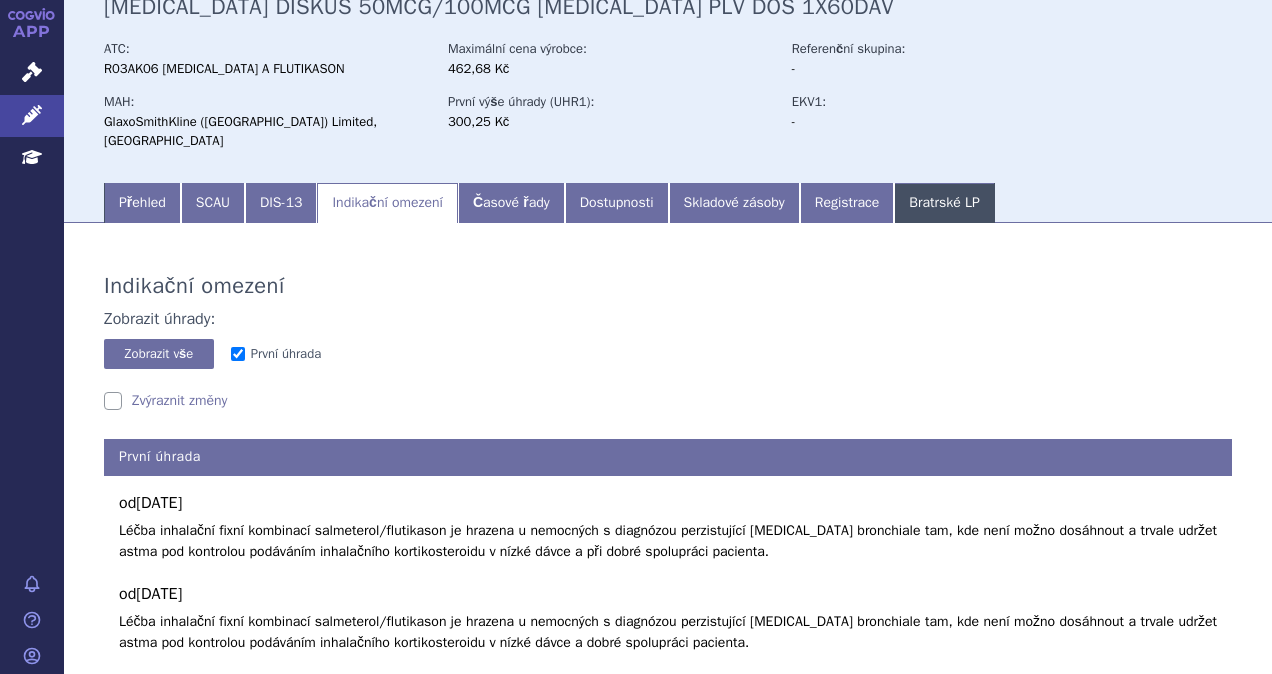 click on "Bratrské LP" at bounding box center (944, 203) 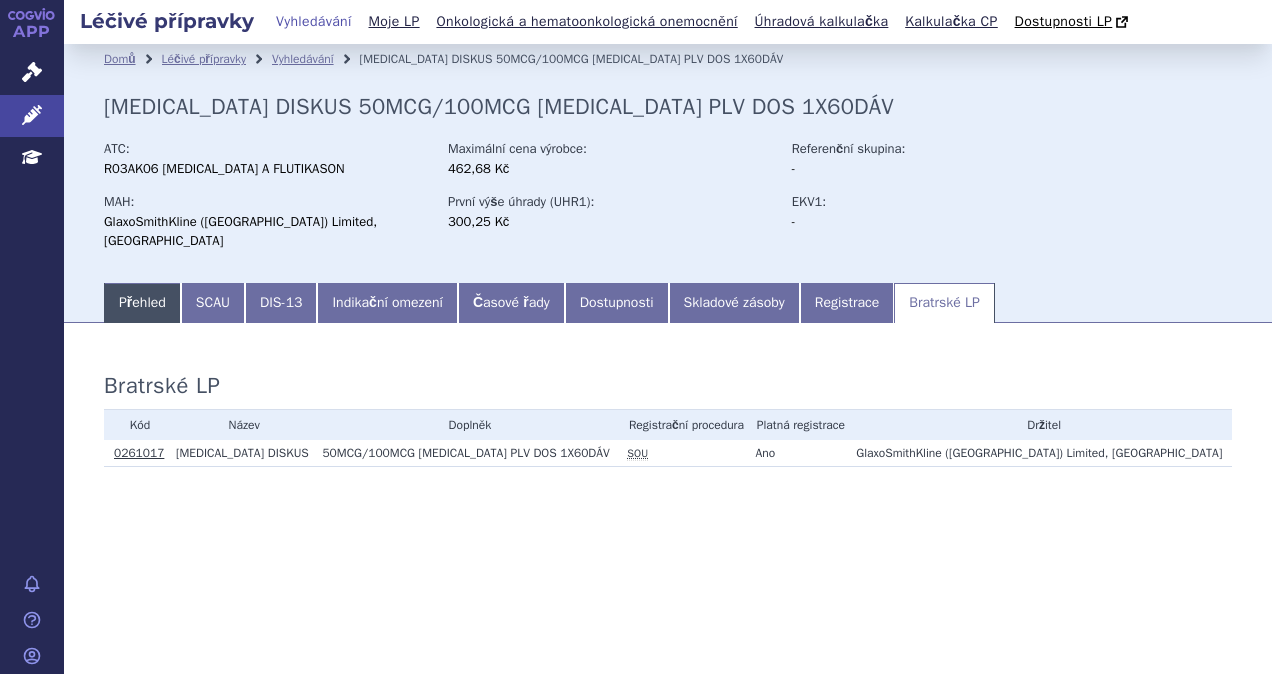 click on "Přehled" at bounding box center [142, 303] 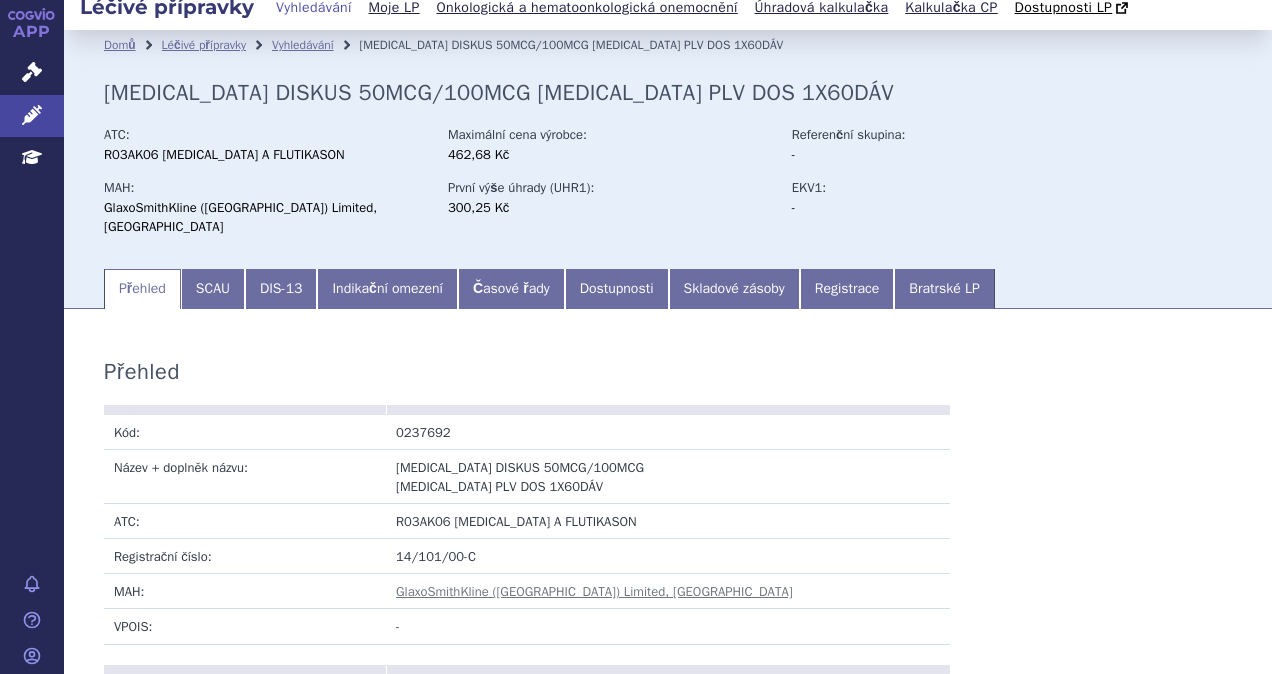 scroll, scrollTop: 0, scrollLeft: 0, axis: both 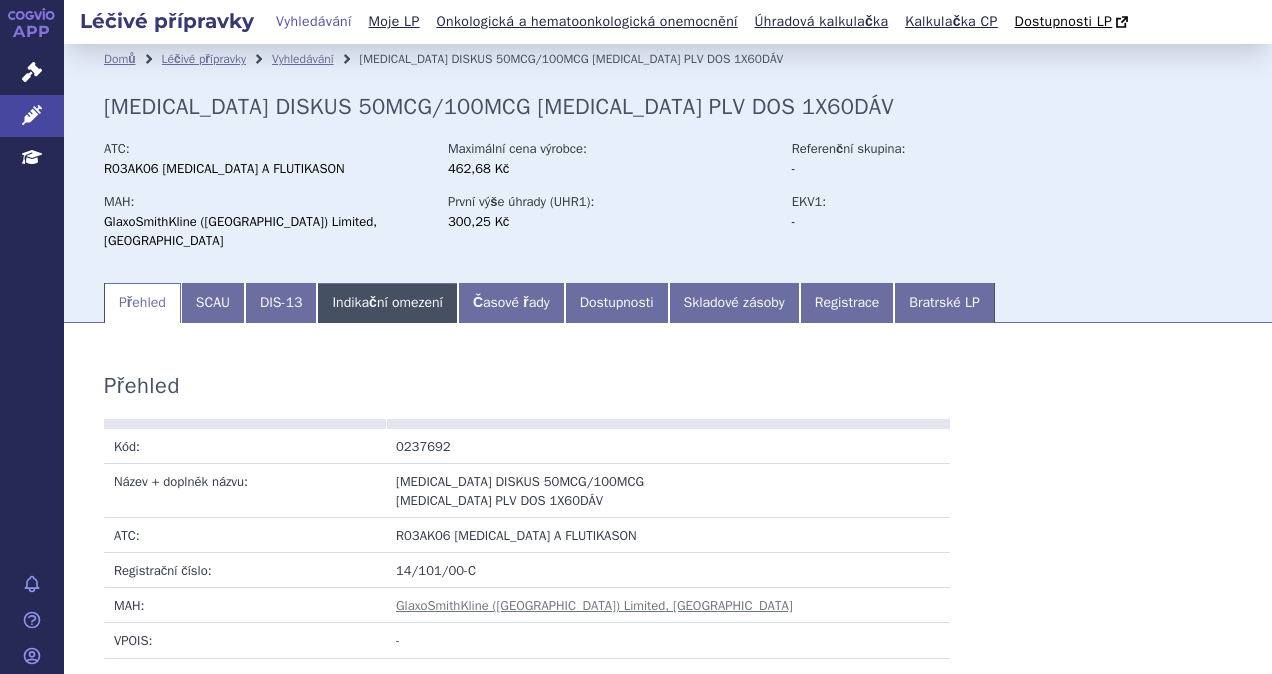click on "Indikační omezení" at bounding box center (387, 303) 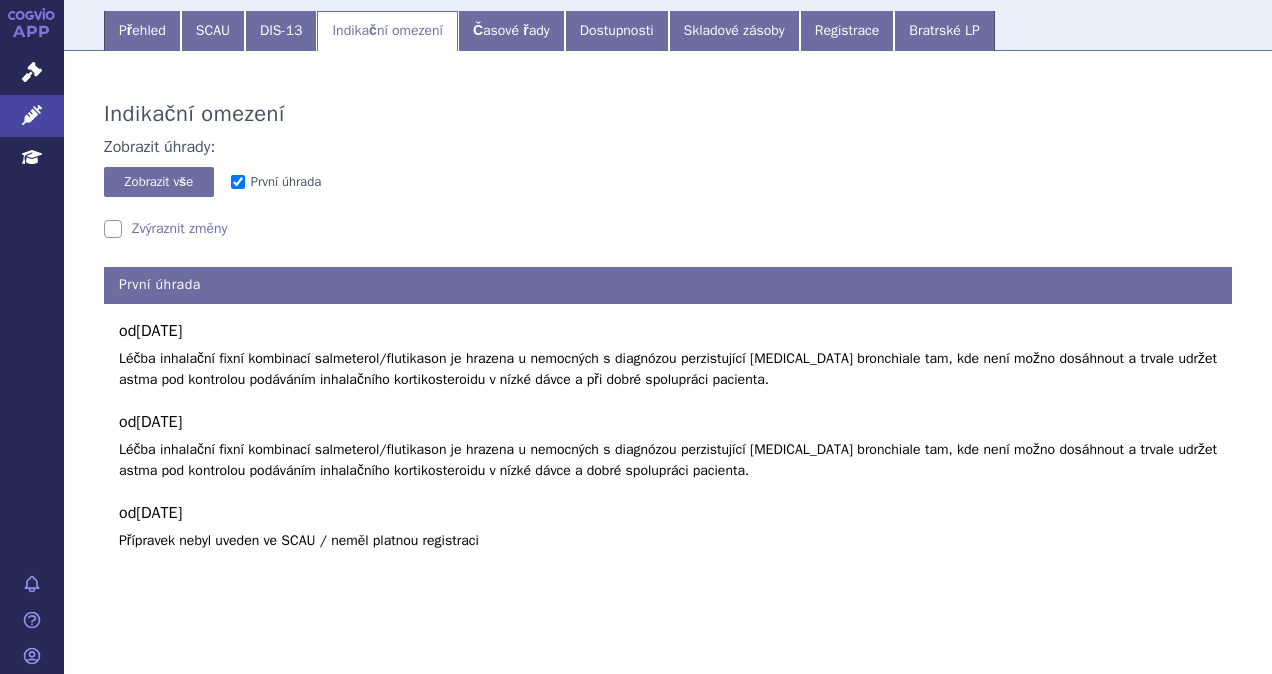 scroll, scrollTop: 0, scrollLeft: 0, axis: both 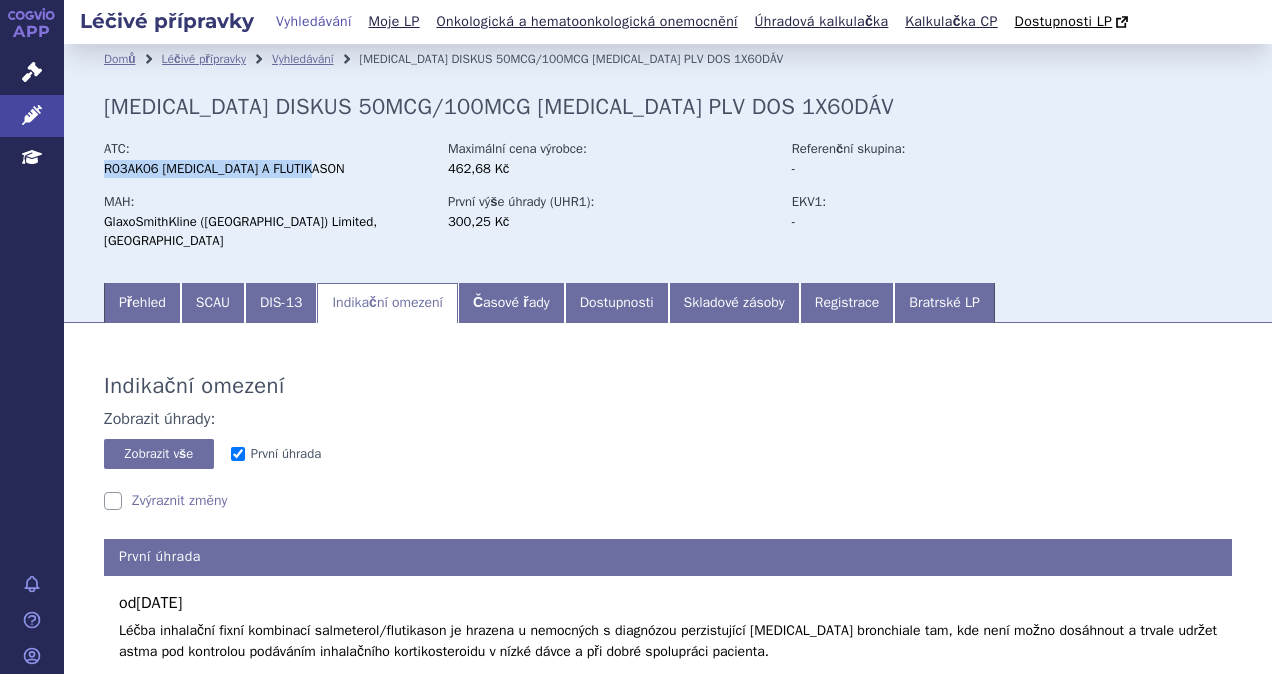 drag, startPoint x: 105, startPoint y: 178, endPoint x: 331, endPoint y: 170, distance: 226.14156 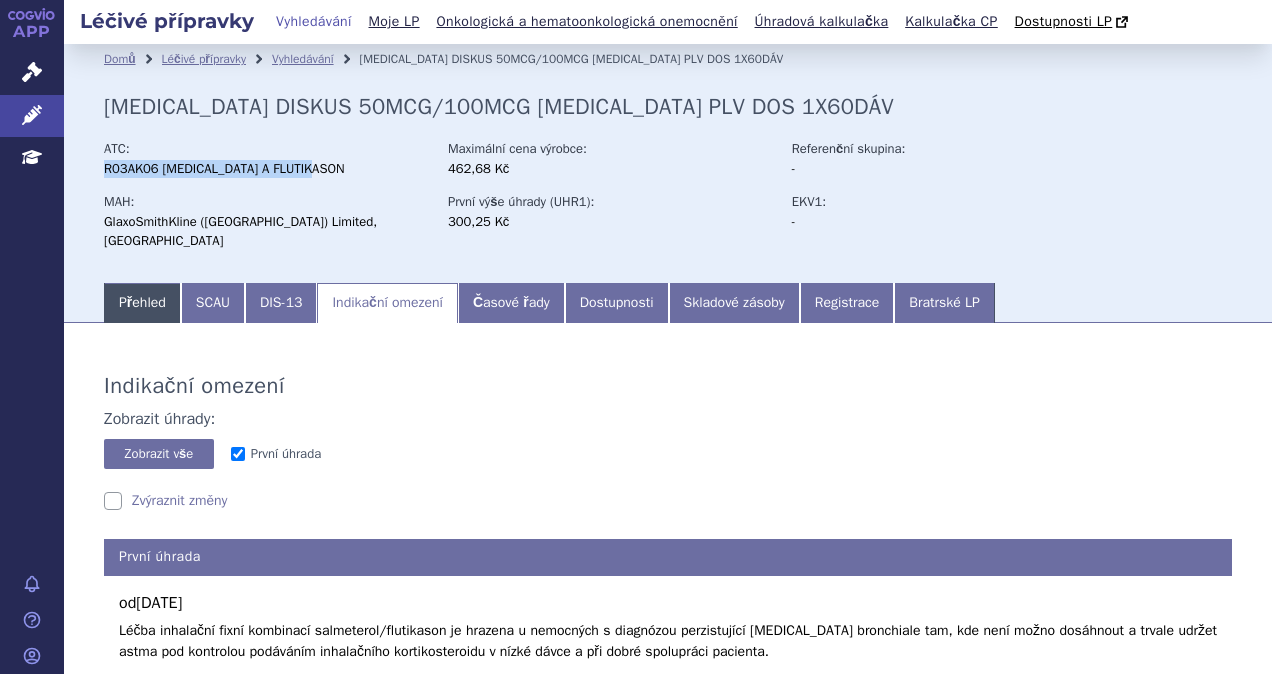 click on "Přehled" at bounding box center [142, 303] 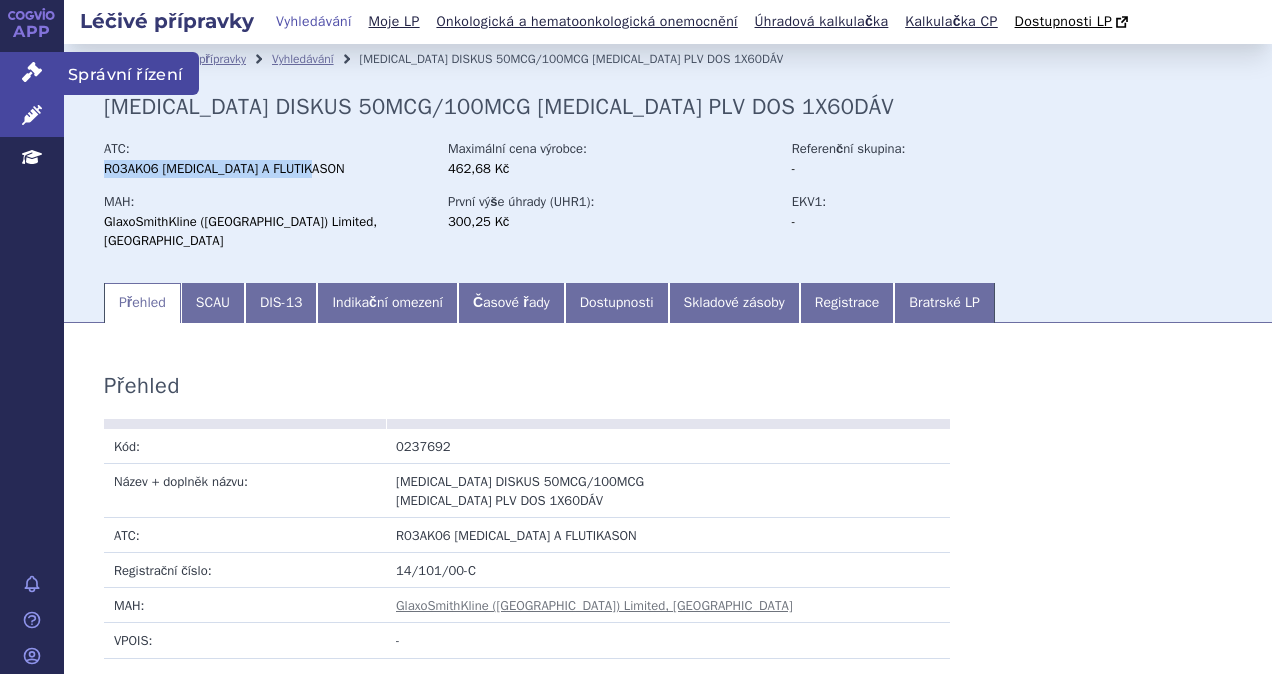 click on "Správní řízení" at bounding box center (131, 73) 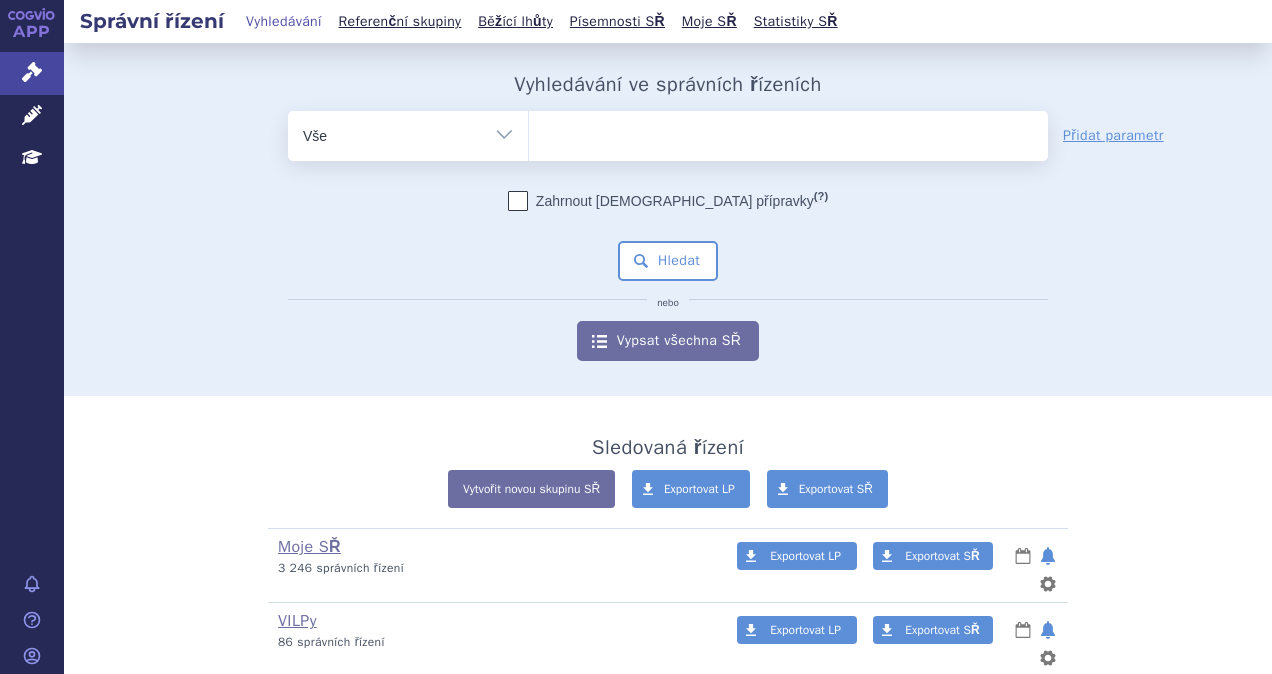 scroll, scrollTop: 0, scrollLeft: 0, axis: both 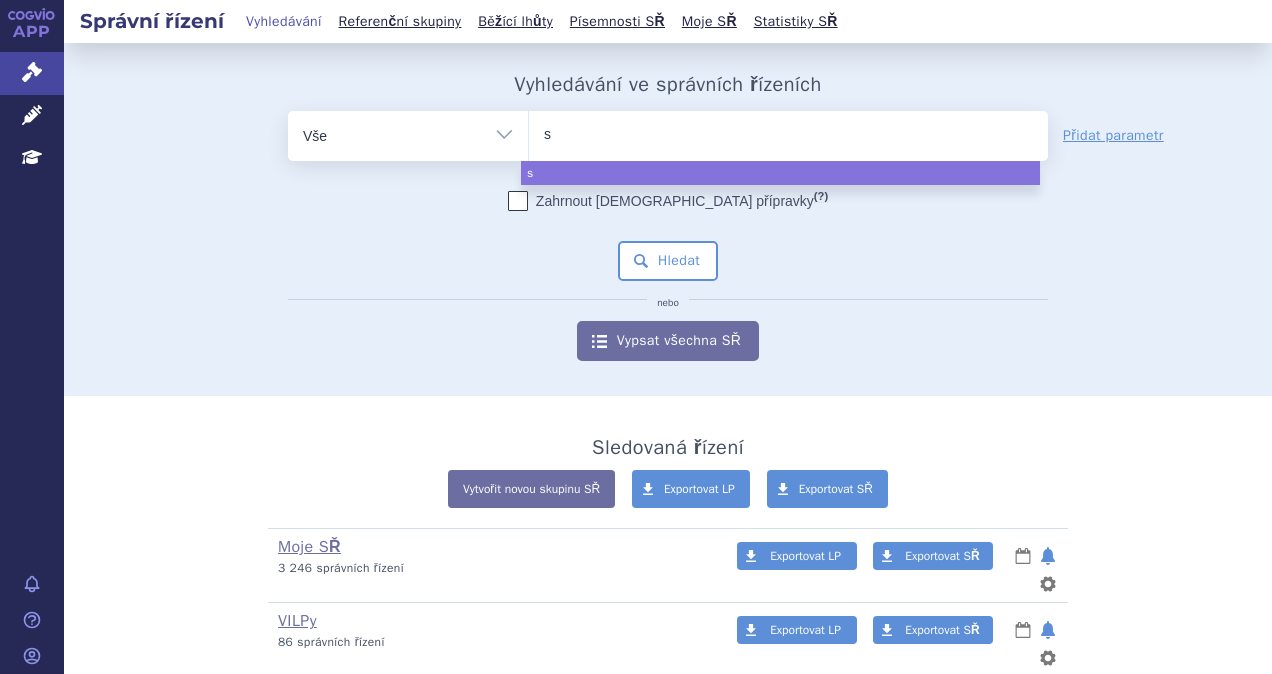 type on "se" 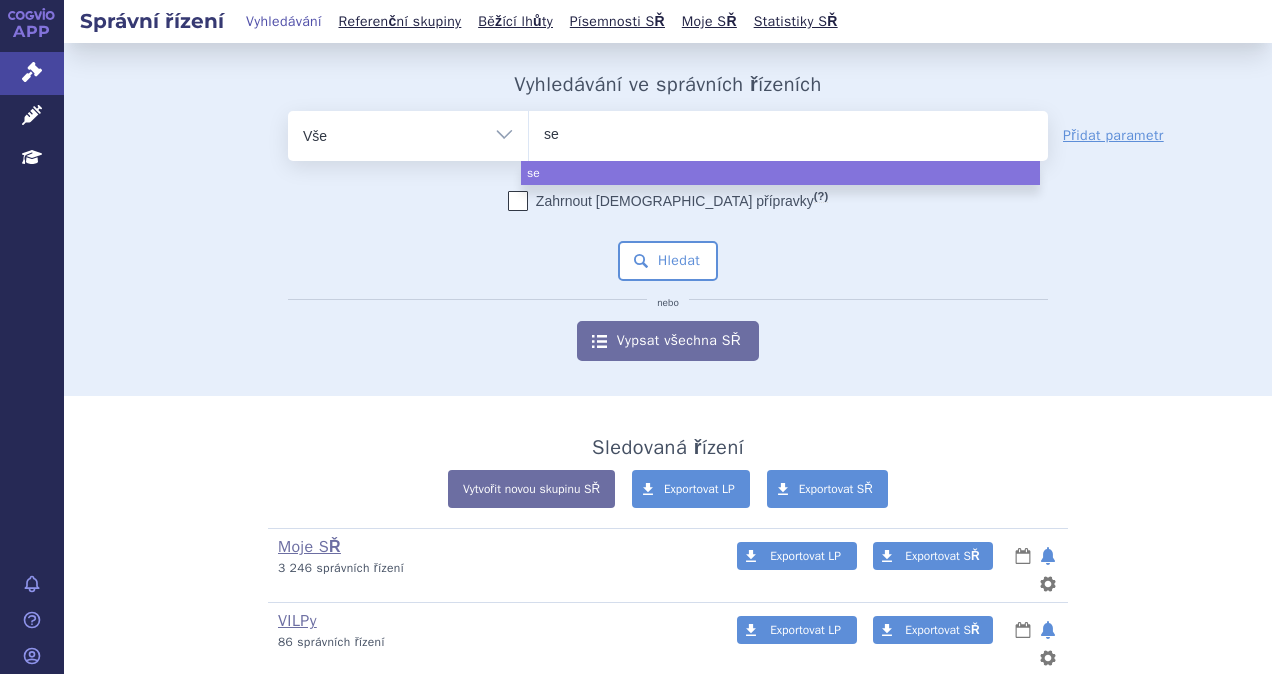 type on "set" 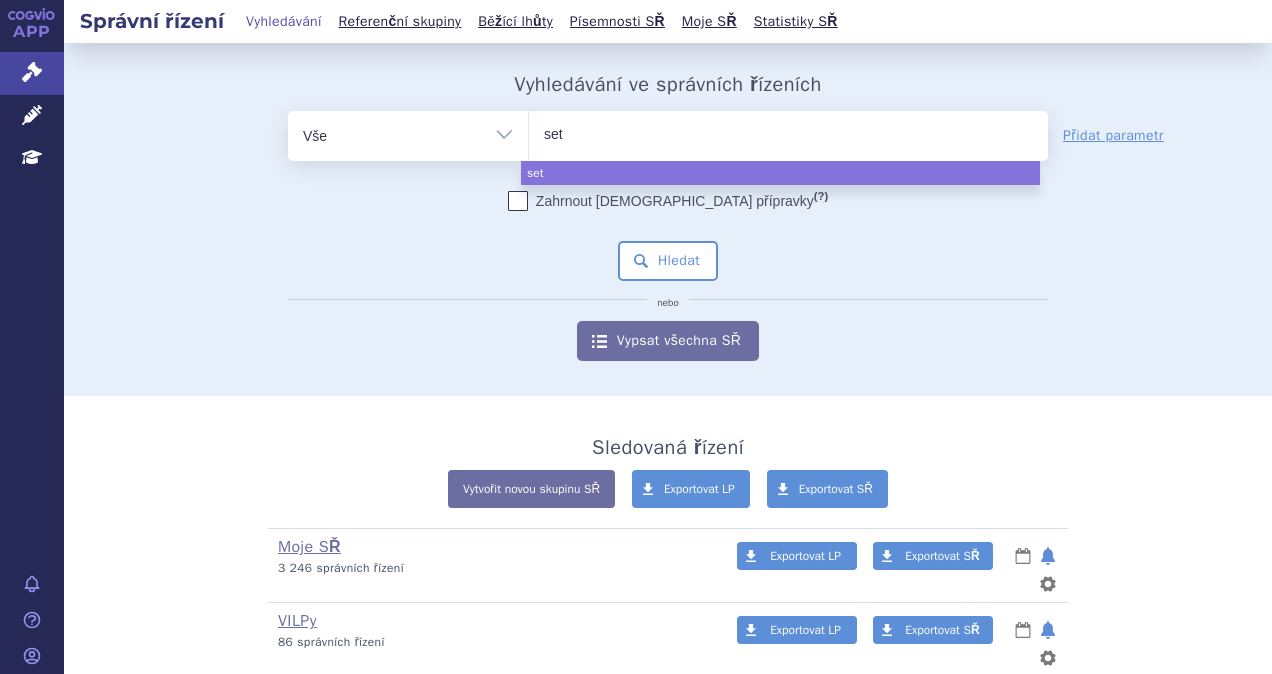 type on "se" 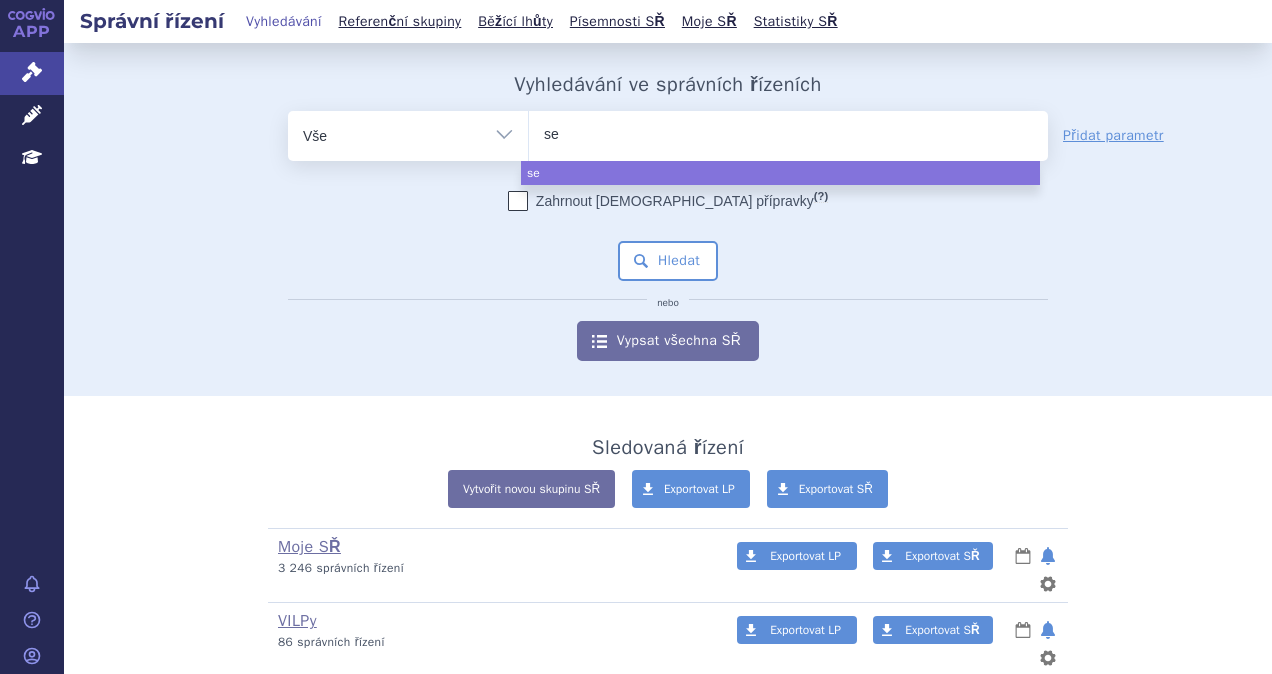 type on "s" 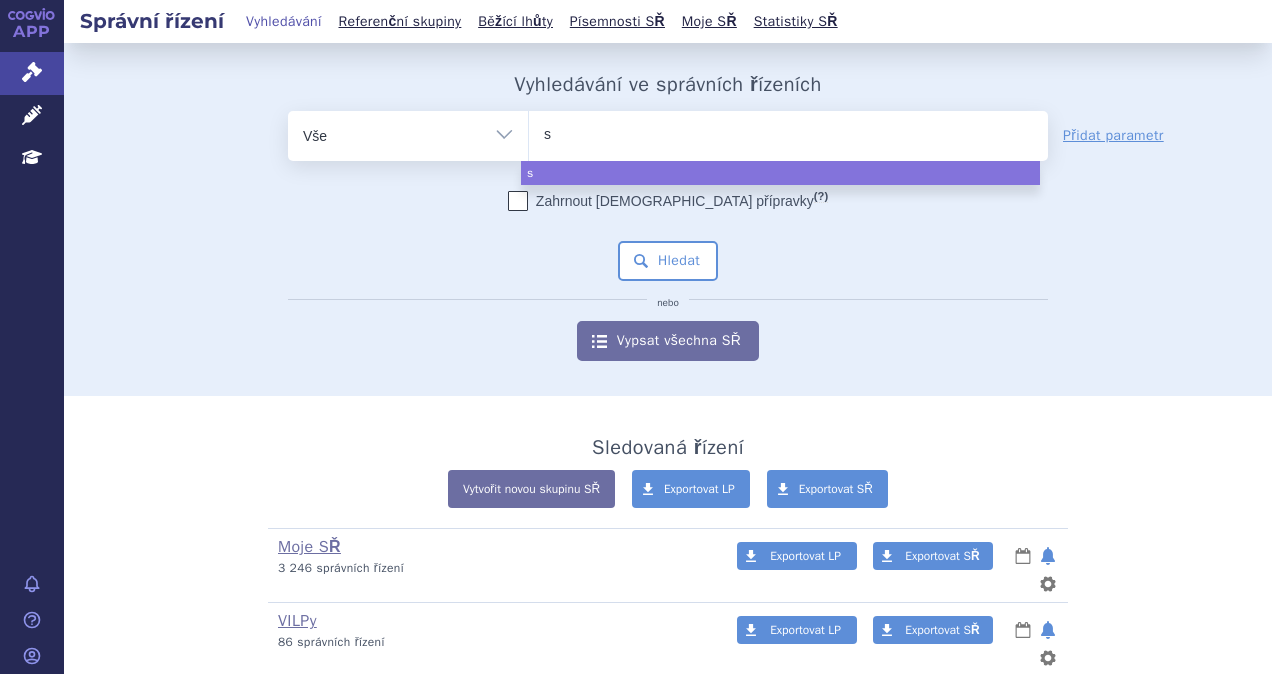 type 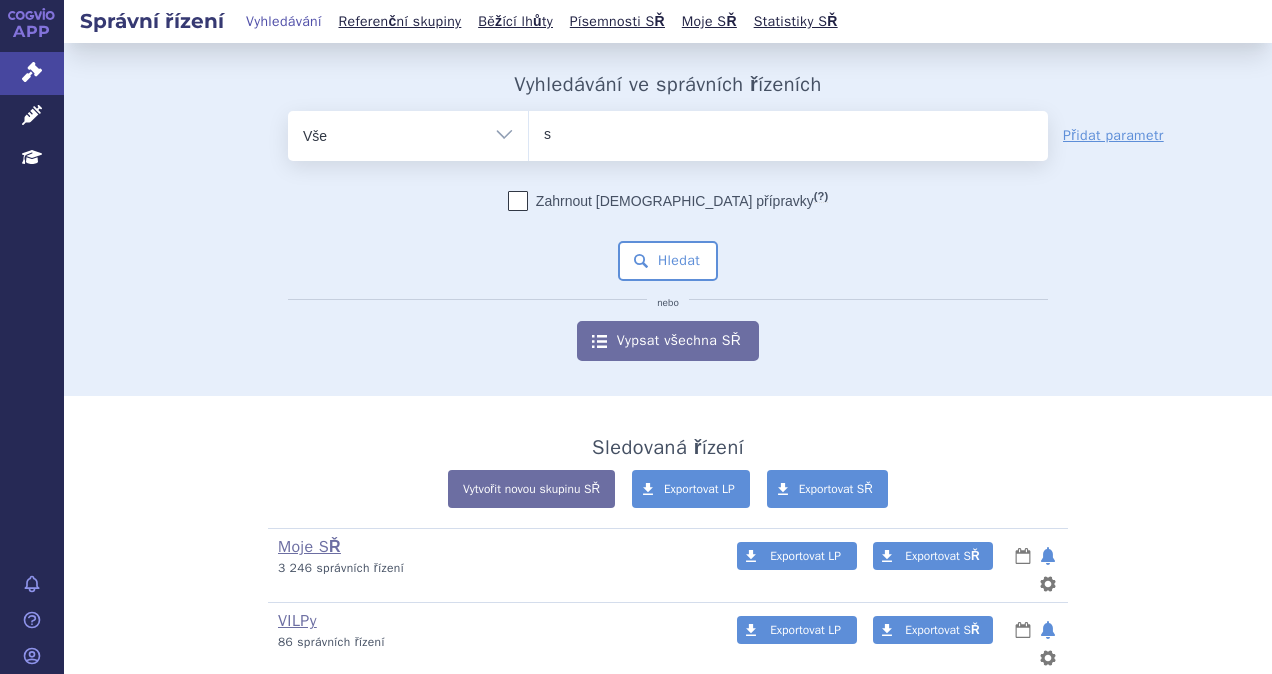 type on "se" 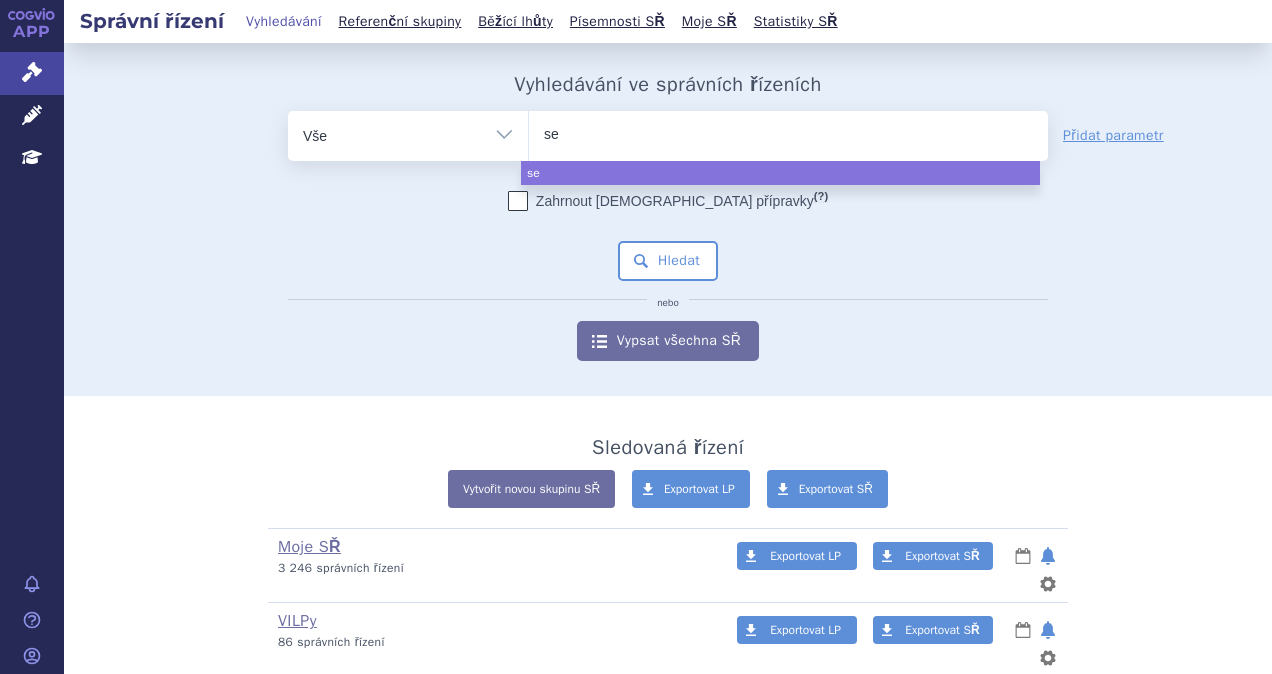 type on "ser" 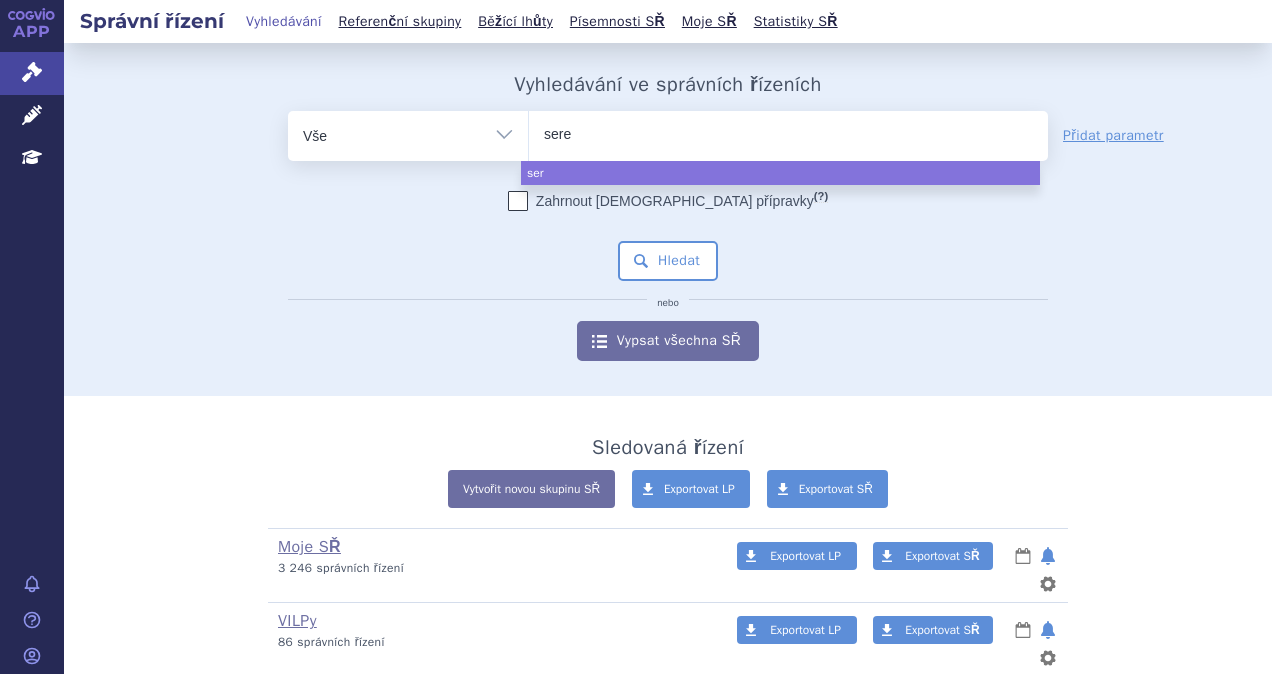 type on "seret" 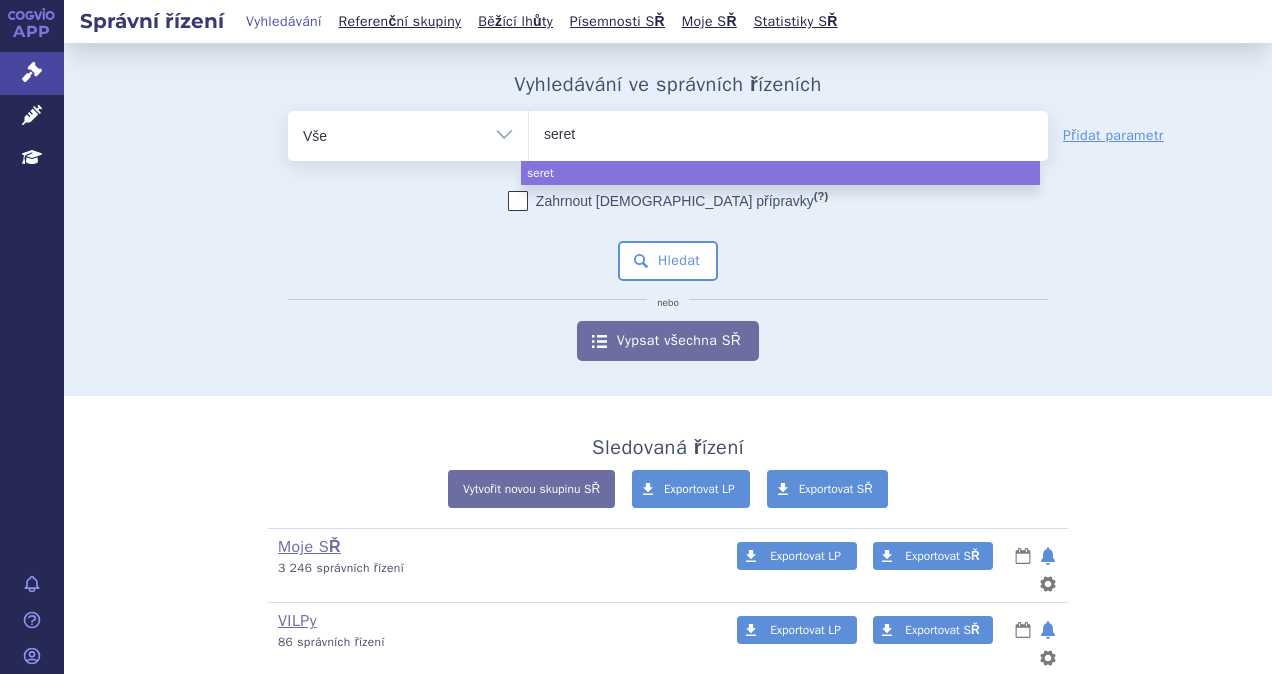 type on "sereti" 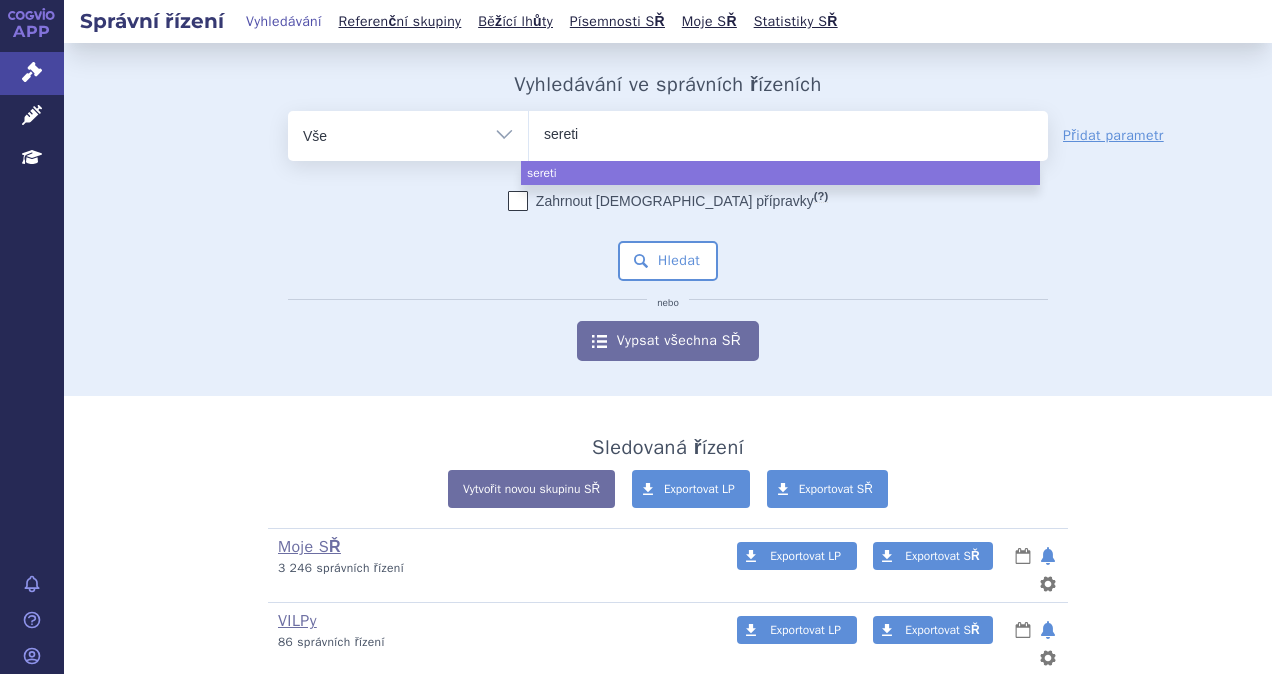 type on "seretid" 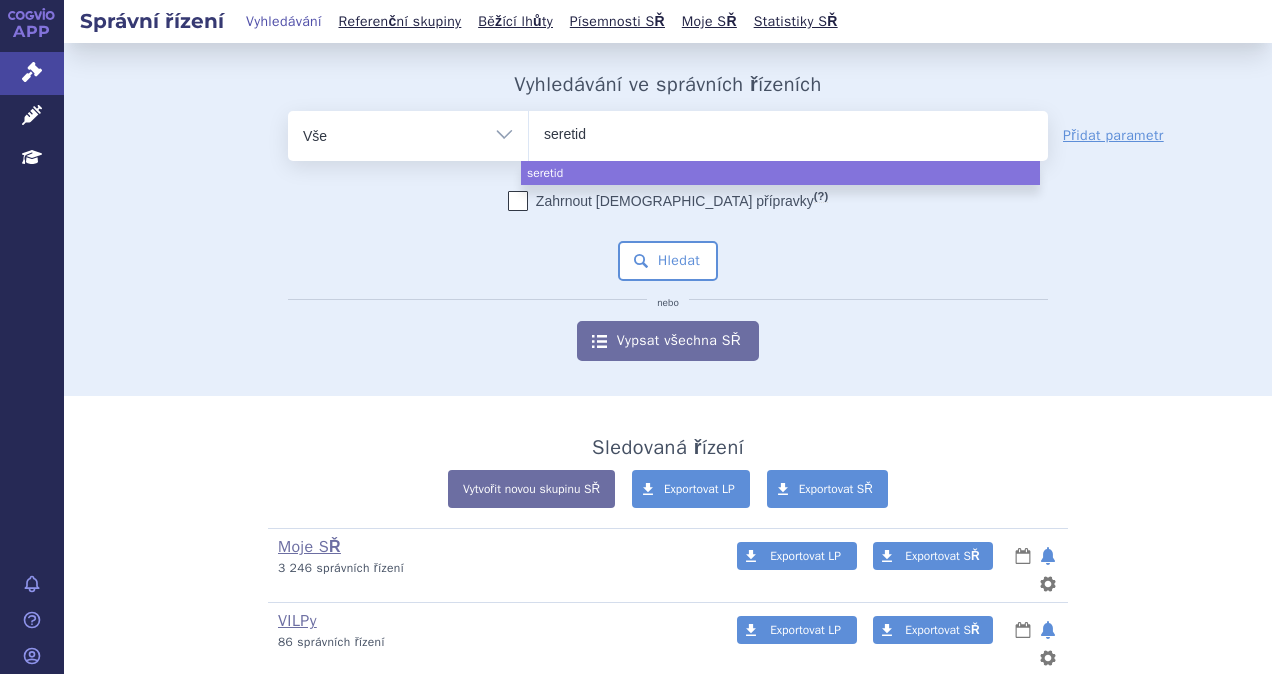 type on "[MEDICAL_DATA]" 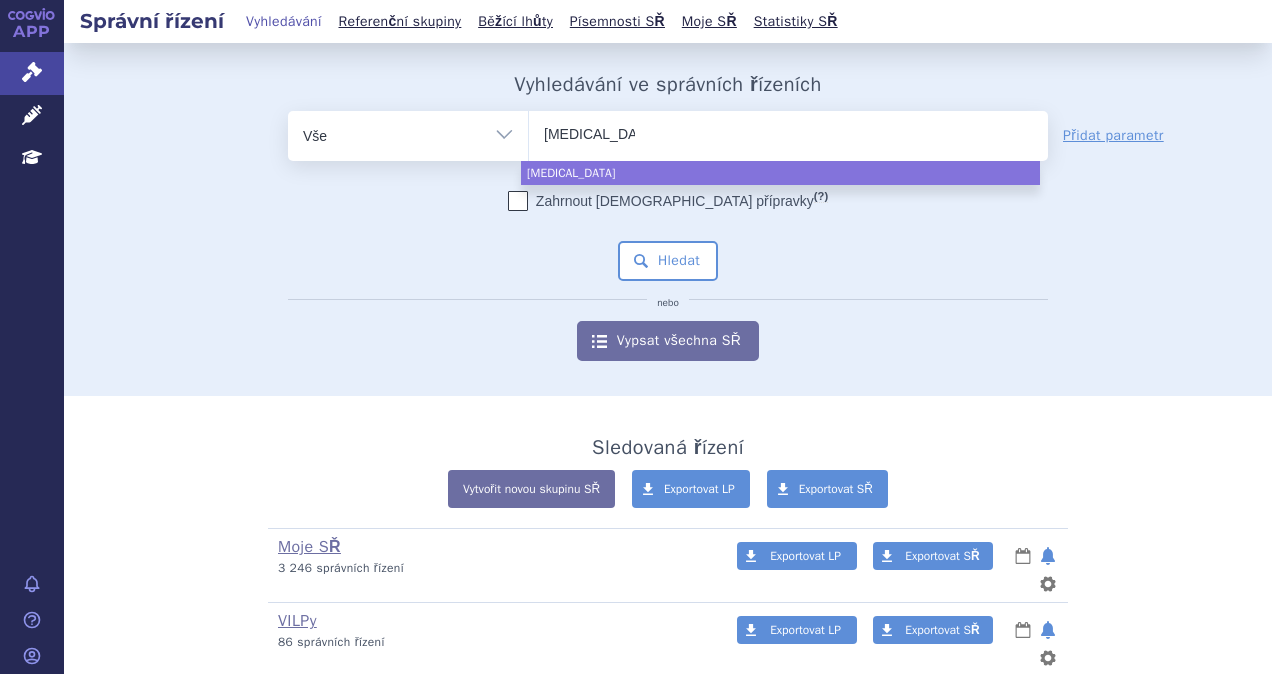 select on "[MEDICAL_DATA]" 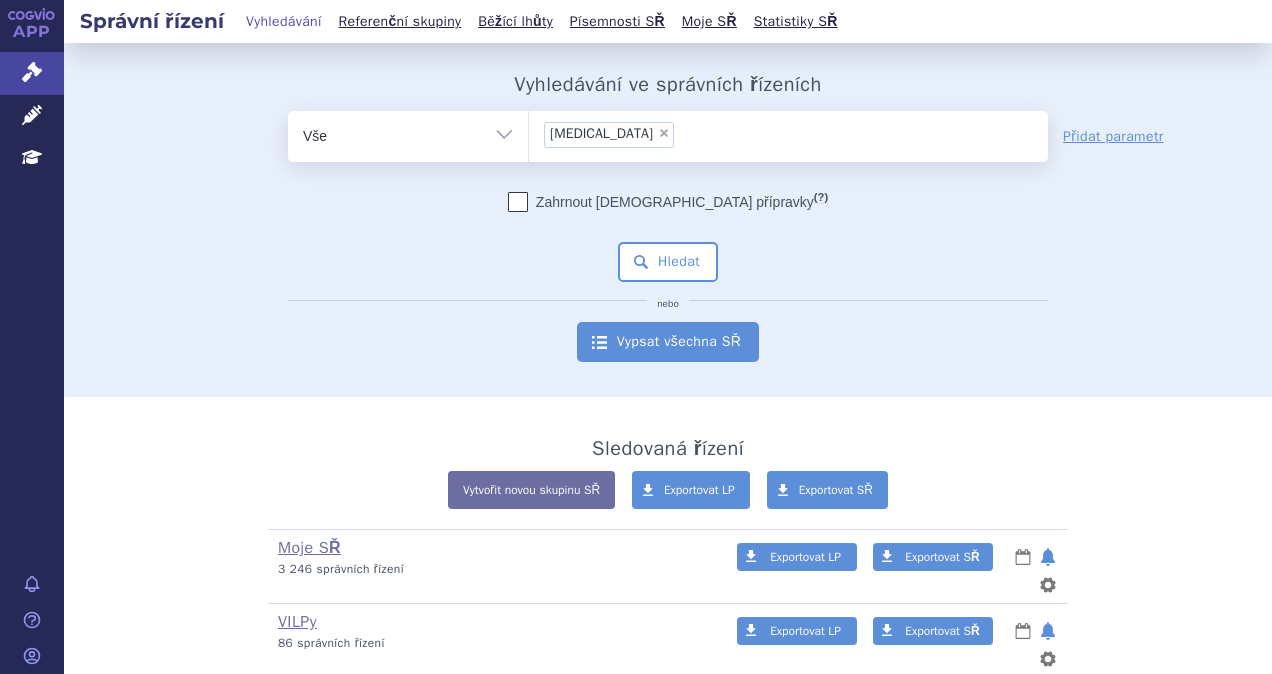 click on "Vypsat všechna SŘ" at bounding box center (668, 342) 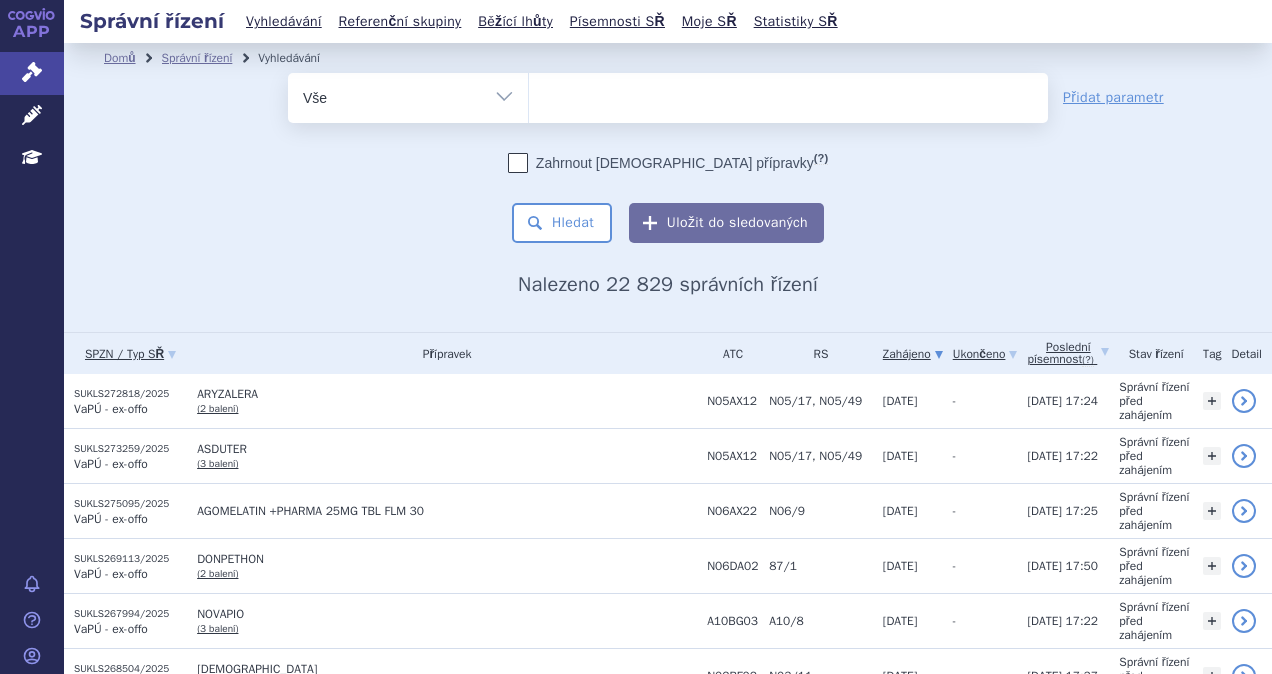 scroll, scrollTop: 0, scrollLeft: 0, axis: both 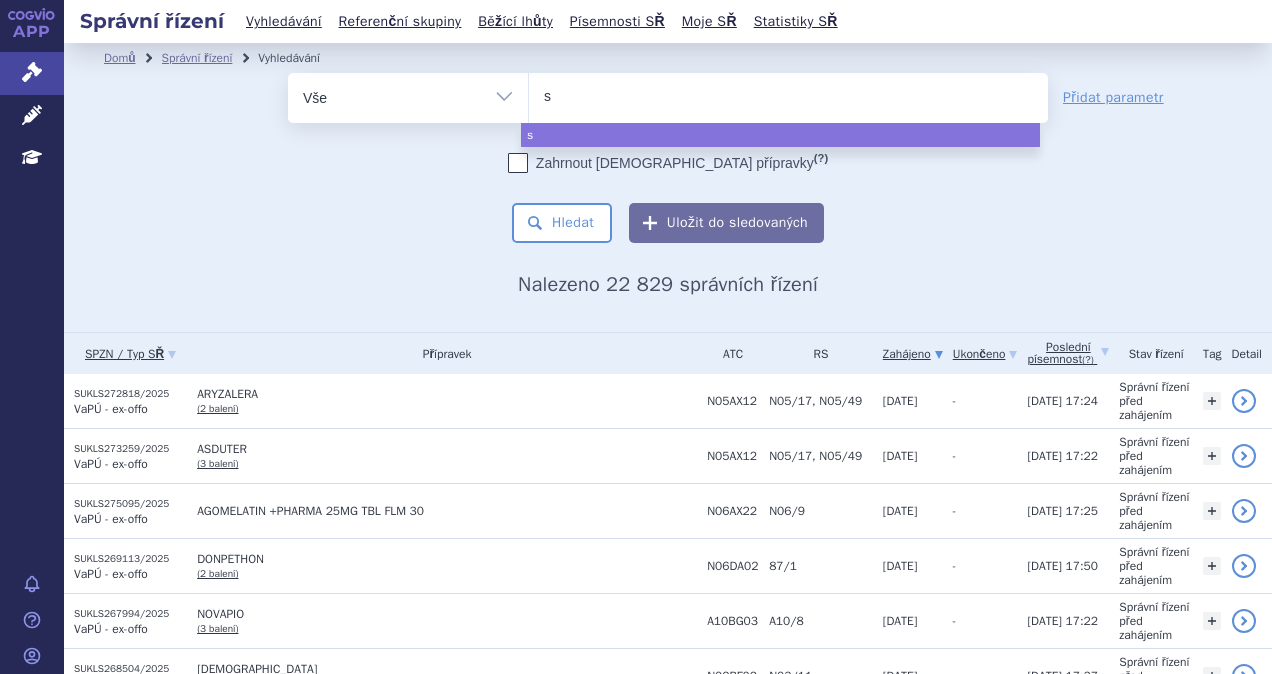 type on "se" 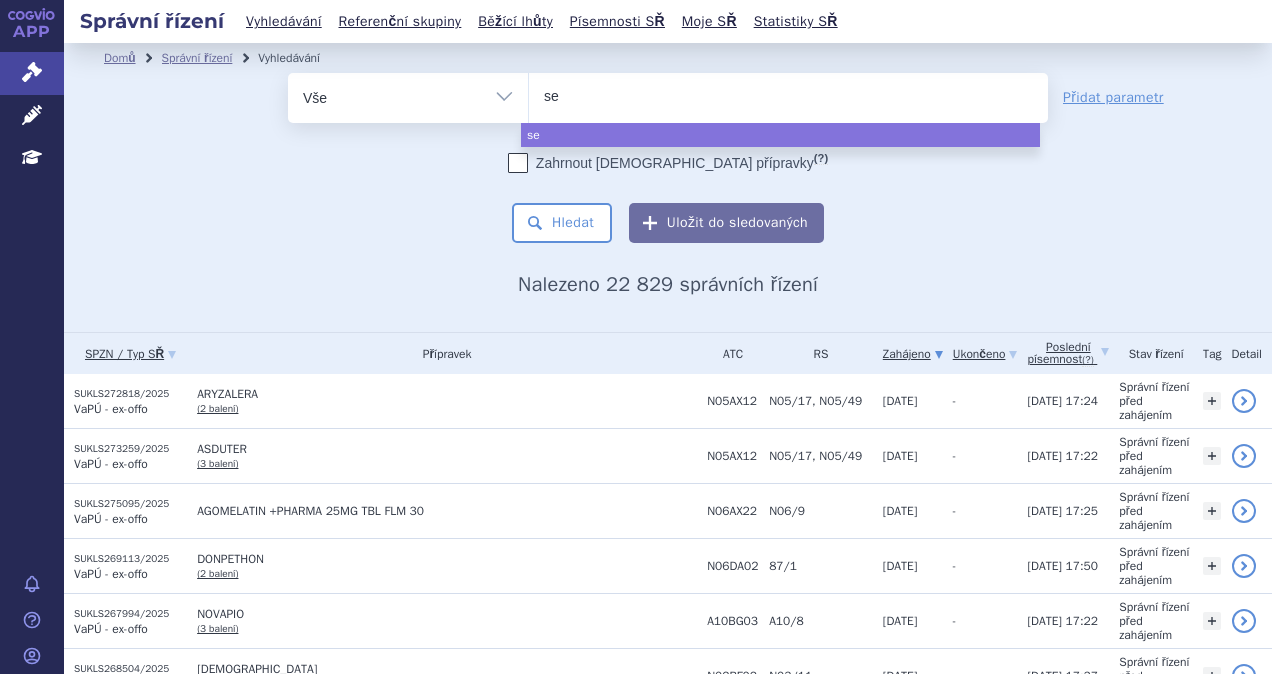 type on "ser" 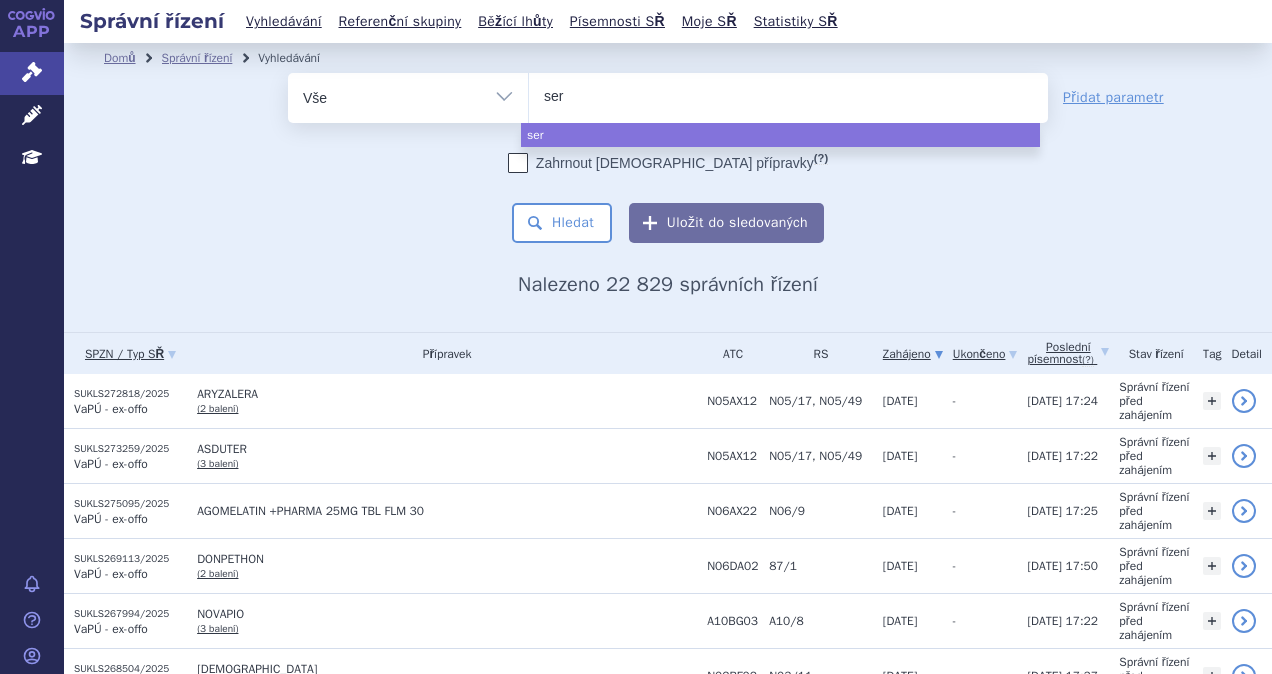 type on "sere" 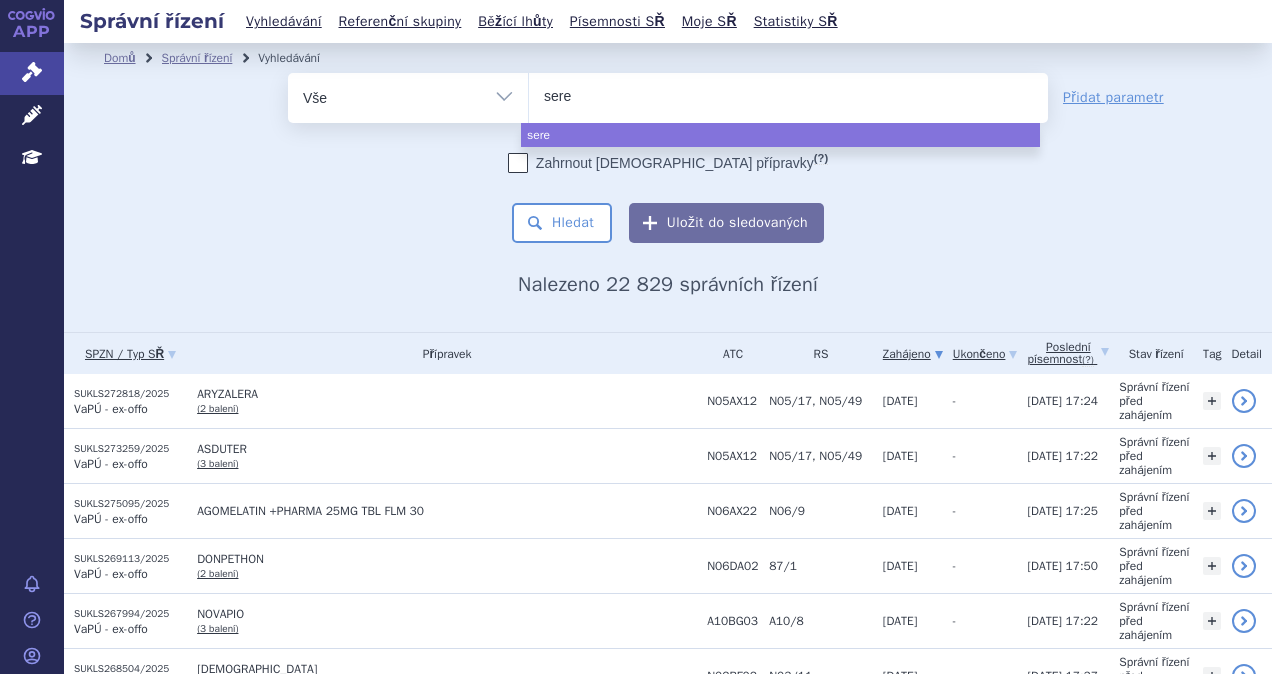 type on "seret" 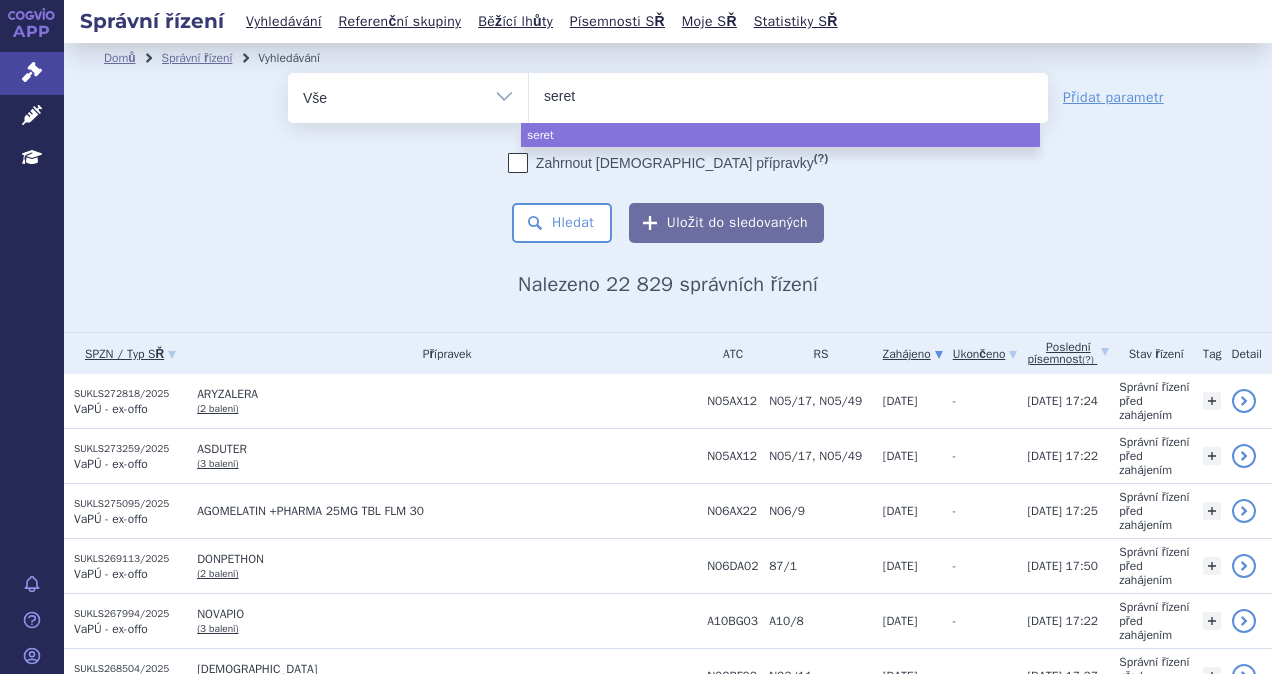type on "sereti" 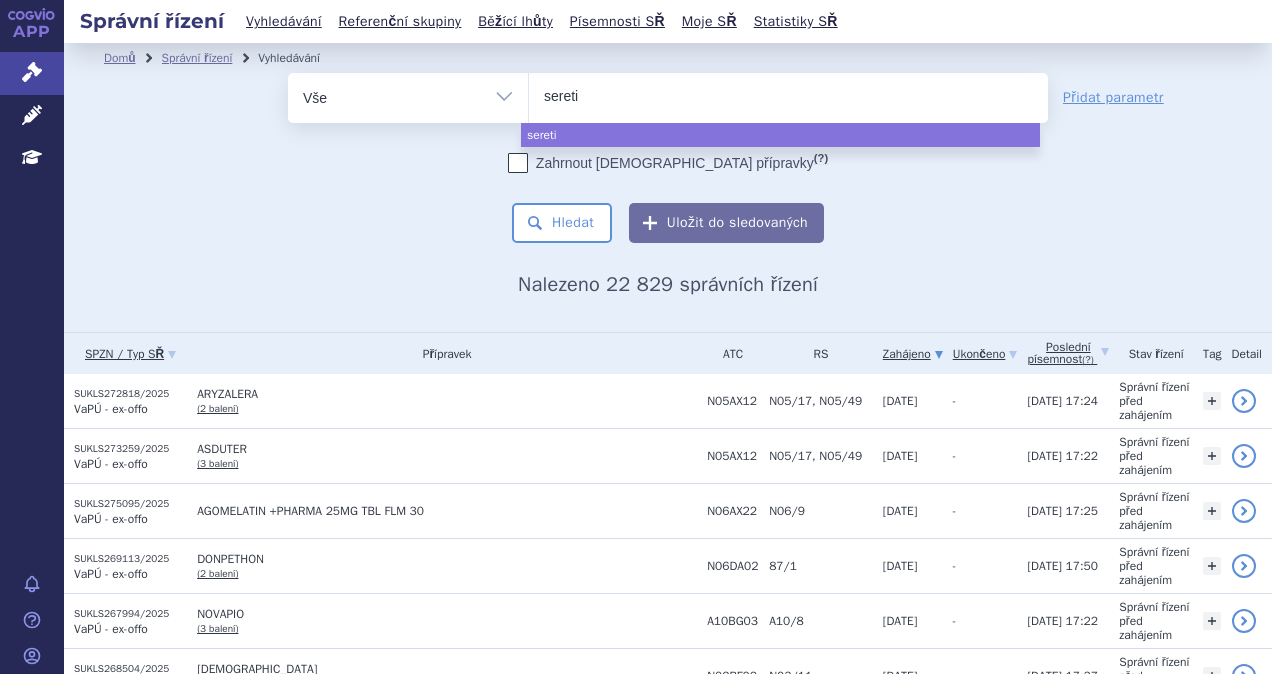 type on "seretid" 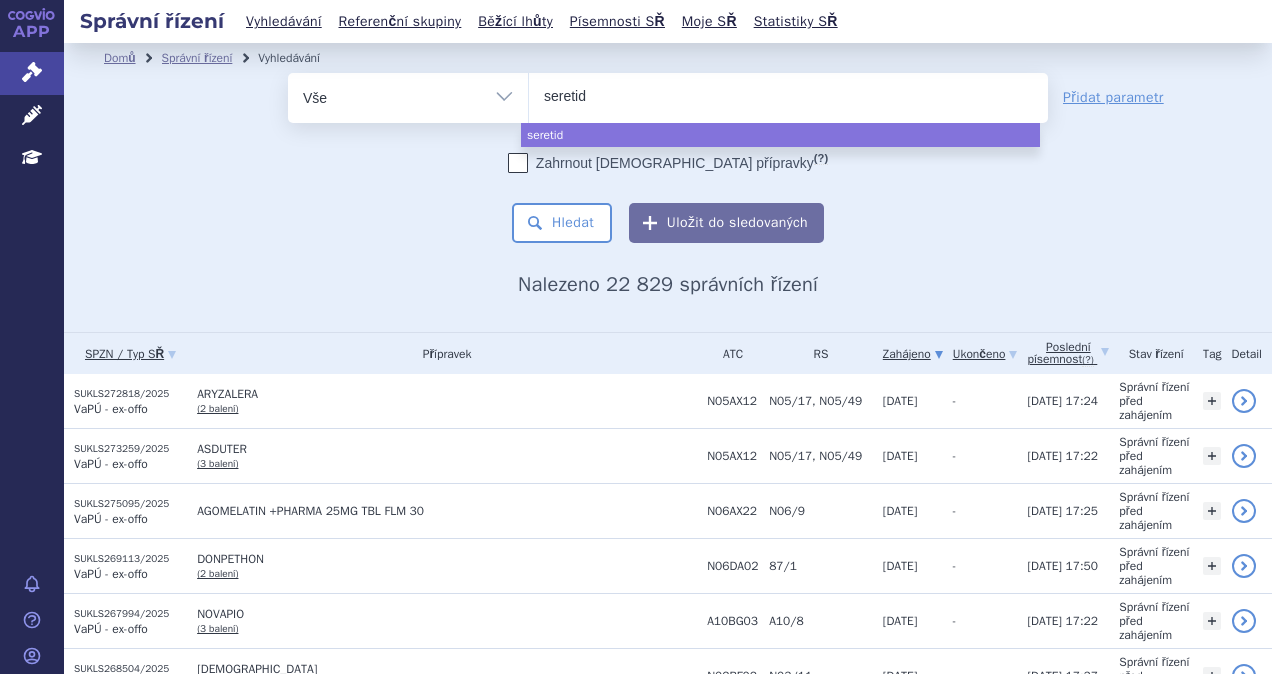 type on "[MEDICAL_DATA]" 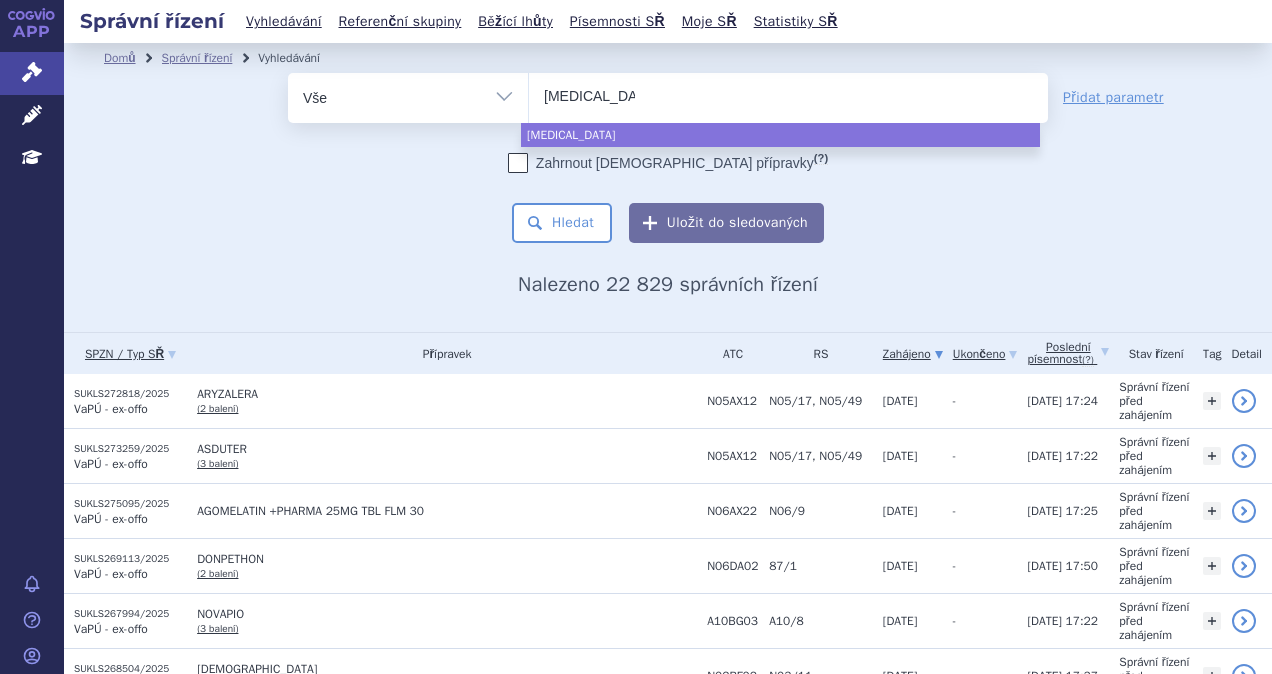 select on "seretide" 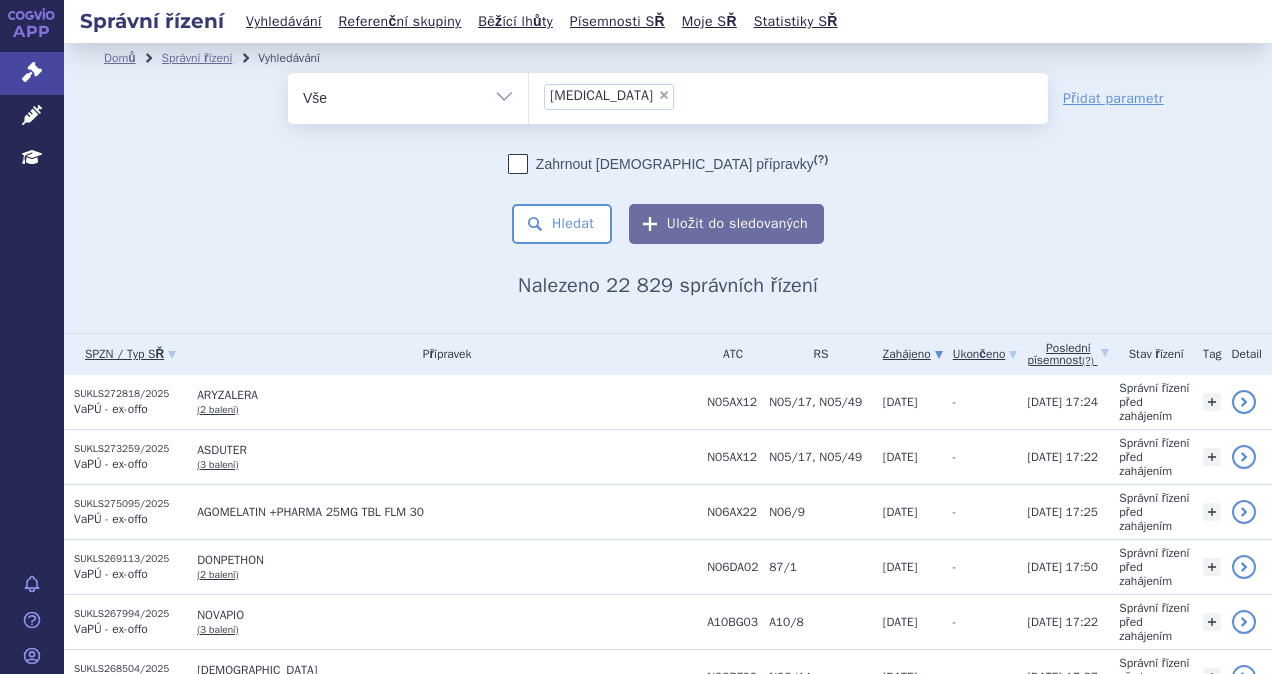 drag, startPoint x: 566, startPoint y: 222, endPoint x: 521, endPoint y: 269, distance: 65.06919 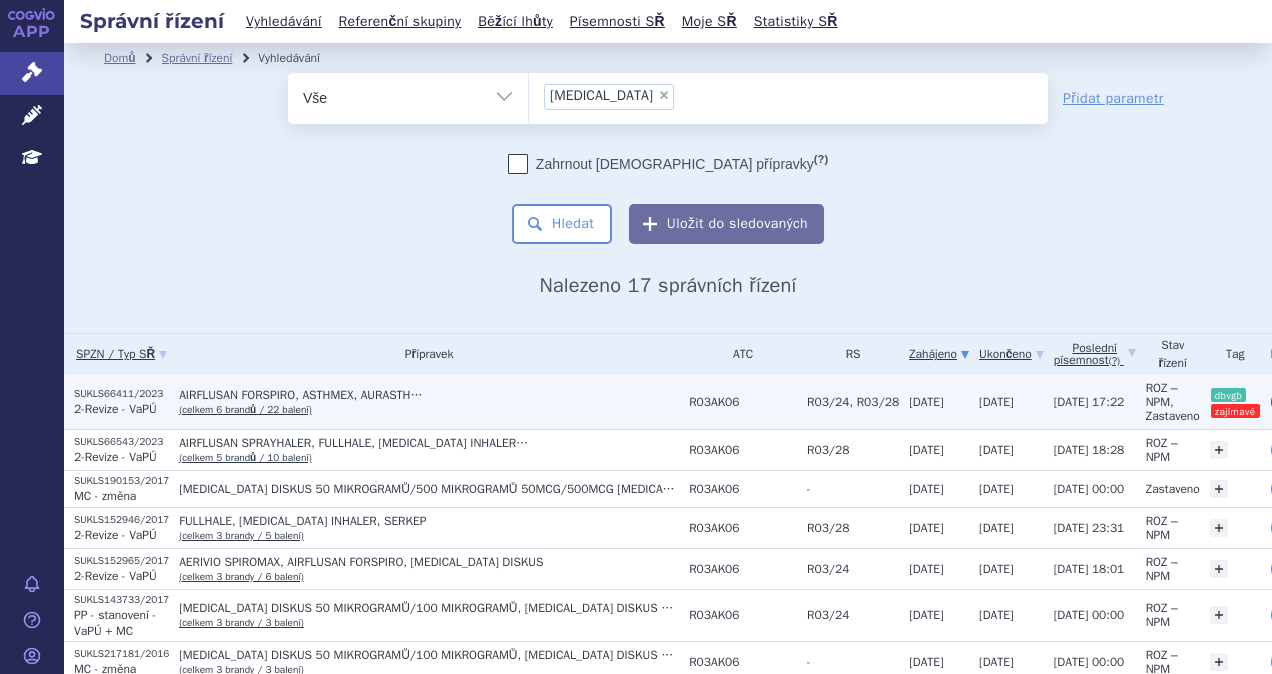 scroll, scrollTop: 0, scrollLeft: 0, axis: both 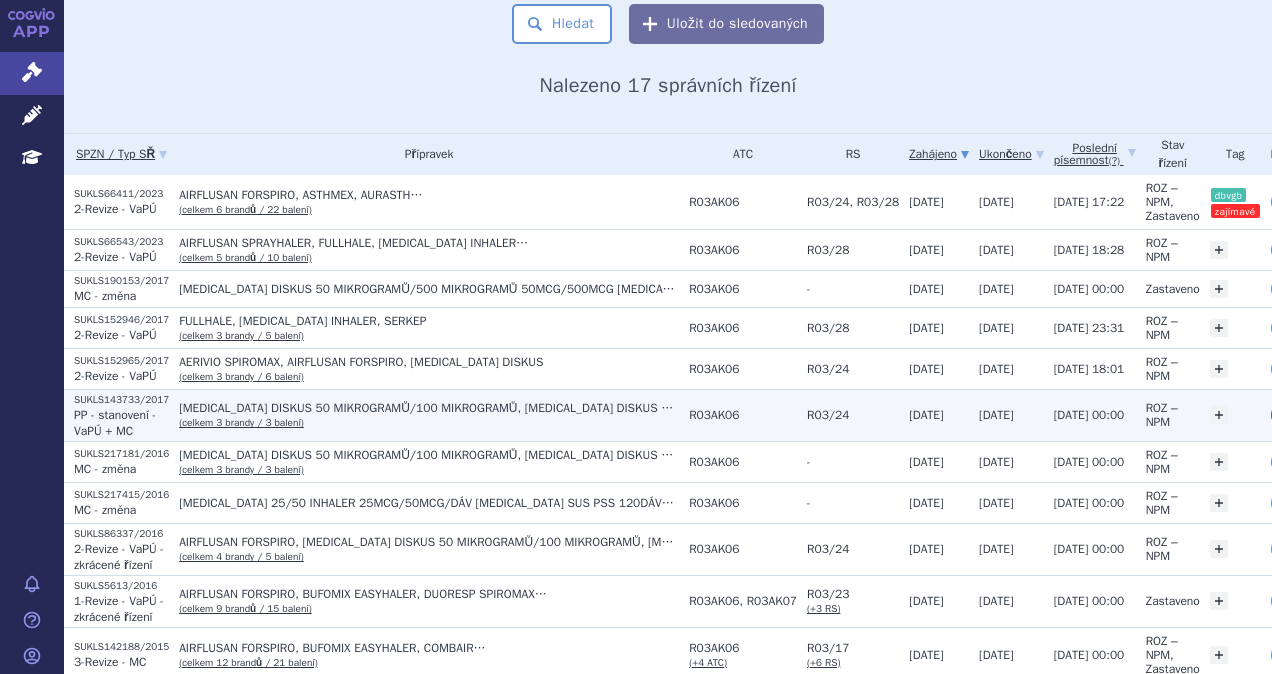click on "(celkem 3 brandy / 3 balení)" at bounding box center [241, 422] 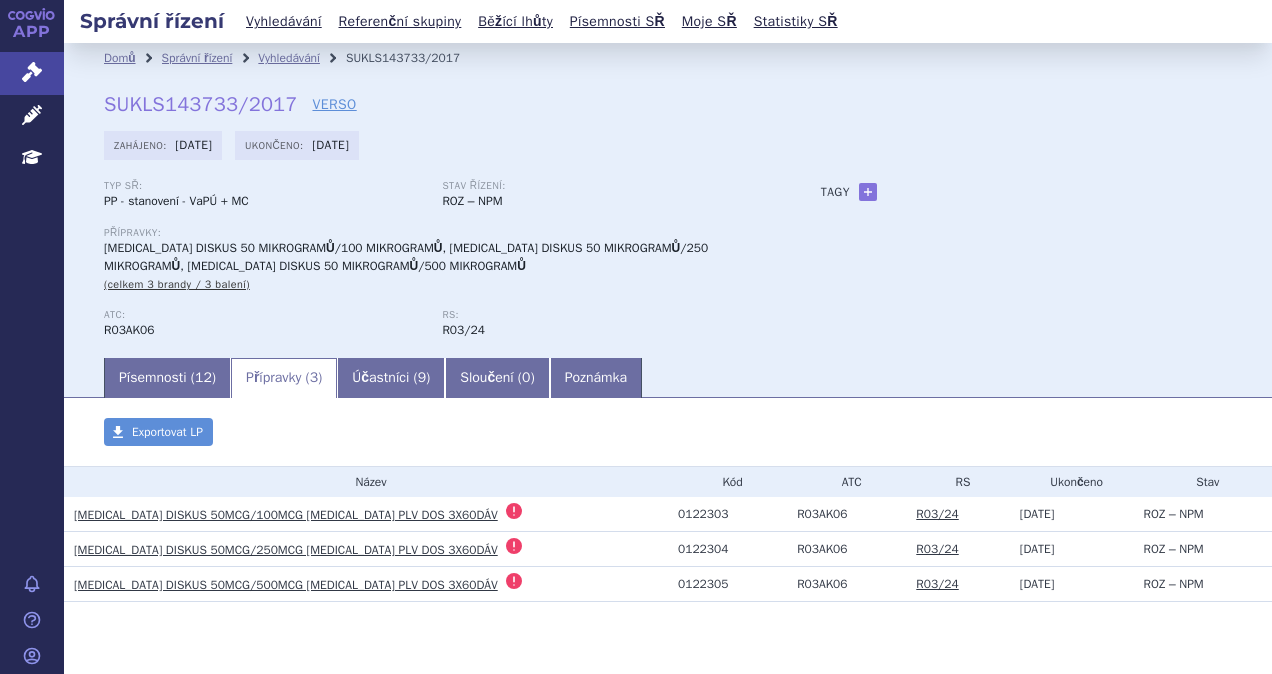 scroll, scrollTop: 0, scrollLeft: 0, axis: both 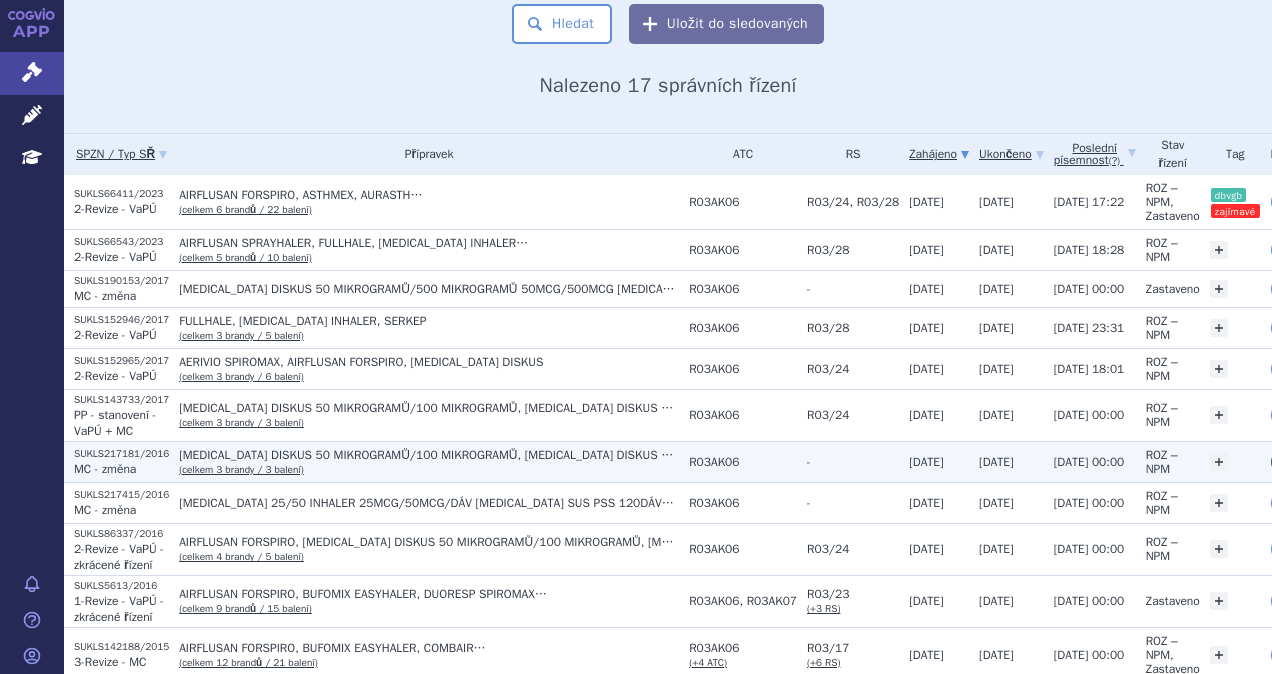 click on "[MEDICAL_DATA] DISKUS 50 MIKROGRAMŮ/100 MIKROGRAMŮ, [MEDICAL_DATA] DISKUS 50 MIKROGRAMŮ/250 MIKROGRAMŮ, [MEDICAL_DATA] DISKUS 50 MIKROGRAMŮ/500 MIKROGRAMŮ" at bounding box center (429, 455) 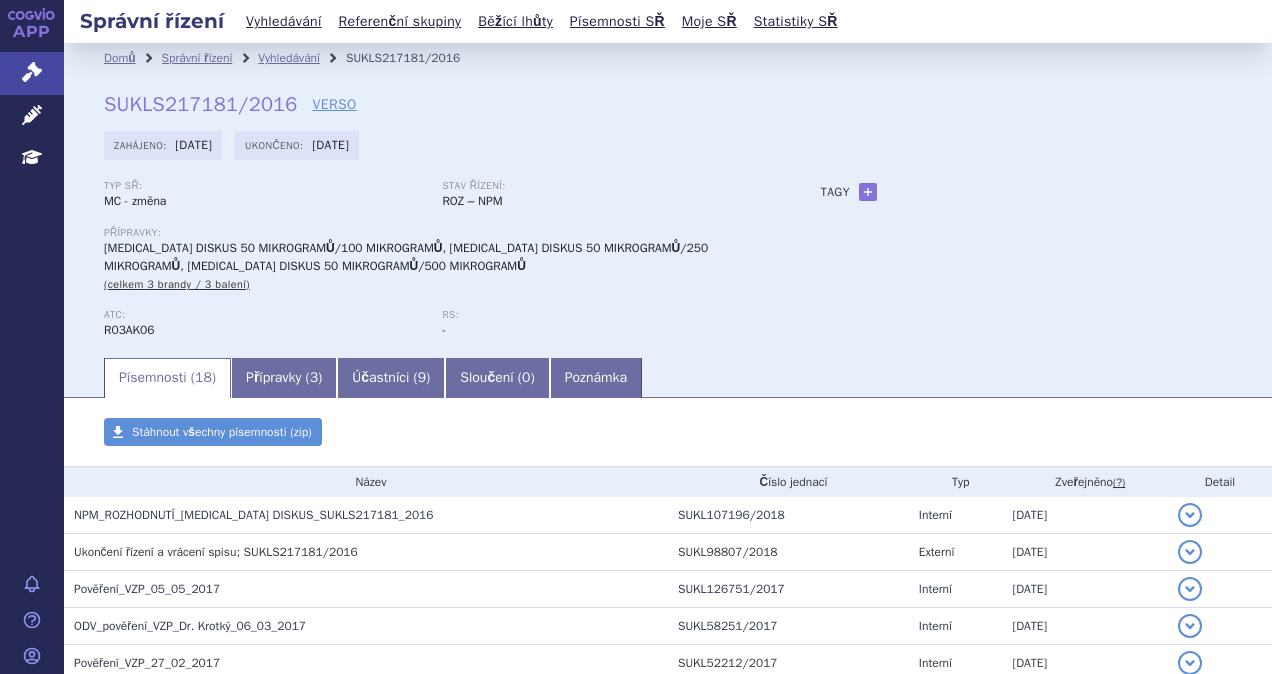 scroll, scrollTop: 0, scrollLeft: 0, axis: both 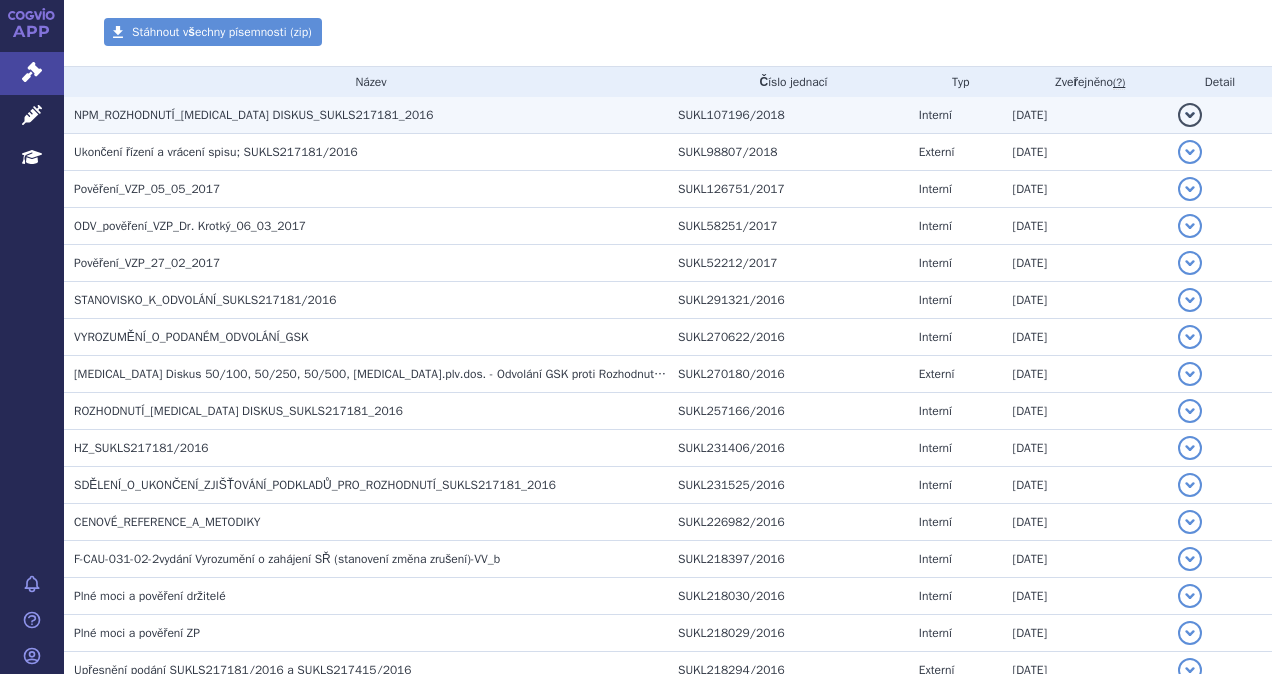 click on "NPM_ROZHODNUTÍ_SERETIDE DISKUS_SUKLS217181_2016" at bounding box center [253, 115] 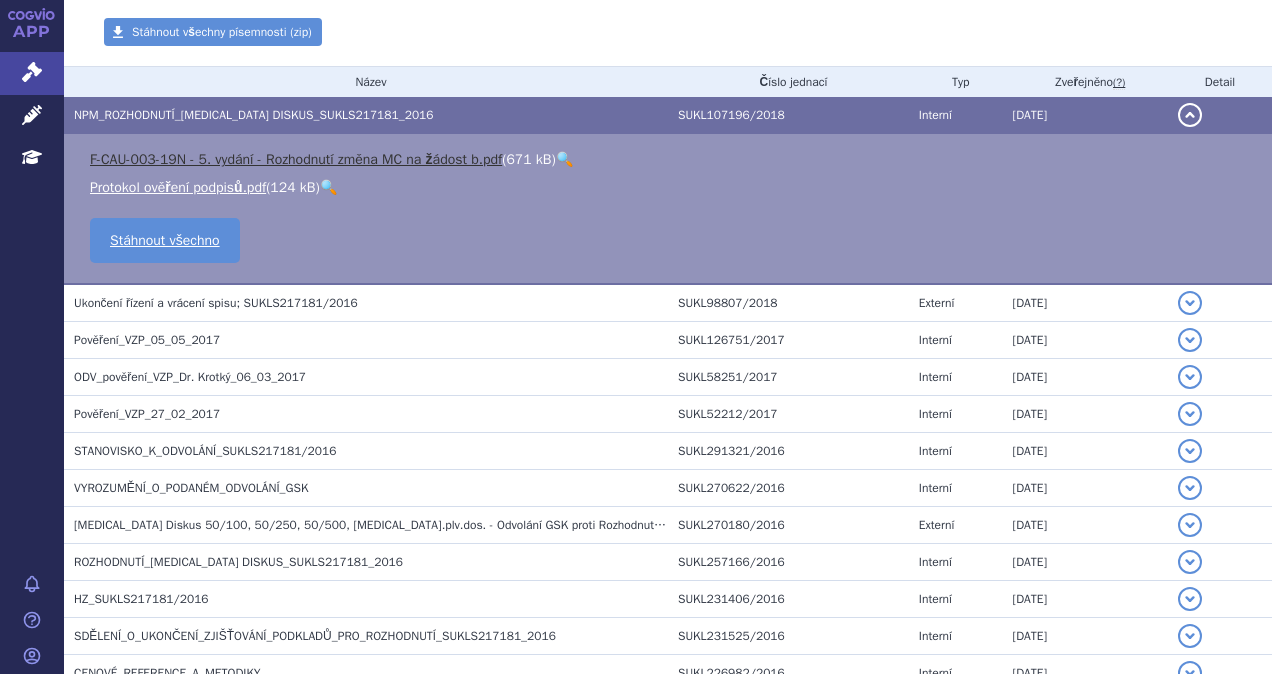 click on "F-CAU-003-19N - 5. vydání - Rozhodnutí změna MC na žádost b.pdf" at bounding box center (296, 159) 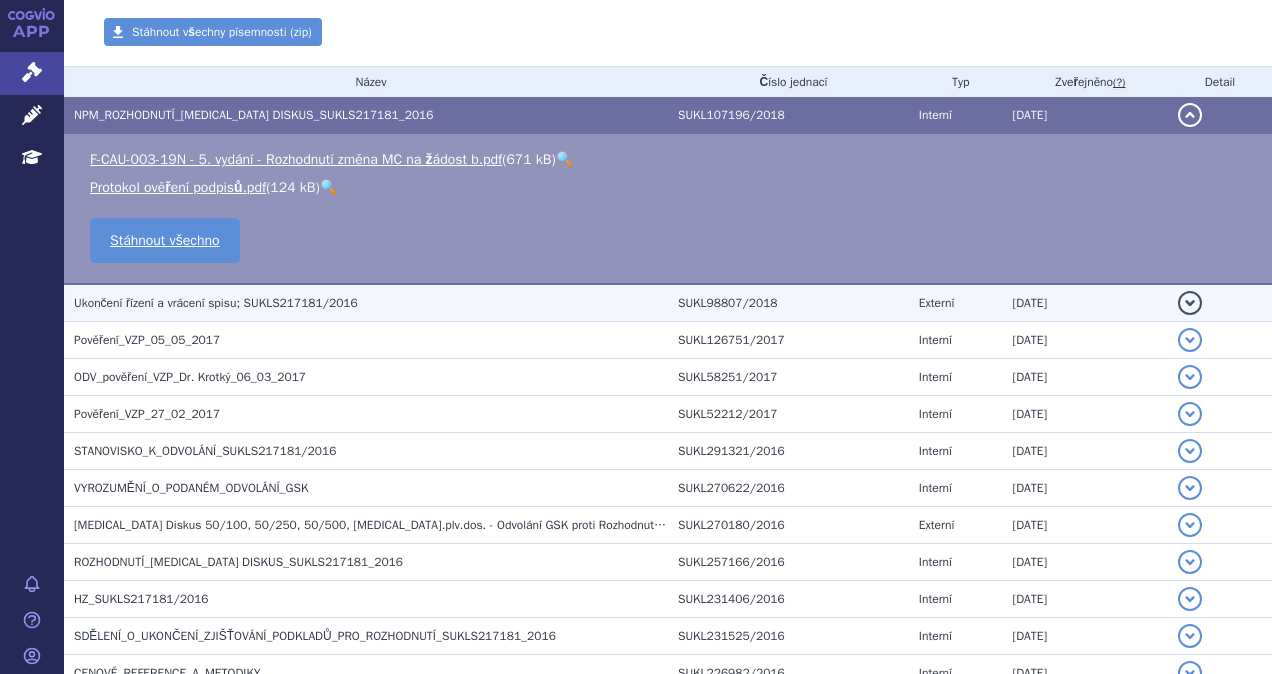 click on "Ukončení řízení a vrácení spisu; SUKLS217181/2016" at bounding box center [216, 303] 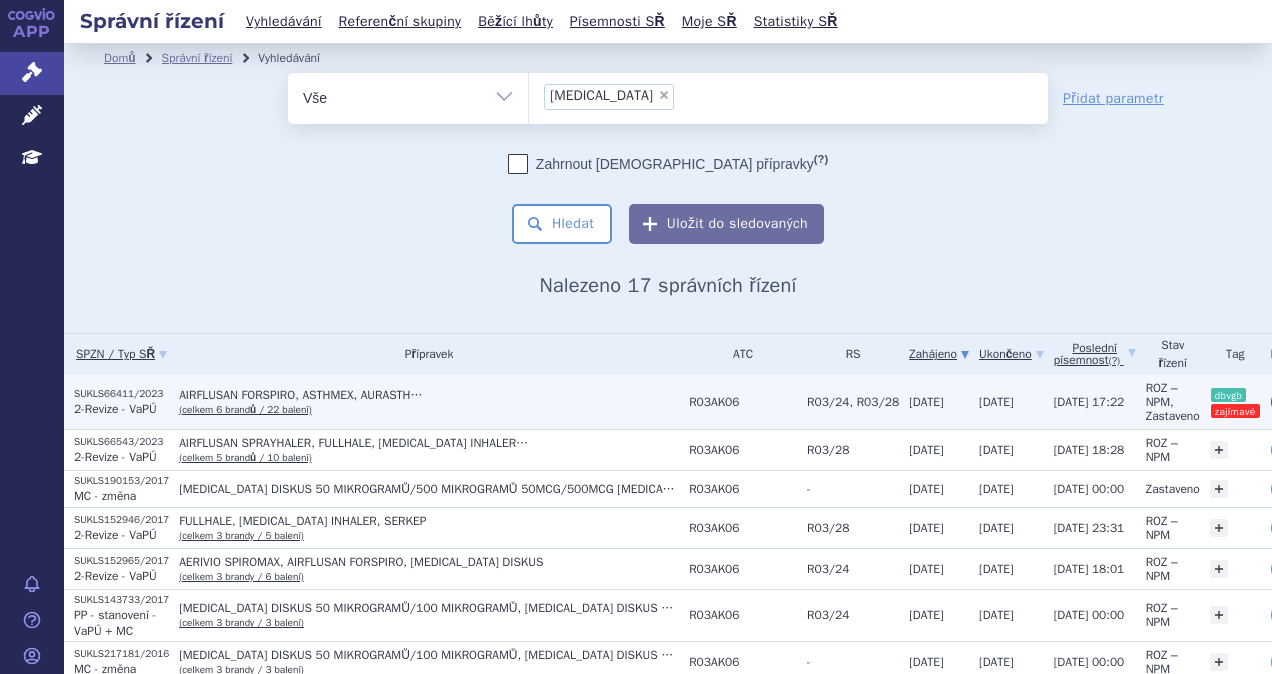 scroll, scrollTop: 0, scrollLeft: 0, axis: both 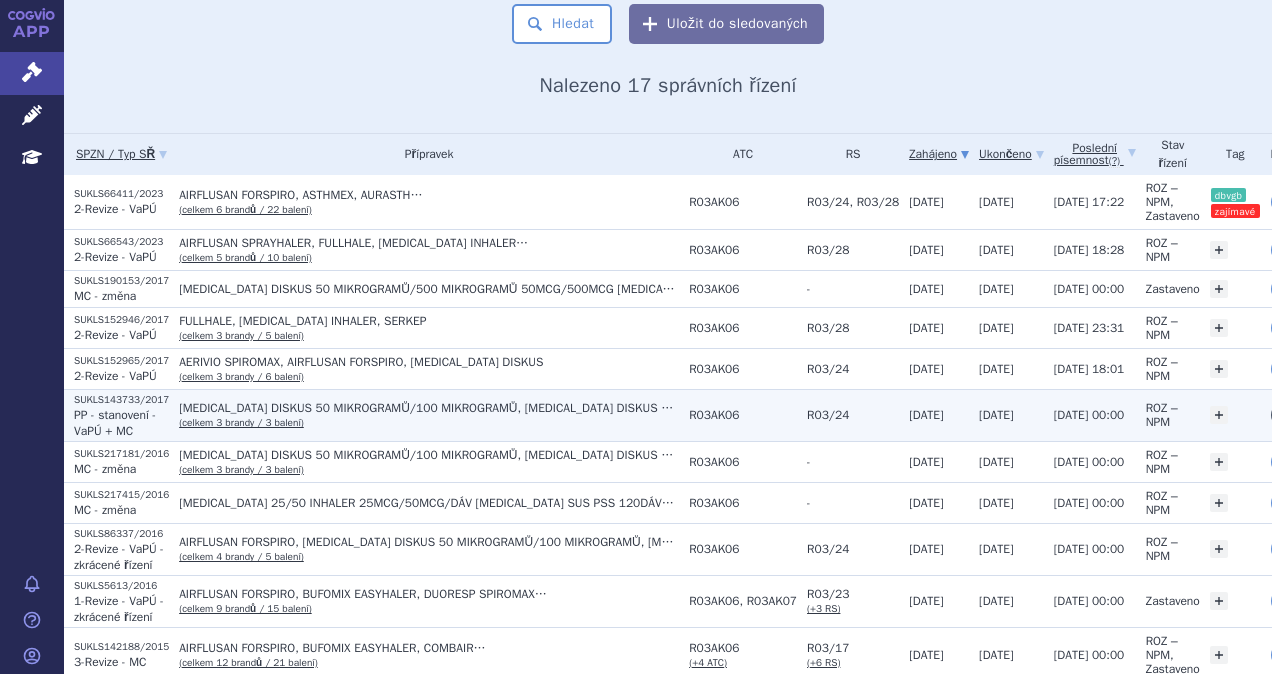 click on "[MEDICAL_DATA] DISKUS 50 MIKROGRAMŮ/100 MIKROGRAMŮ, [MEDICAL_DATA] DISKUS 50 MIKROGRAMŮ/250 MIKROGRAMŮ, [MEDICAL_DATA] DISKUS 50 MIKROGRAMŮ/500 MIKROGRAMŮ" at bounding box center [429, 408] 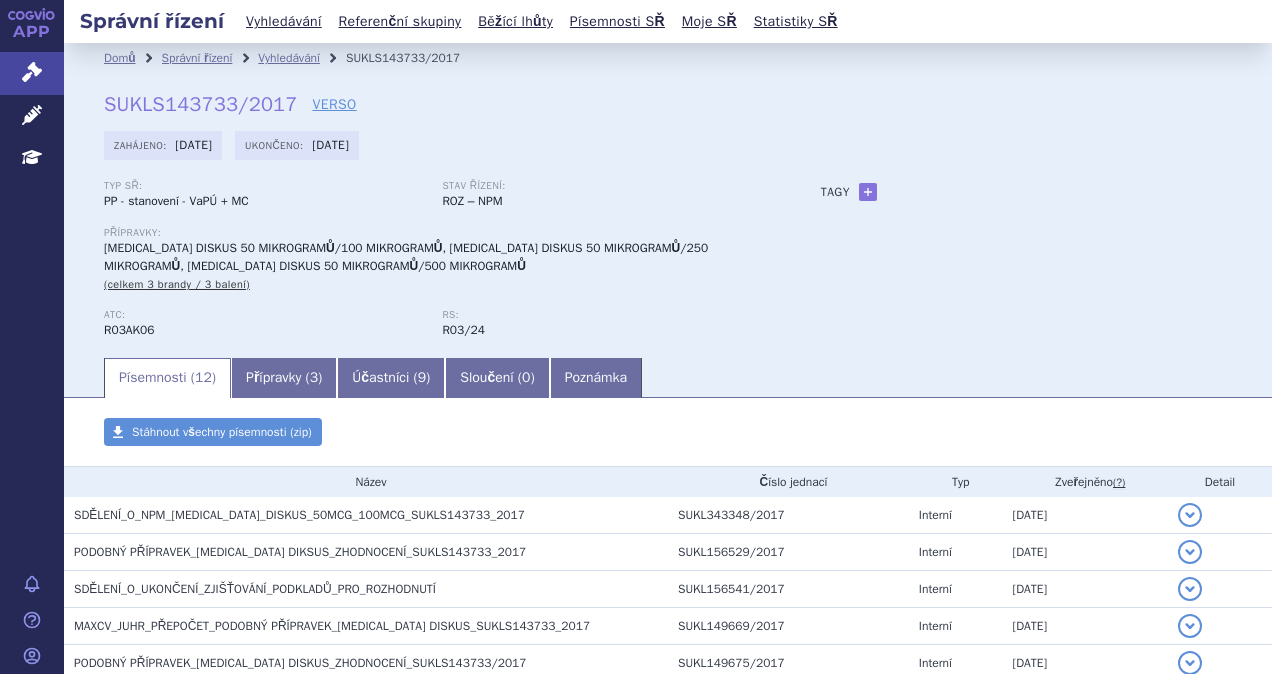 scroll, scrollTop: 0, scrollLeft: 0, axis: both 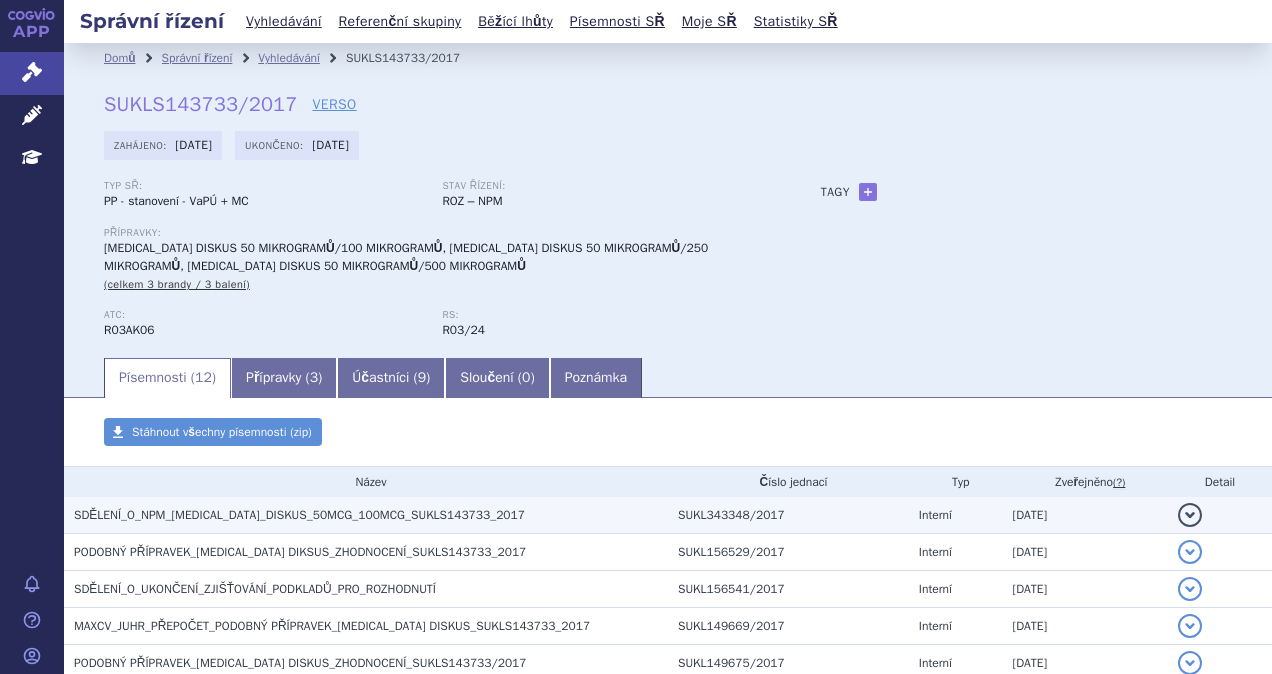 click on "SDĚLENÍ_O_NPM_SERETIDE_DISKUS_50MCG_100MCG_SUKLS143733_2017" at bounding box center [299, 515] 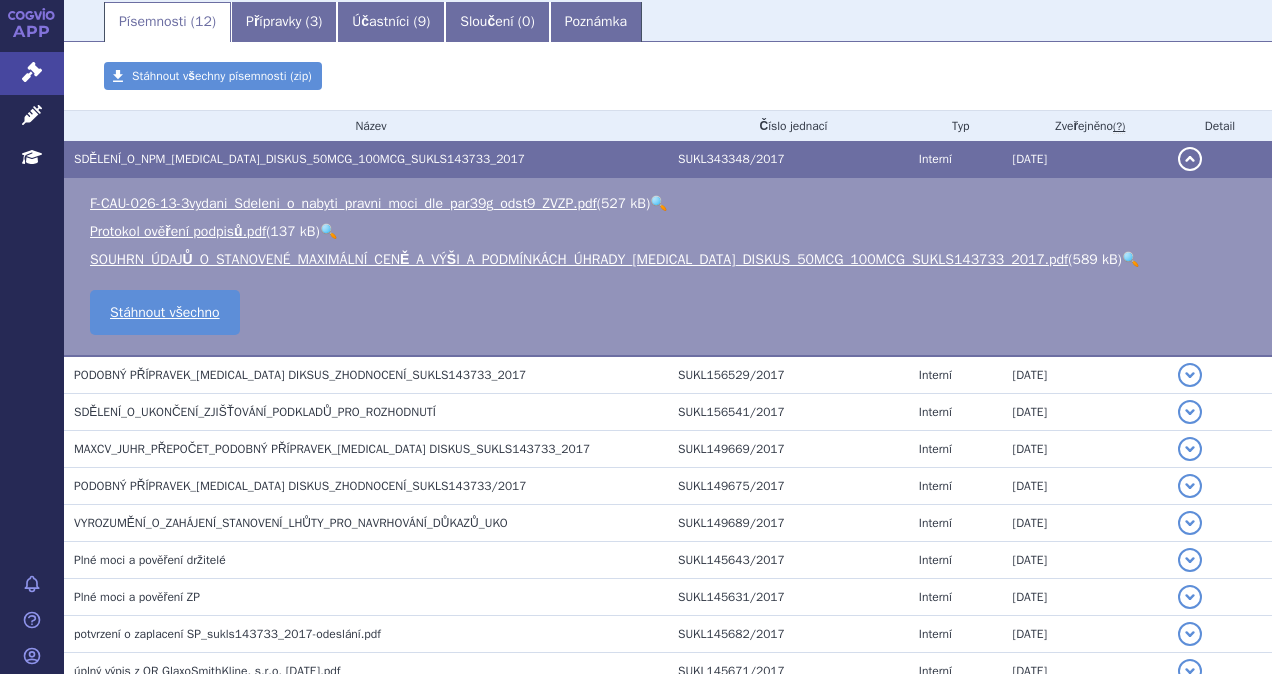 scroll, scrollTop: 400, scrollLeft: 0, axis: vertical 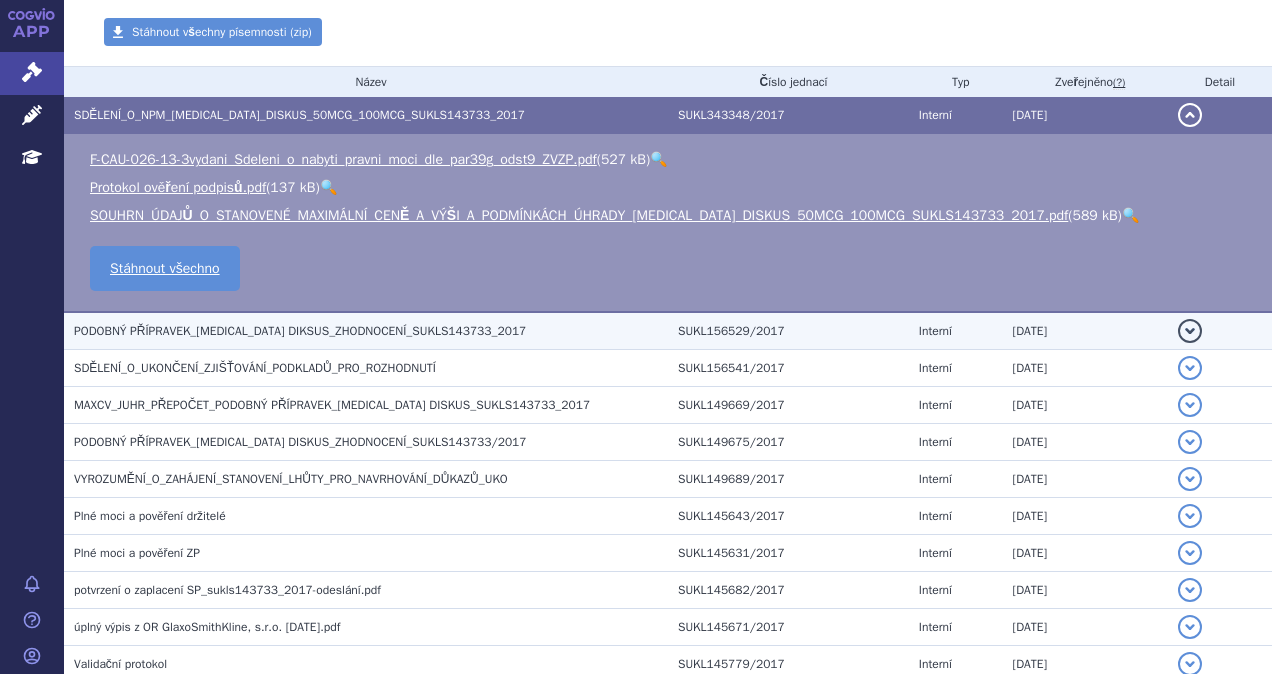 click on "PODOBNÝ PŘÍPRAVEK_SERETIDE DIKSUS_ZHODNOCENÍ_SUKLS143733_2017" at bounding box center [300, 331] 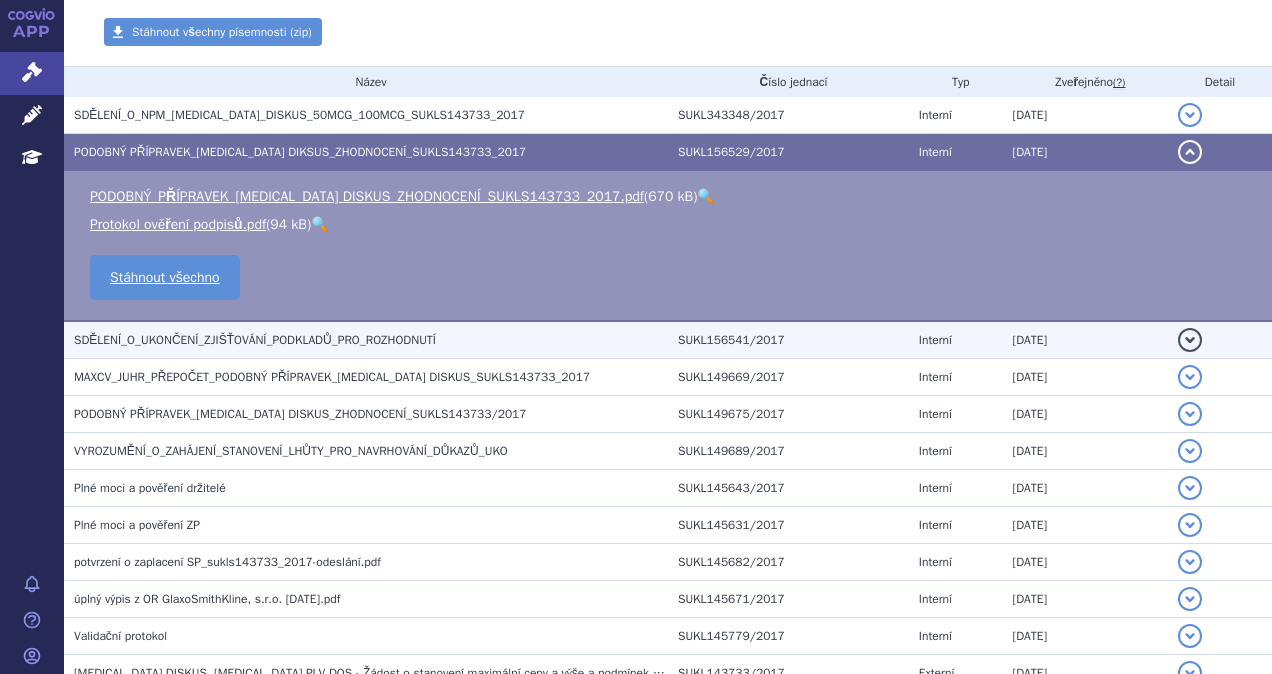 click on "SDĚLENÍ_O_UKONČENÍ_ZJIŠŤOVÁNÍ_PODKLADŮ_PRO_ROZHODNUTÍ" at bounding box center (255, 340) 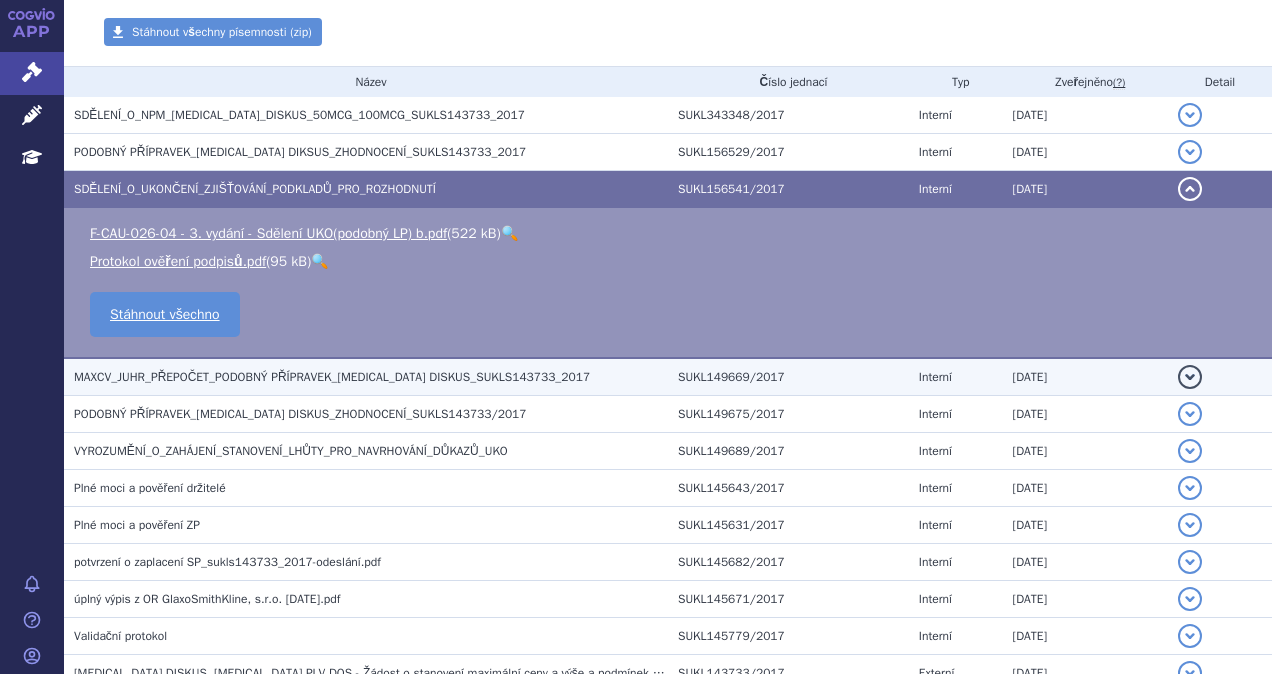 click on "MAXCV_JUHR_PŘEPOČET_PODOBNÝ PŘÍPRAVEK_SERETIDE DISKUS_SUKLS143733_2017" at bounding box center [332, 377] 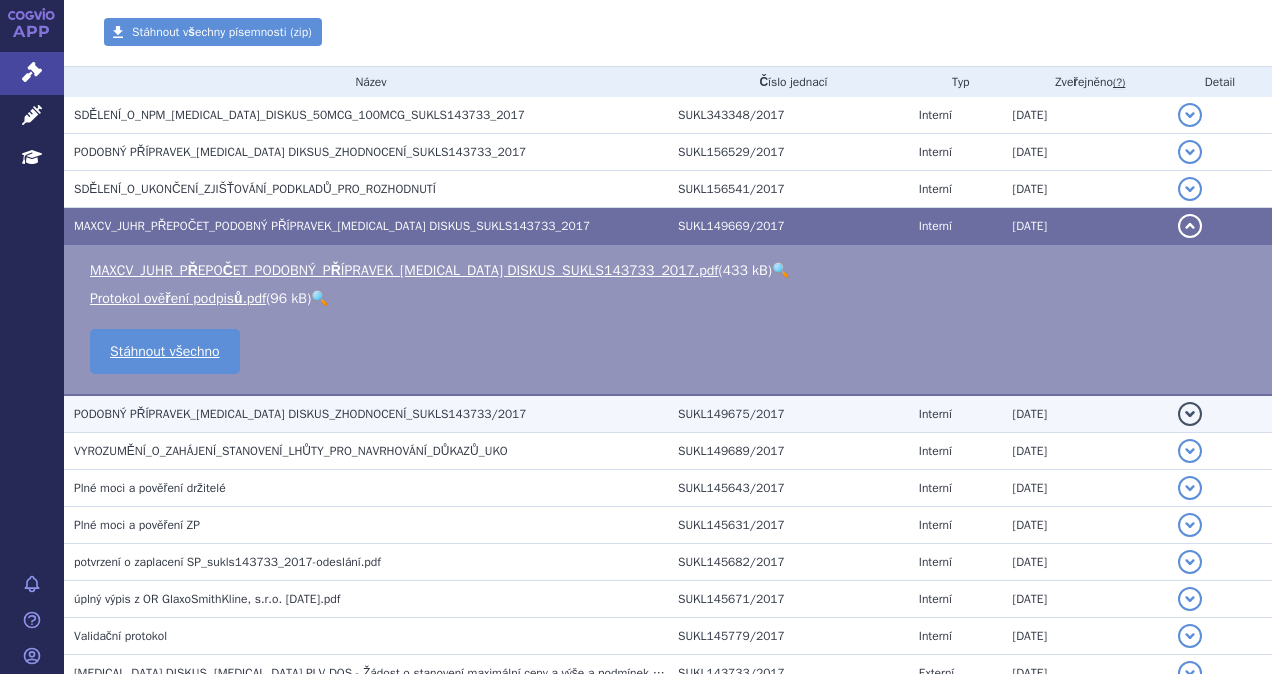 click on "PODOBNÝ PŘÍPRAVEK_SERETIDE DISKUS_ZHODNOCENÍ_SUKLS143733/2017" at bounding box center [366, 414] 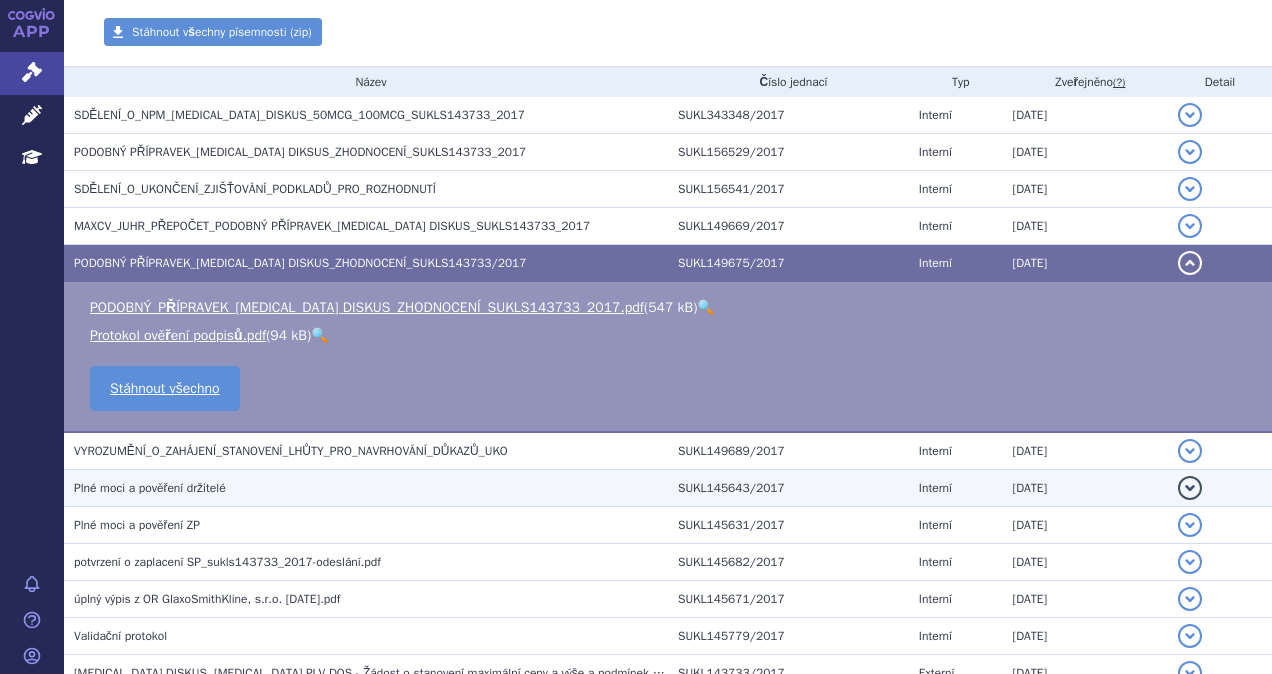 click on "Plné moci a pověření držitelé" at bounding box center [366, 488] 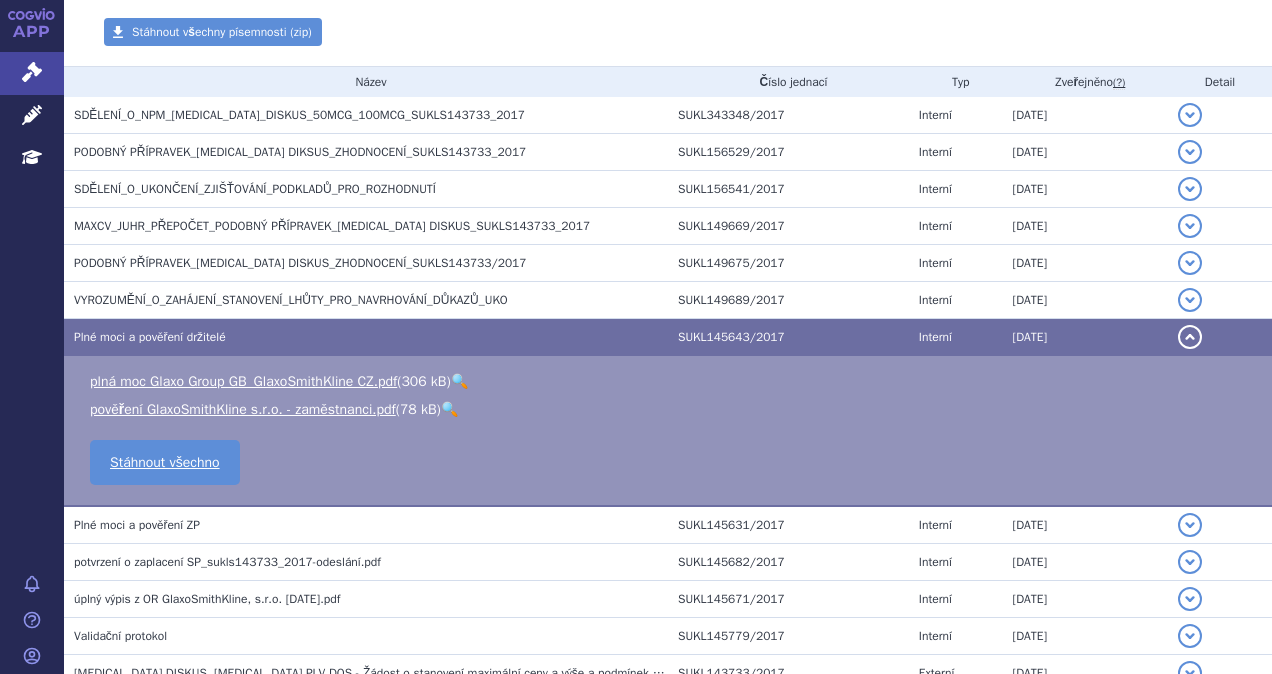 click on "plná moc Glaxo Group GB_GlaxoSmithKline CZ.pdf
( 306 kB )
🔍
pověření GlaxoSmithKline s.r.o. - zaměstnanci.pdf
( 78 kB )
🔍" at bounding box center [668, 431] 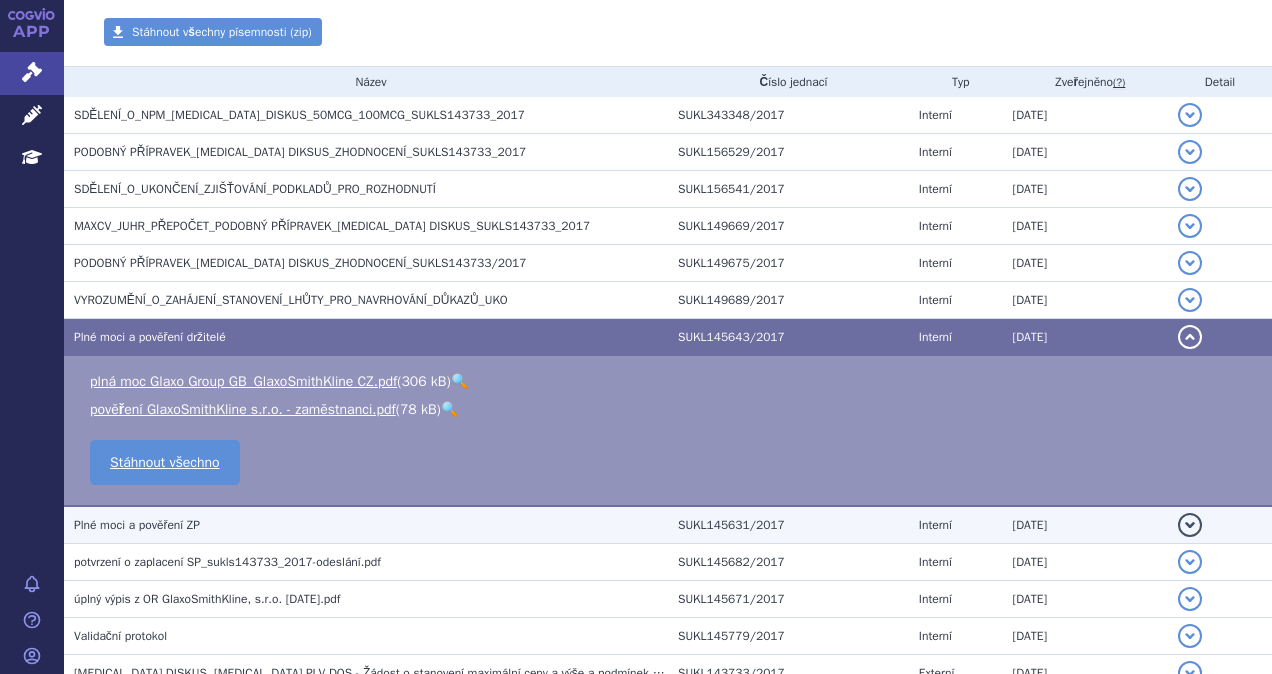 click on "Plné moci a pověření ZP" at bounding box center [137, 525] 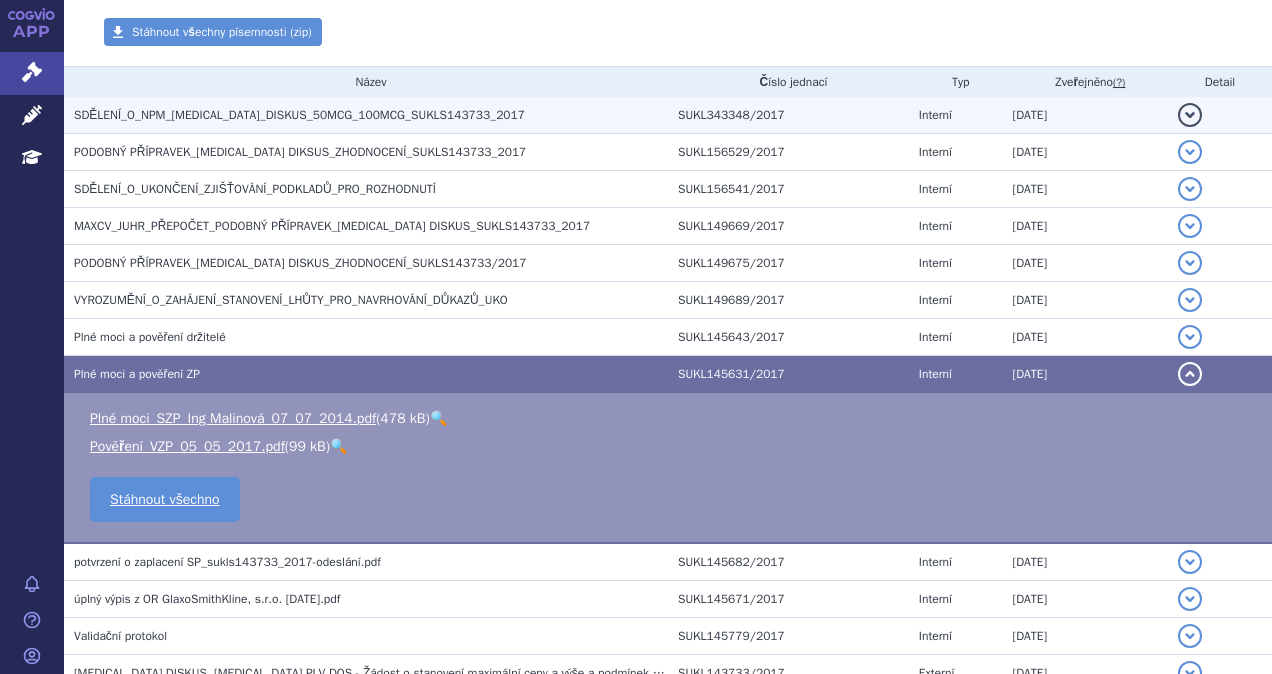 click on "SDĚLENÍ_O_NPM_SERETIDE_DISKUS_50MCG_100MCG_SUKLS143733_2017" at bounding box center (299, 115) 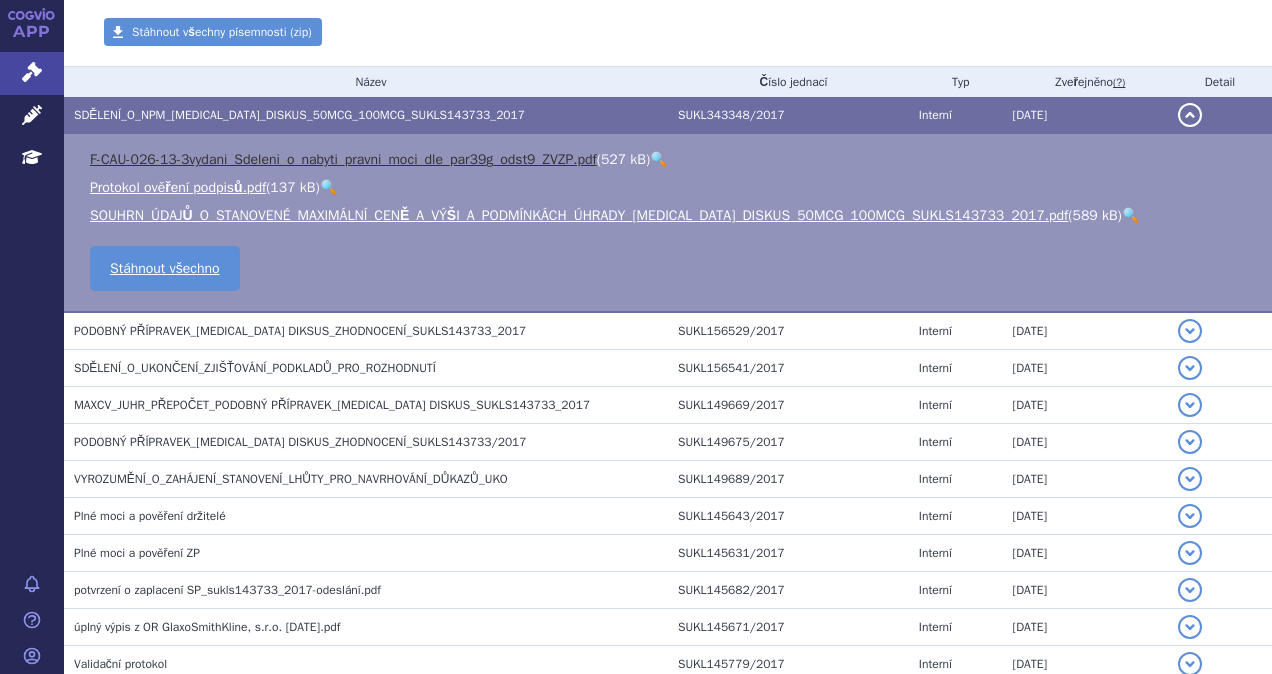 click on "F-CAU-026-13-3vydani_Sdeleni_o_nabyti_pravni_moci_dle_par39g_odst9_ZVZP.pdf" at bounding box center [343, 159] 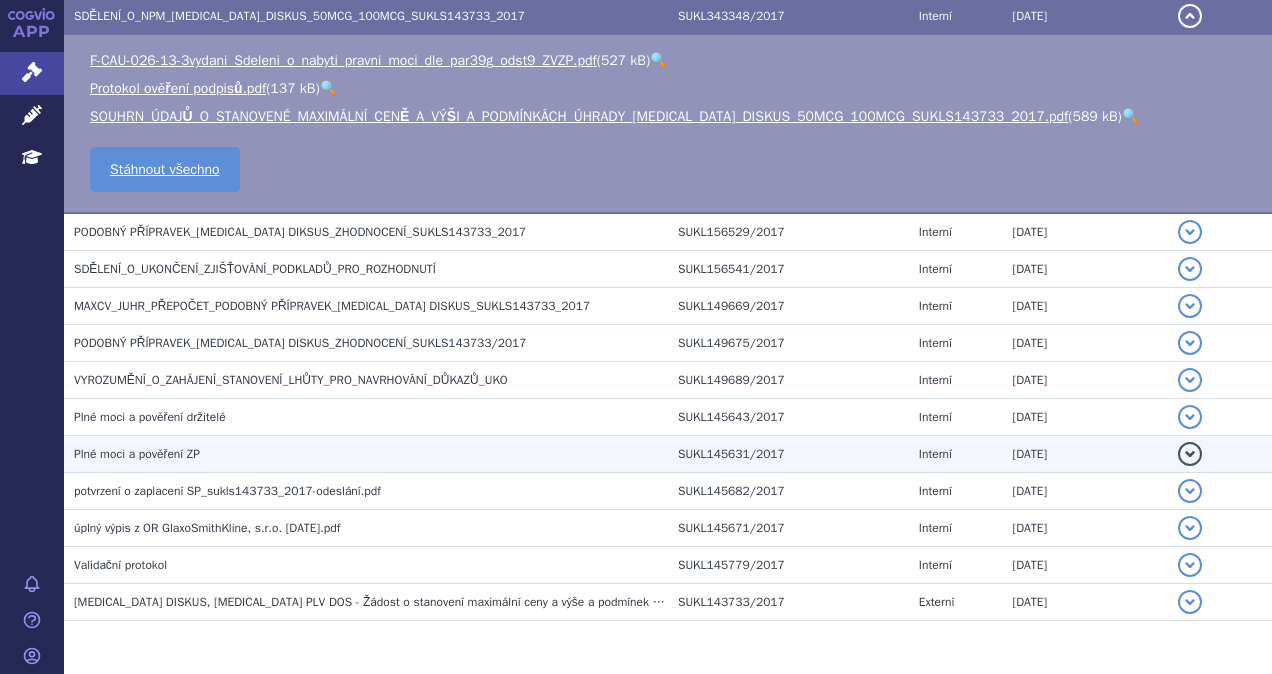 scroll, scrollTop: 564, scrollLeft: 0, axis: vertical 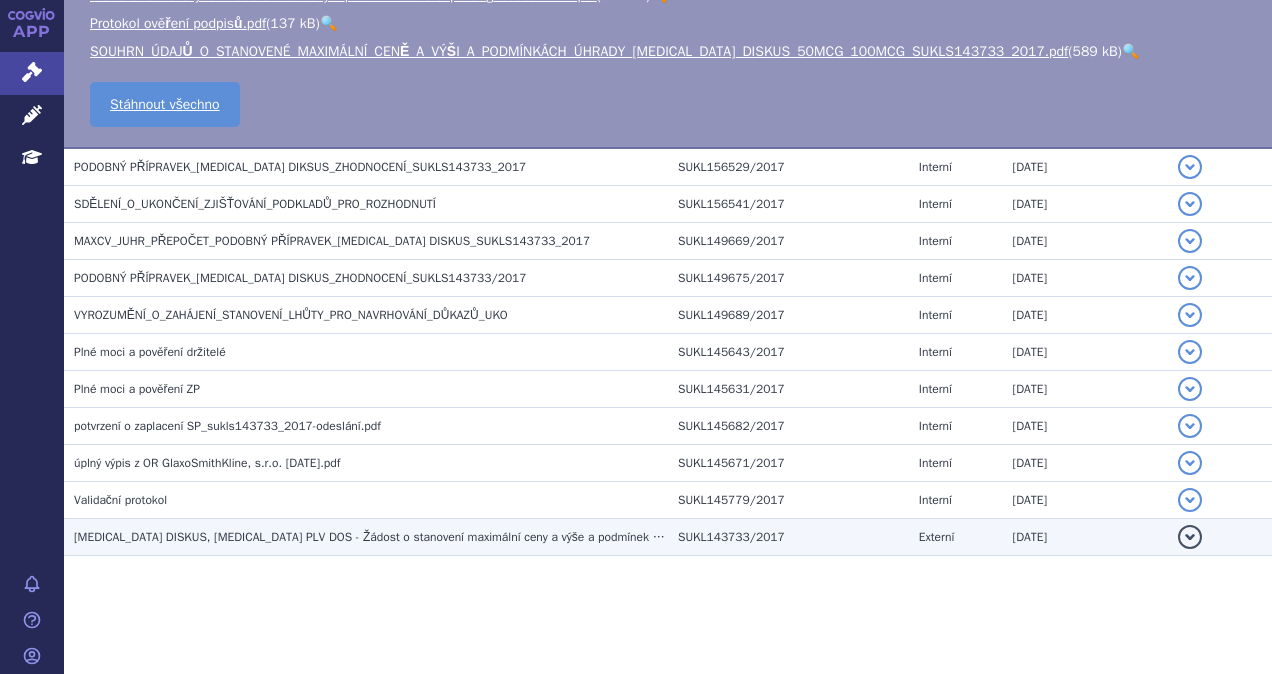 click on "SERETIDE DISKUS, INH PLV DOS - Žádost o stanovení maximální ceny a výše a podmínek úhrady LP (PP)" at bounding box center (401, 537) 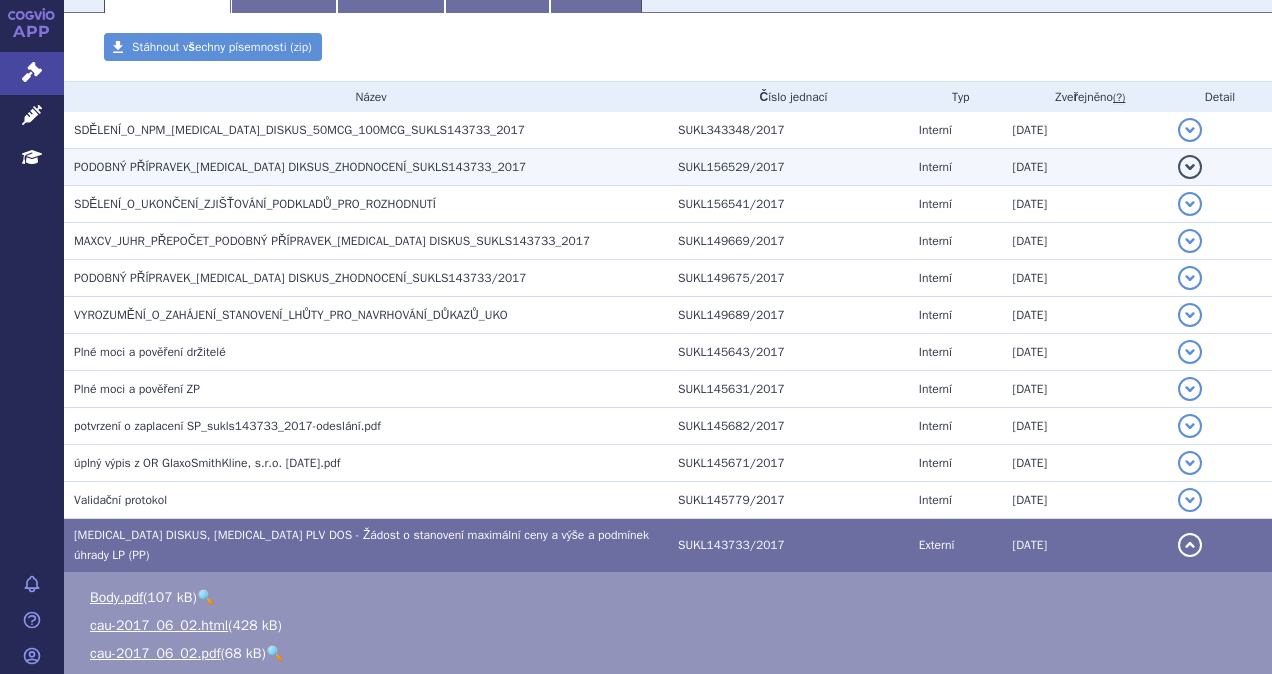 scroll, scrollTop: 285, scrollLeft: 0, axis: vertical 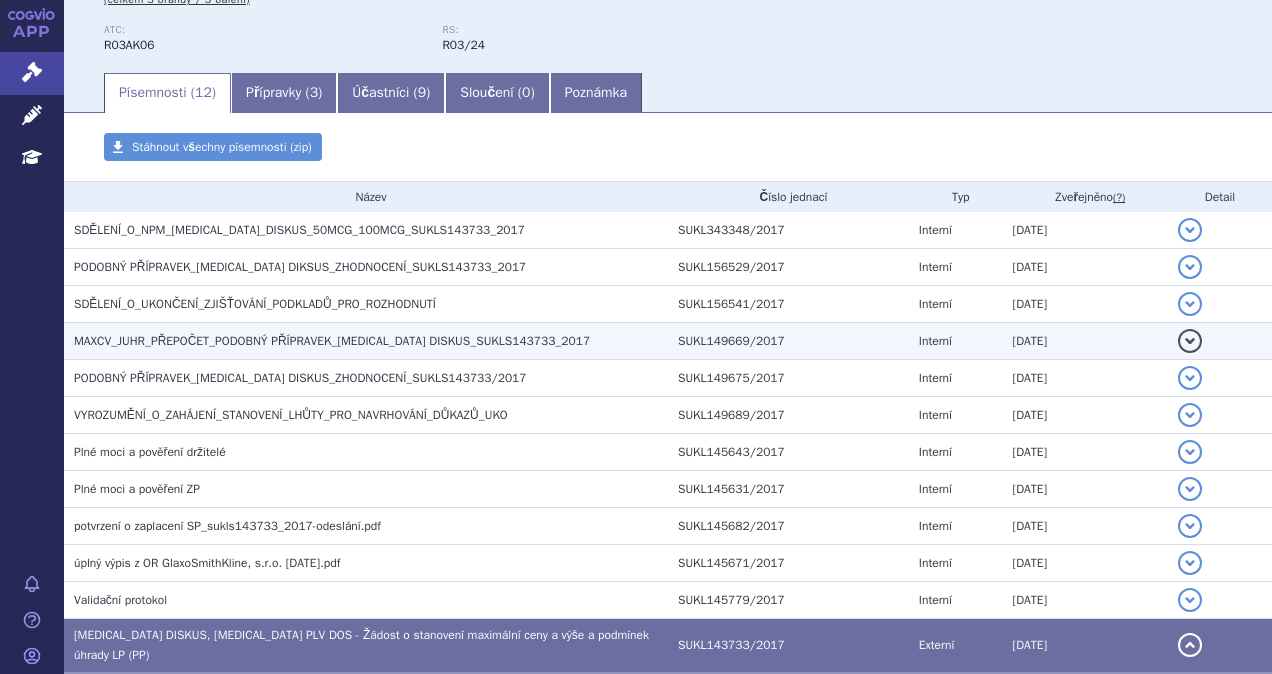 click on "MAXCV_JUHR_PŘEPOČET_PODOBNÝ PŘÍPRAVEK_SERETIDE DISKUS_SUKLS143733_2017" at bounding box center (332, 341) 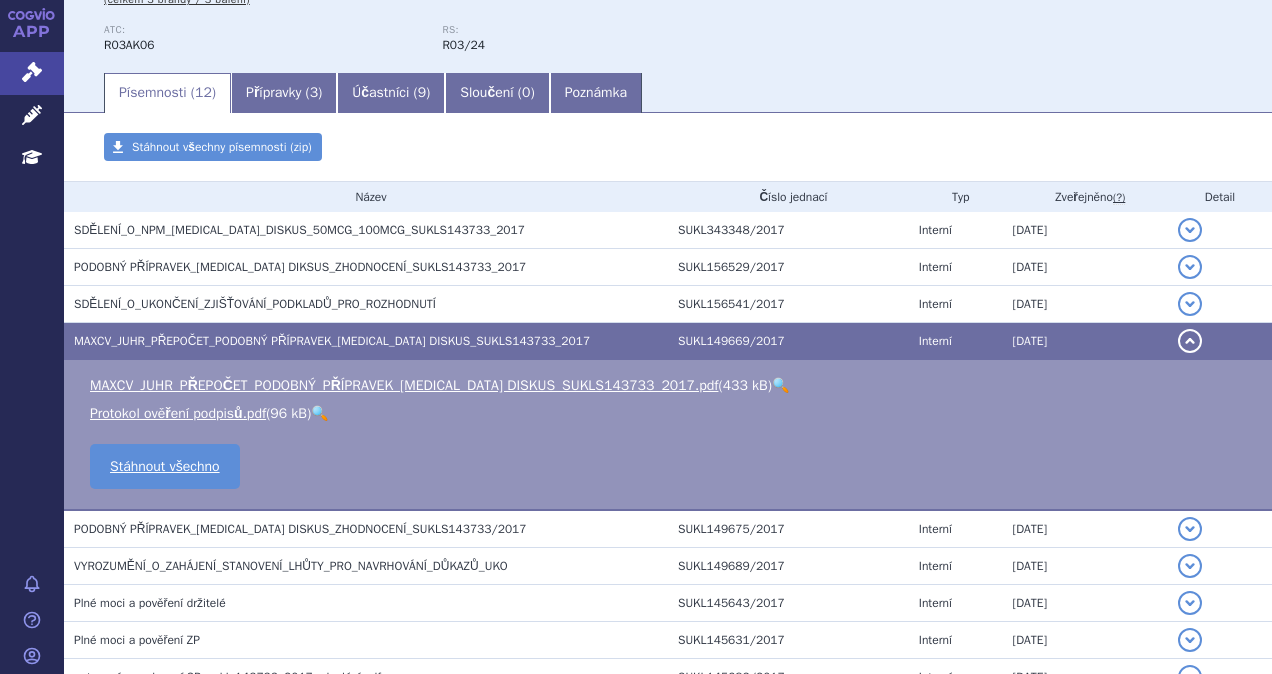 click on "MAXCV_JUHR_PŘEPOČET_PODOBNÝ PŘÍPRAVEK_SERETIDE DISKUS_SUKLS143733_2017" at bounding box center (332, 341) 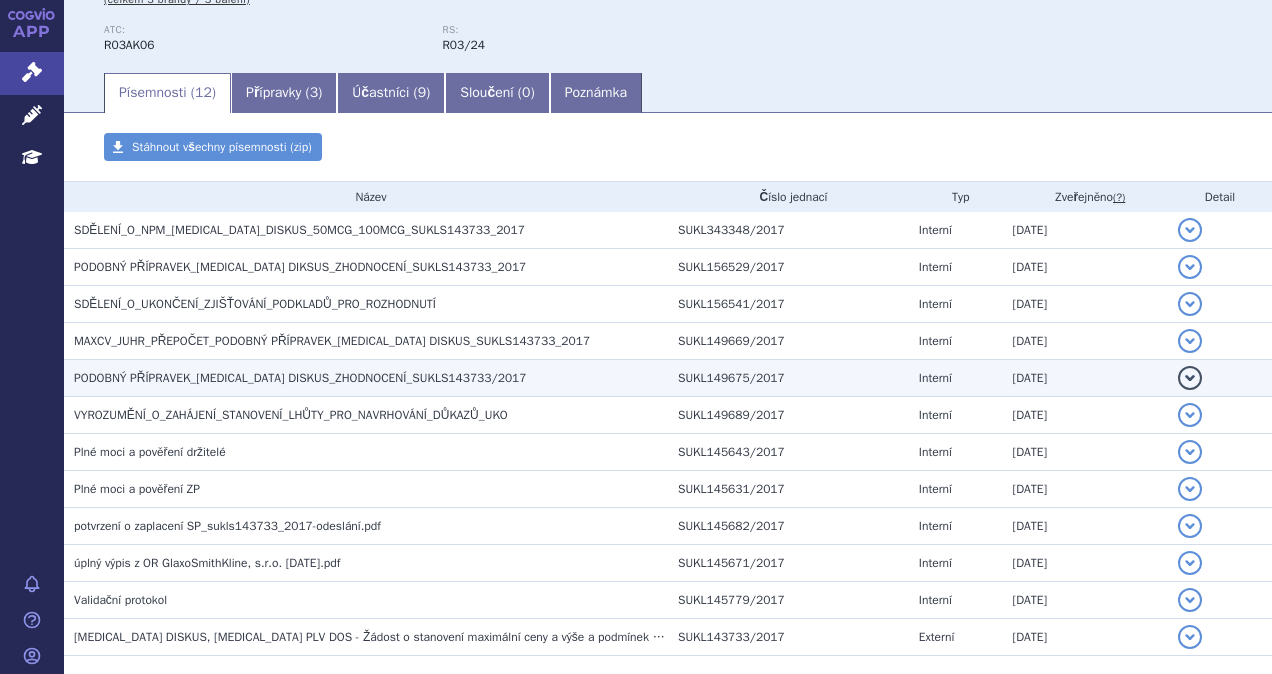 click on "PODOBNÝ PŘÍPRAVEK_SERETIDE DISKUS_ZHODNOCENÍ_SUKLS143733/2017" at bounding box center [300, 378] 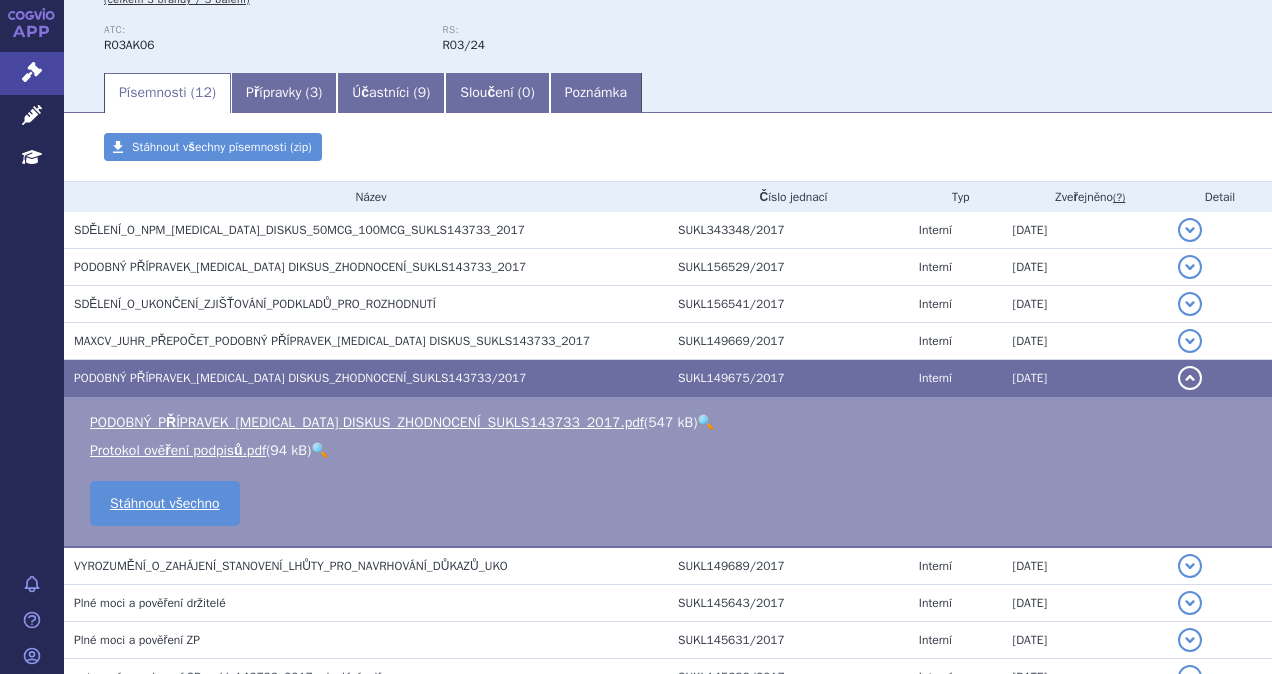 click on "PODOBNÝ PŘÍPRAVEK_SERETIDE DISKUS_ZHODNOCENÍ_SUKLS143733/2017" at bounding box center (300, 378) 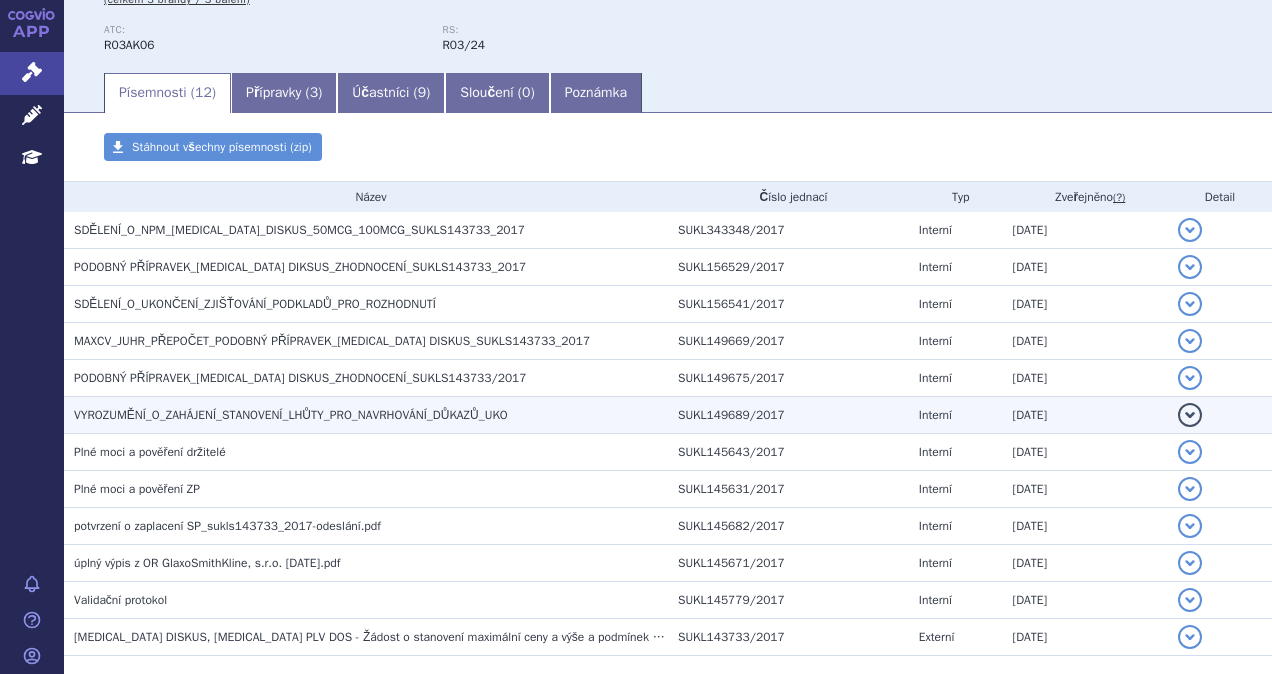 click on "VYROZUMĚNÍ_O_ZAHÁJENÍ_STANOVENÍ_LHŮTY_PRO_NAVRHOVÁNÍ_DŮKAZŮ_UKO" at bounding box center (291, 415) 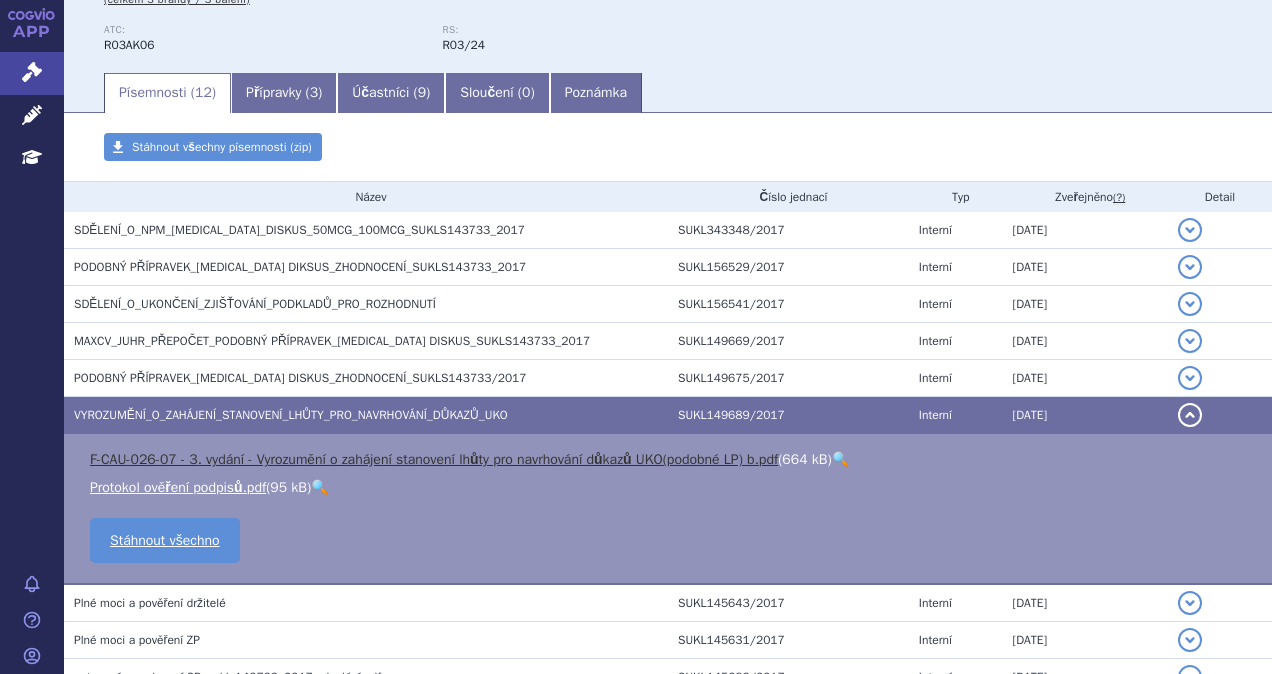 click on "F-CAU-026-07 - 3. vydání - Vyrozumění o zahájení stanovení lhůty pro navrhování důkazů UKO(podobné LP) b.pdf" at bounding box center (434, 459) 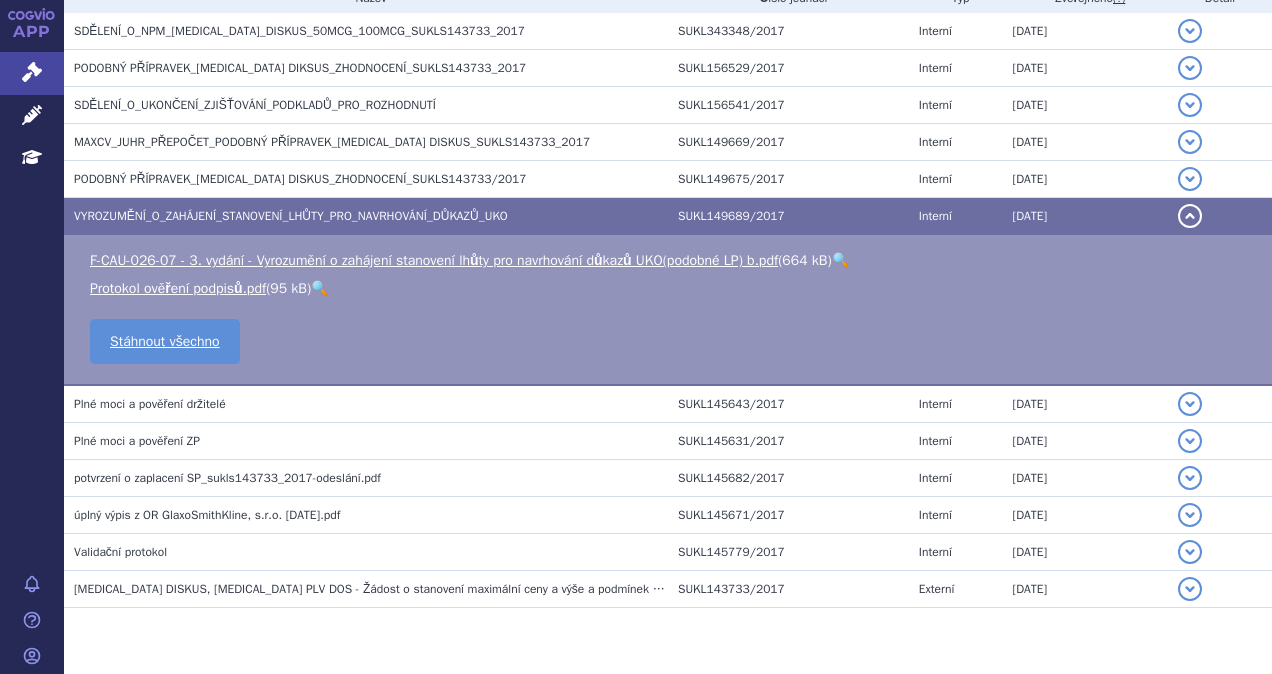 scroll, scrollTop: 485, scrollLeft: 0, axis: vertical 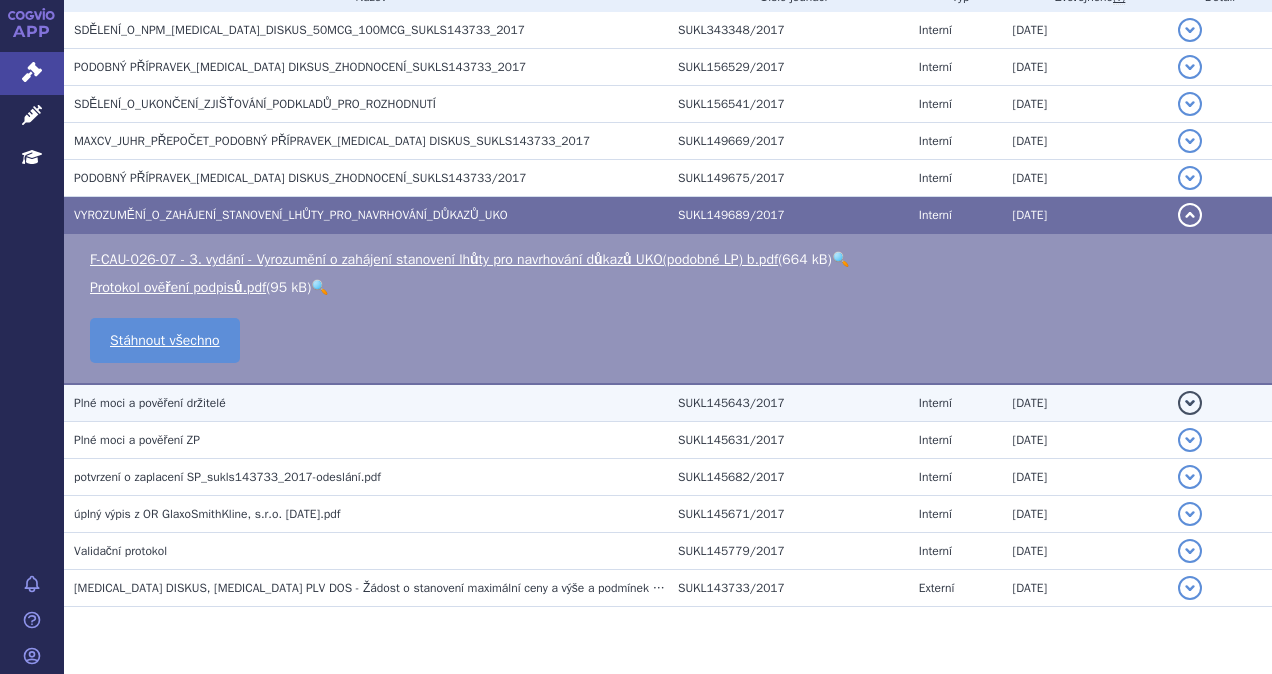 click on "Plné moci a pověření držitelé" at bounding box center [150, 403] 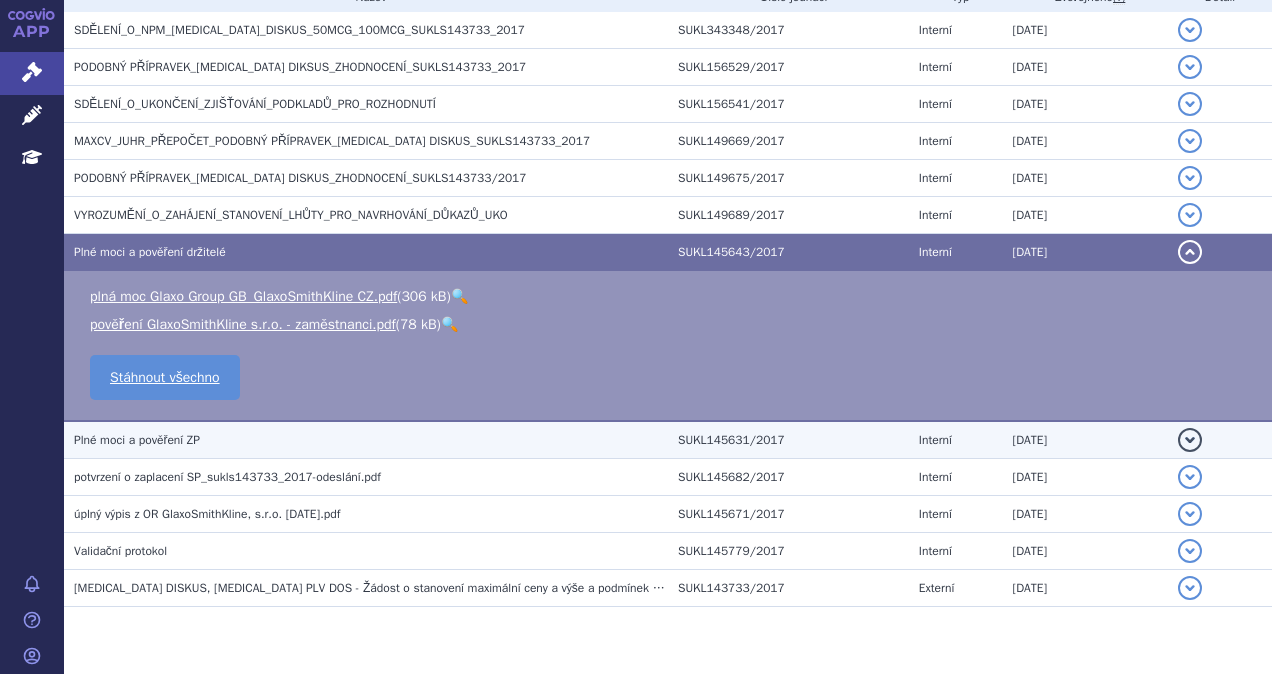 click on "Plné moci a pověření ZP" at bounding box center [137, 440] 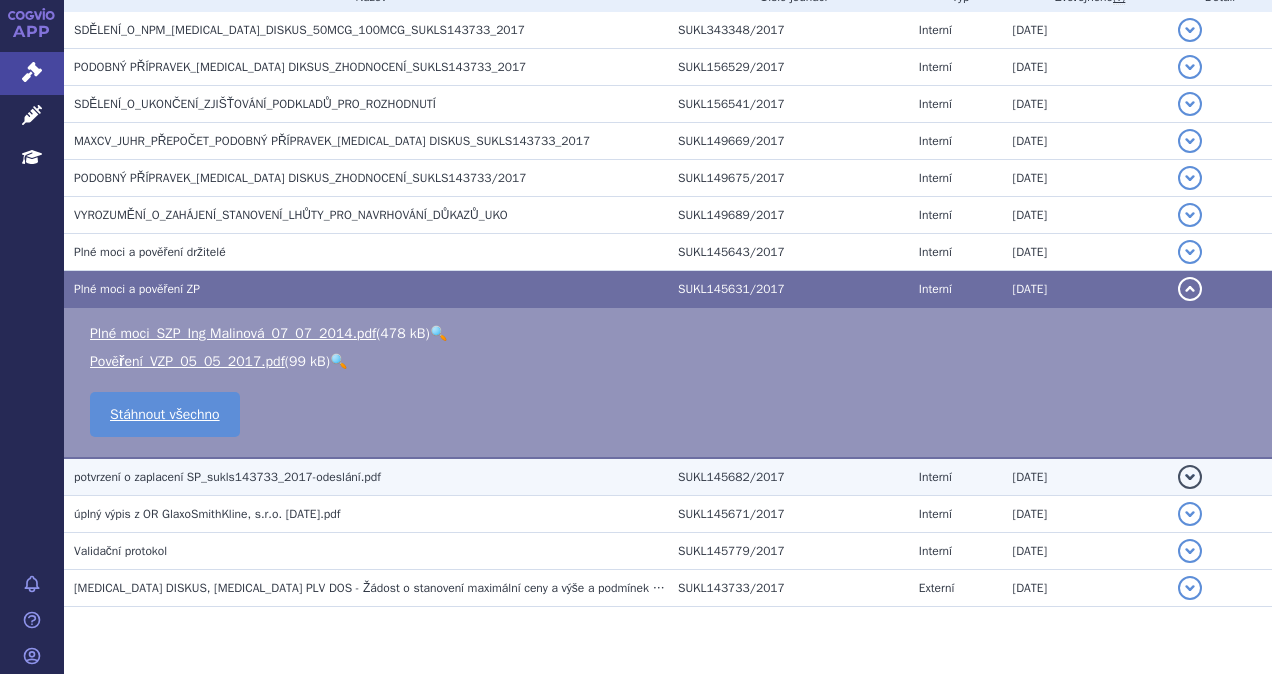 click on "potvrzení o zaplacení SP_sukls143733_2017-odeslání.pdf" at bounding box center (227, 477) 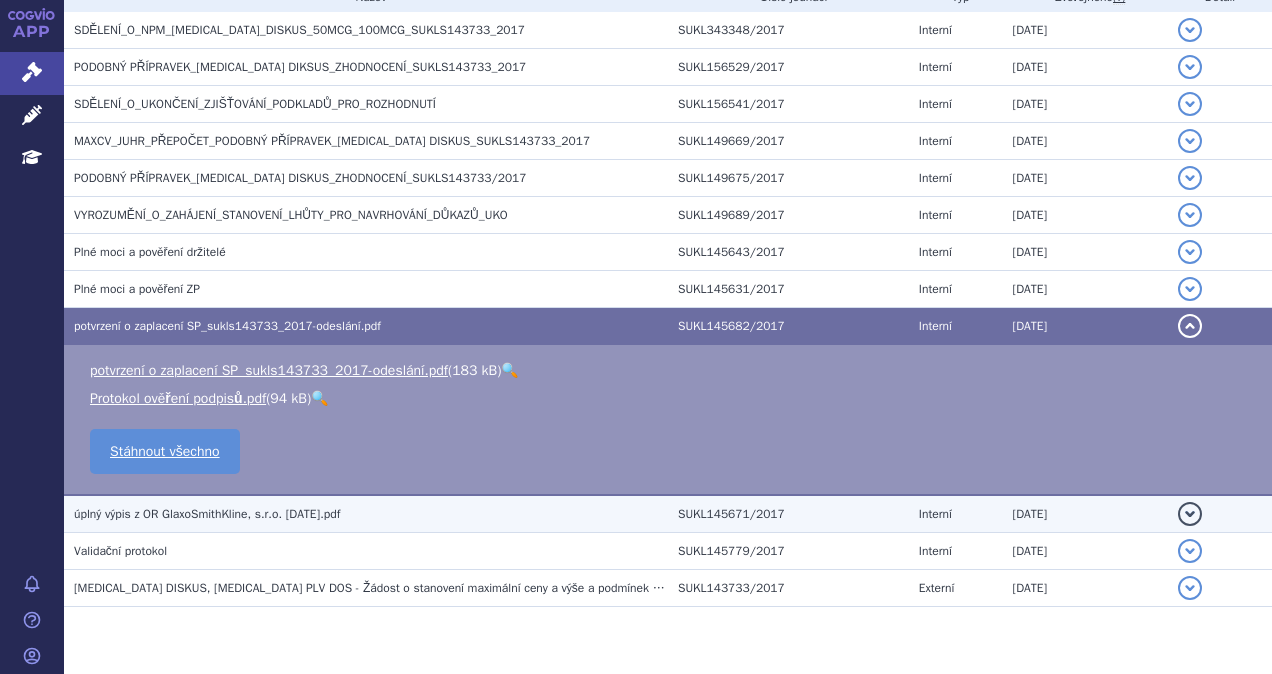 click on "úplný výpis z OR GlaxoSmithKline, s.r.o. 06. 06. 2017.pdf" at bounding box center (207, 514) 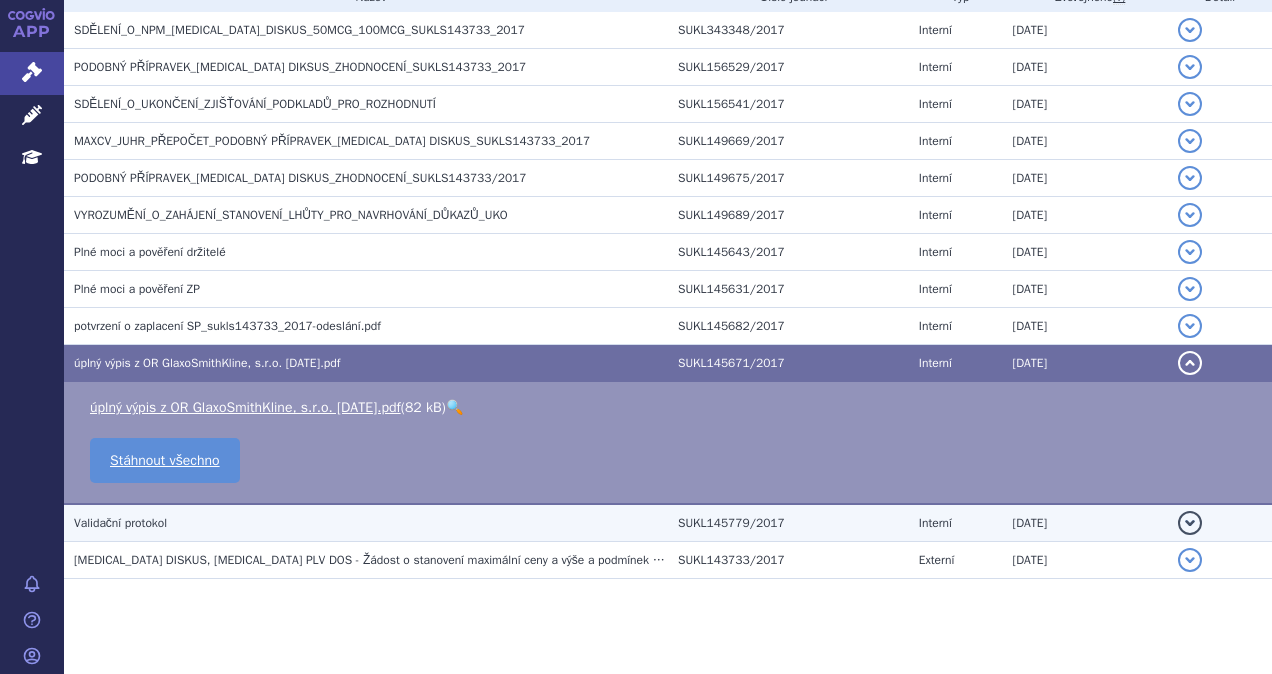 click on "Validační protokol" at bounding box center (120, 523) 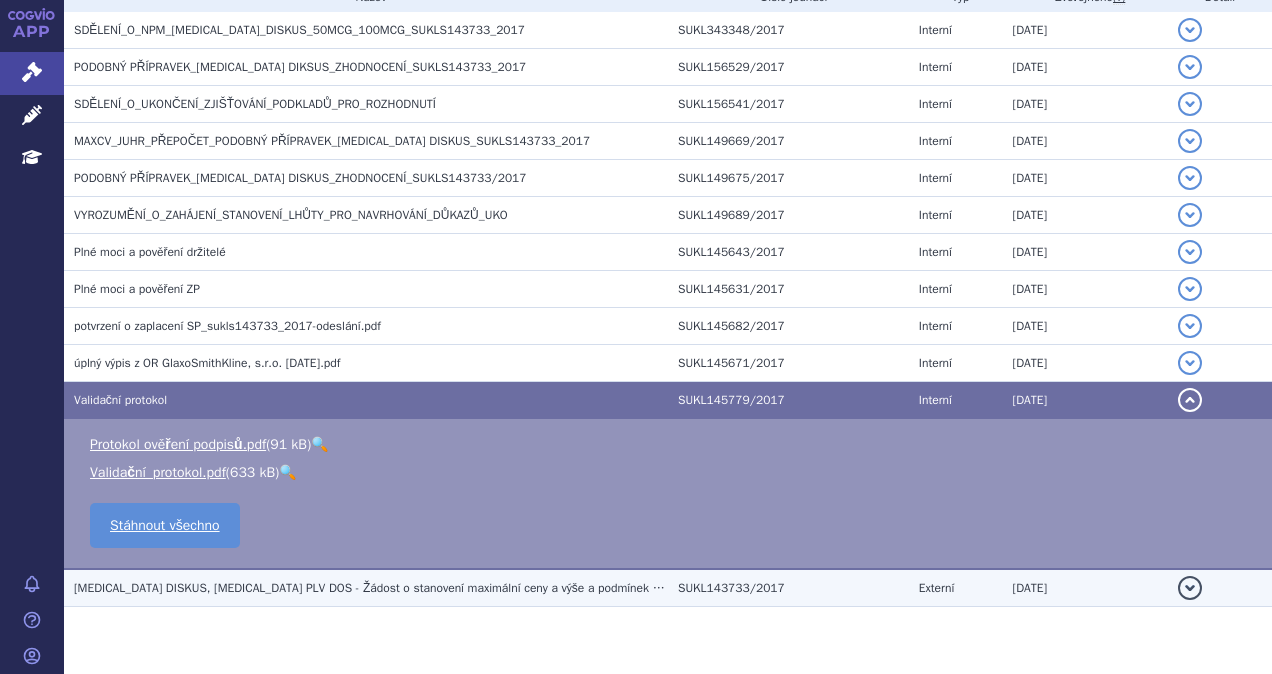 click on "SERETIDE DISKUS, INH PLV DOS - Žádost o stanovení maximální ceny a výše a podmínek úhrady LP (PP)" at bounding box center [401, 588] 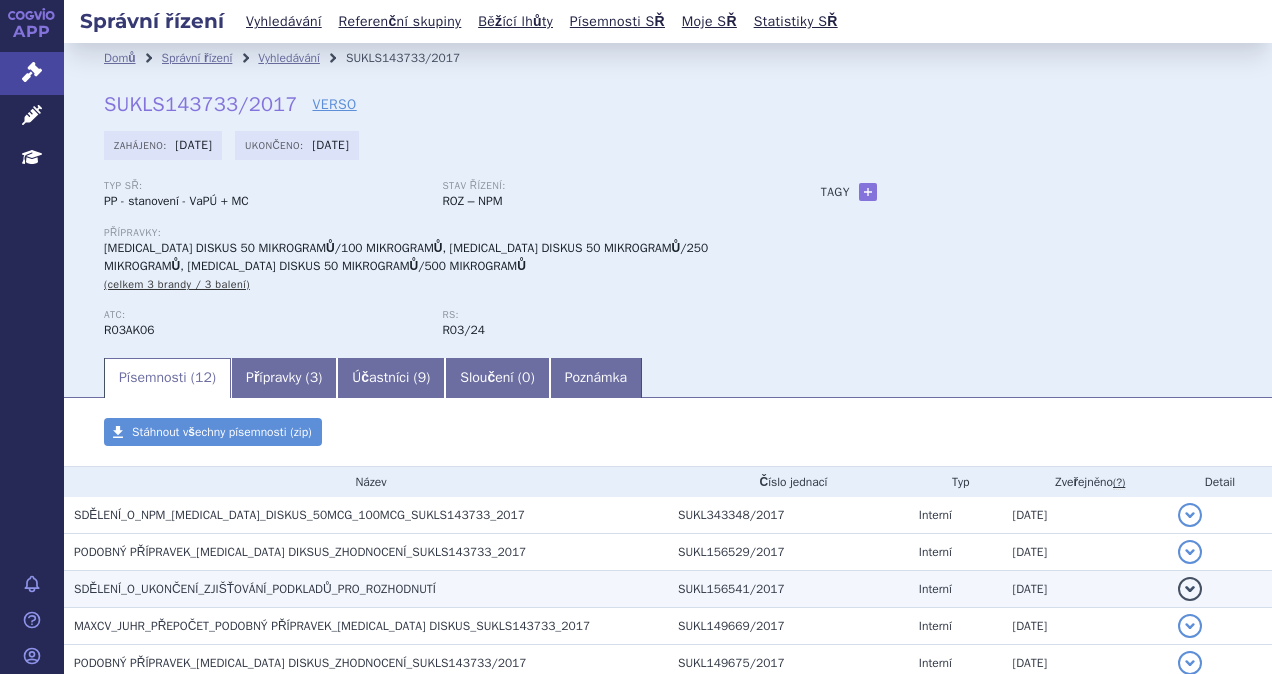 scroll, scrollTop: 100, scrollLeft: 0, axis: vertical 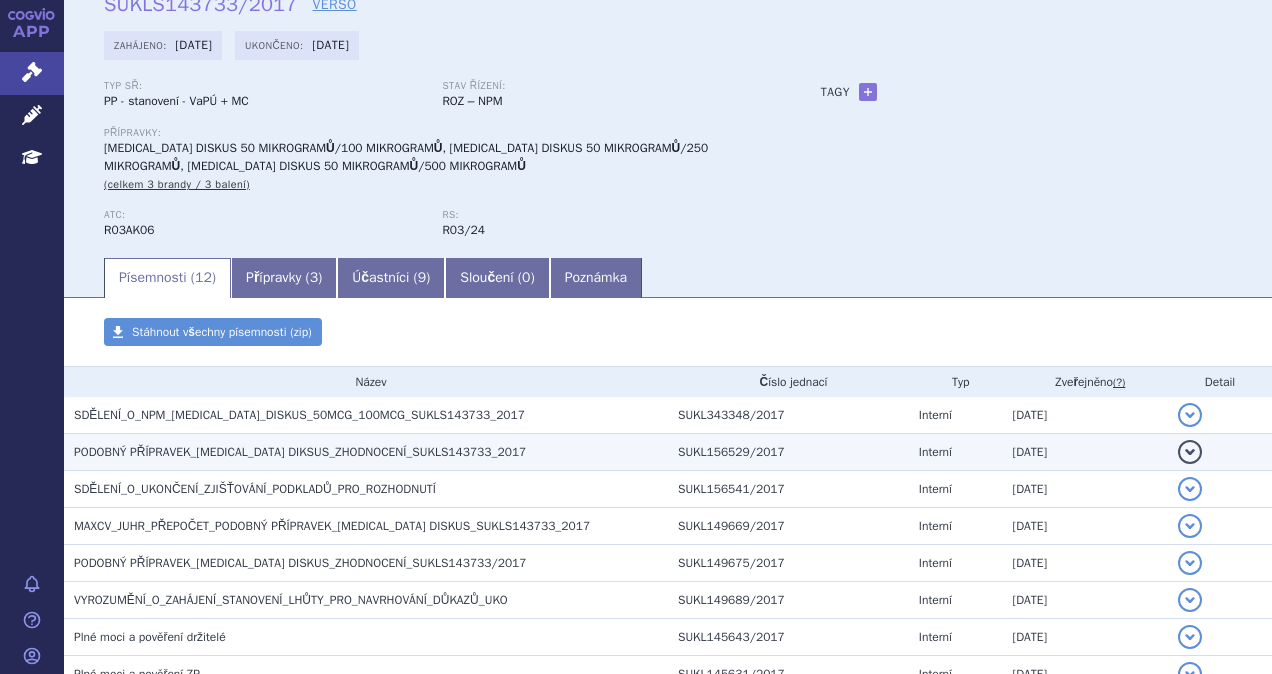 click on "PODOBNÝ PŘÍPRAVEK_SERETIDE DIKSUS_ZHODNOCENÍ_SUKLS143733_2017" at bounding box center [300, 452] 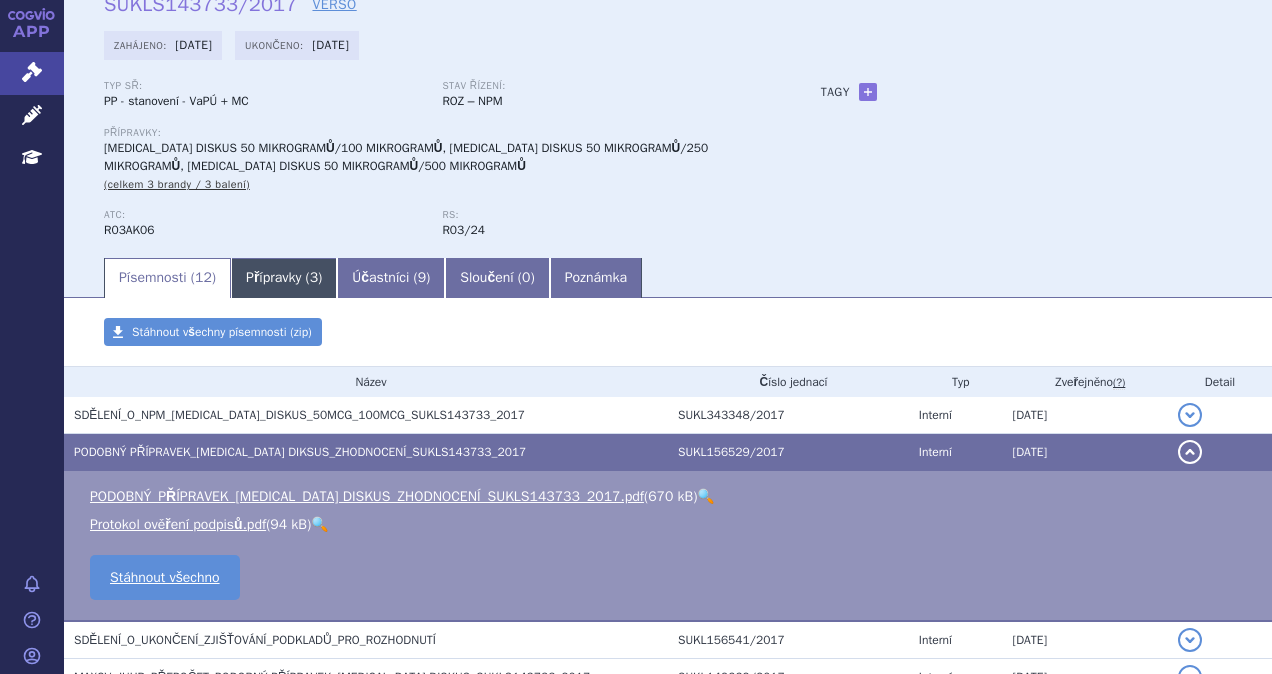 click on "Přípravky ( 3 )" at bounding box center (284, 278) 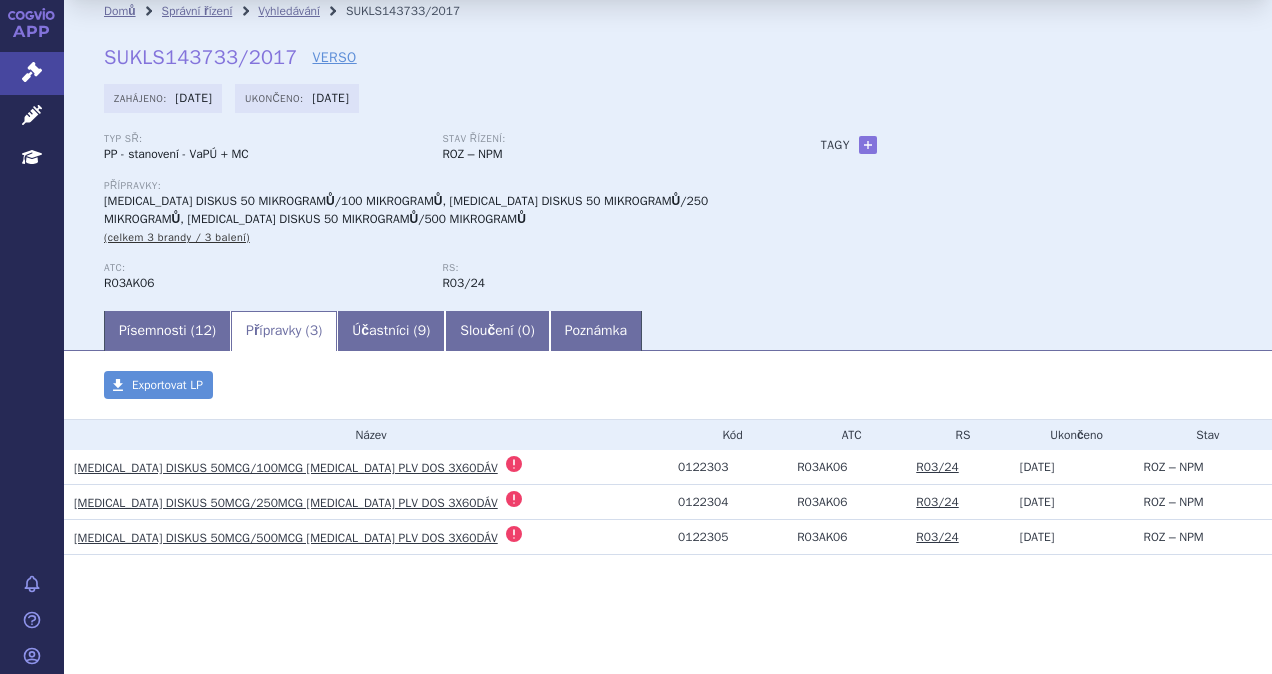click on "SERETIDE DISKUS 50MCG/100MCG INH PLV DOS 3X60DÁV" at bounding box center (286, 468) 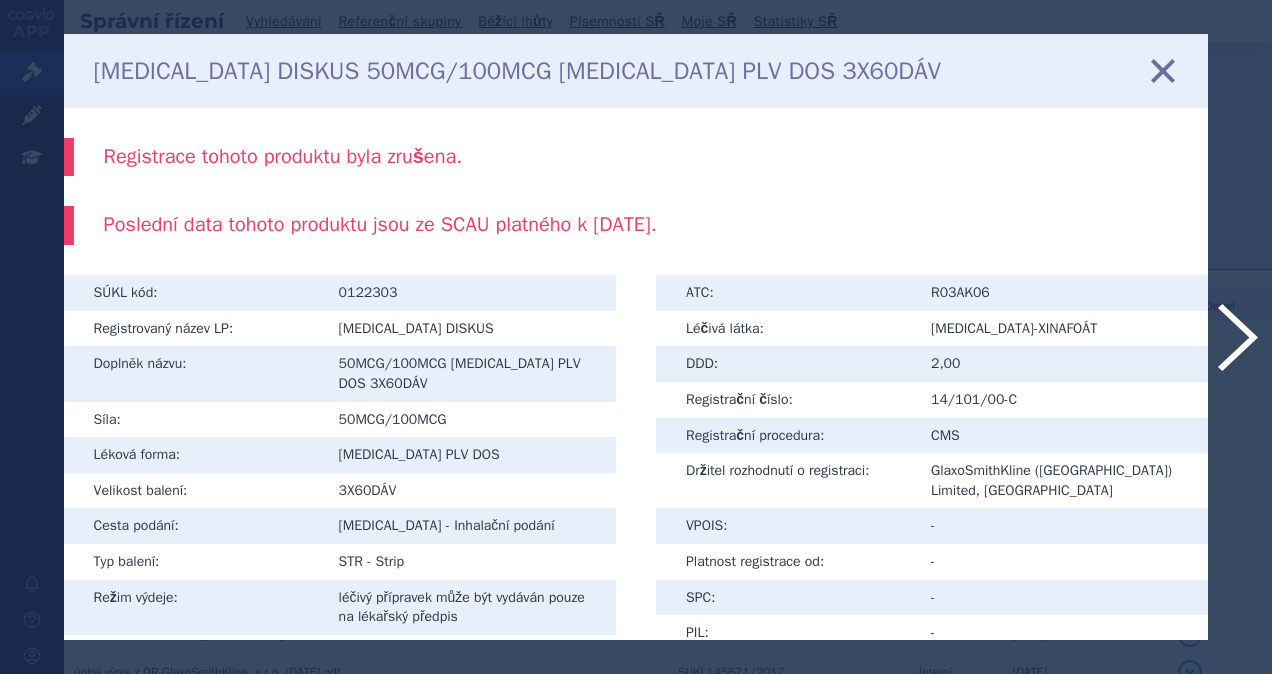 scroll, scrollTop: 0, scrollLeft: 0, axis: both 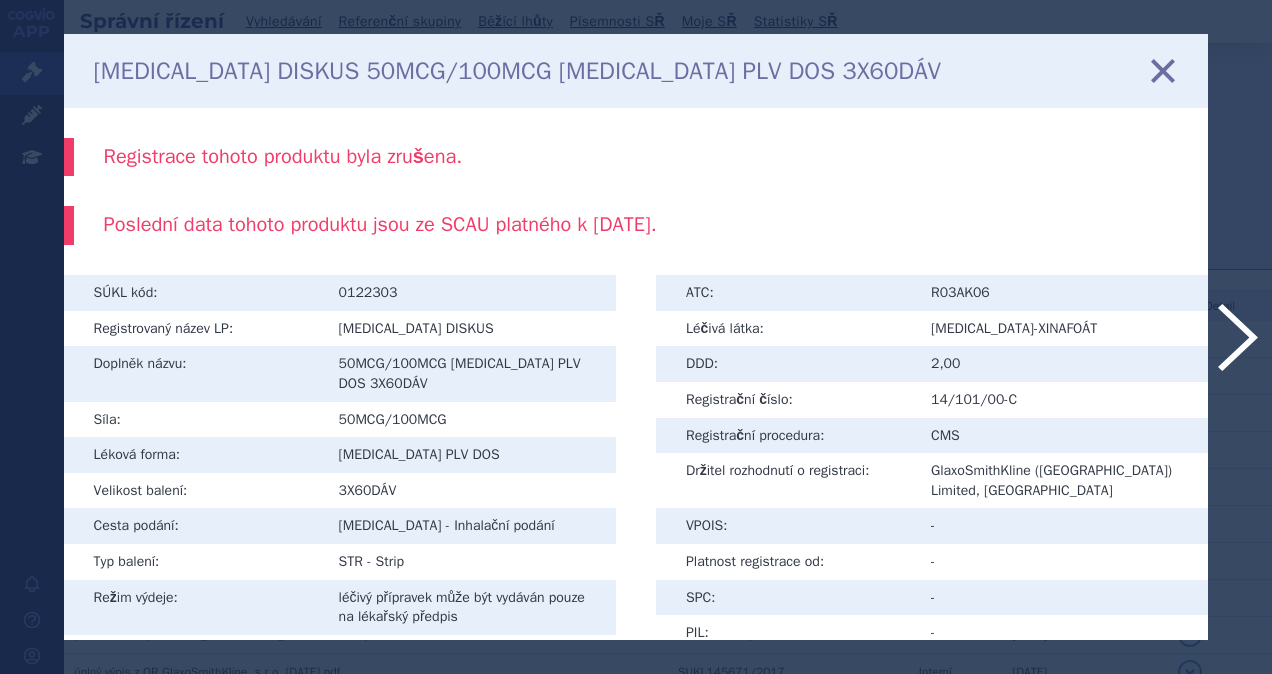 click at bounding box center [1163, 70] 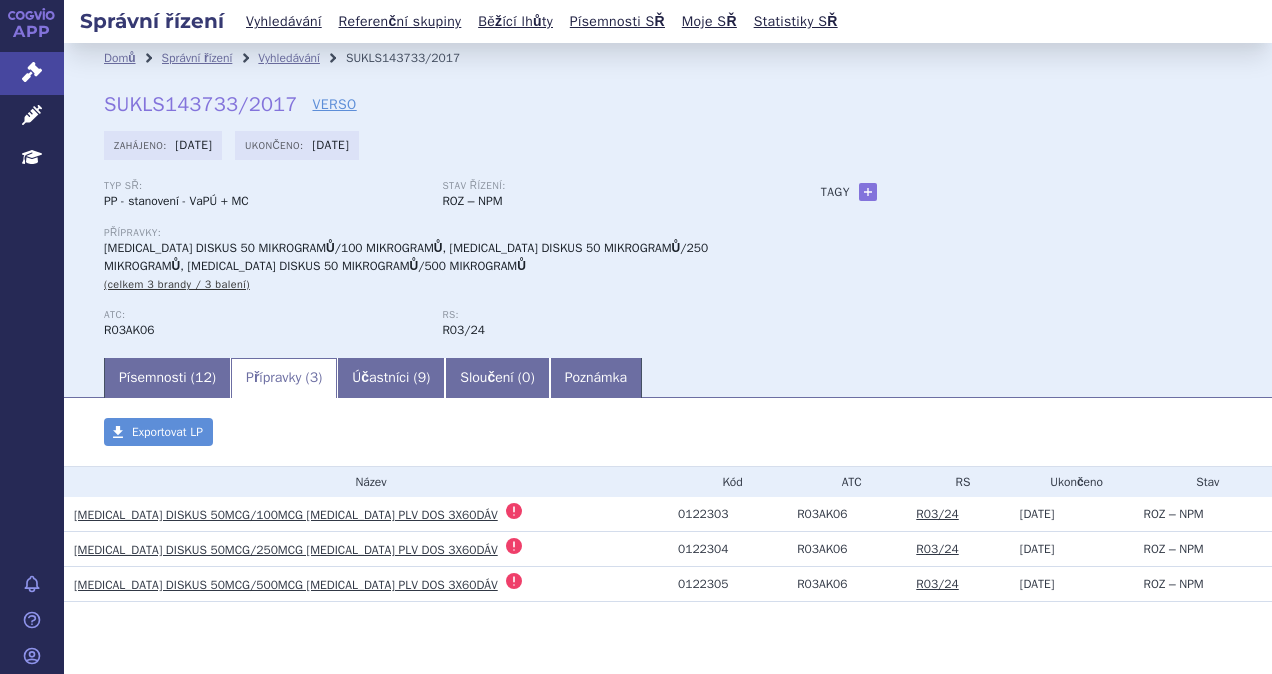 scroll, scrollTop: 0, scrollLeft: 0, axis: both 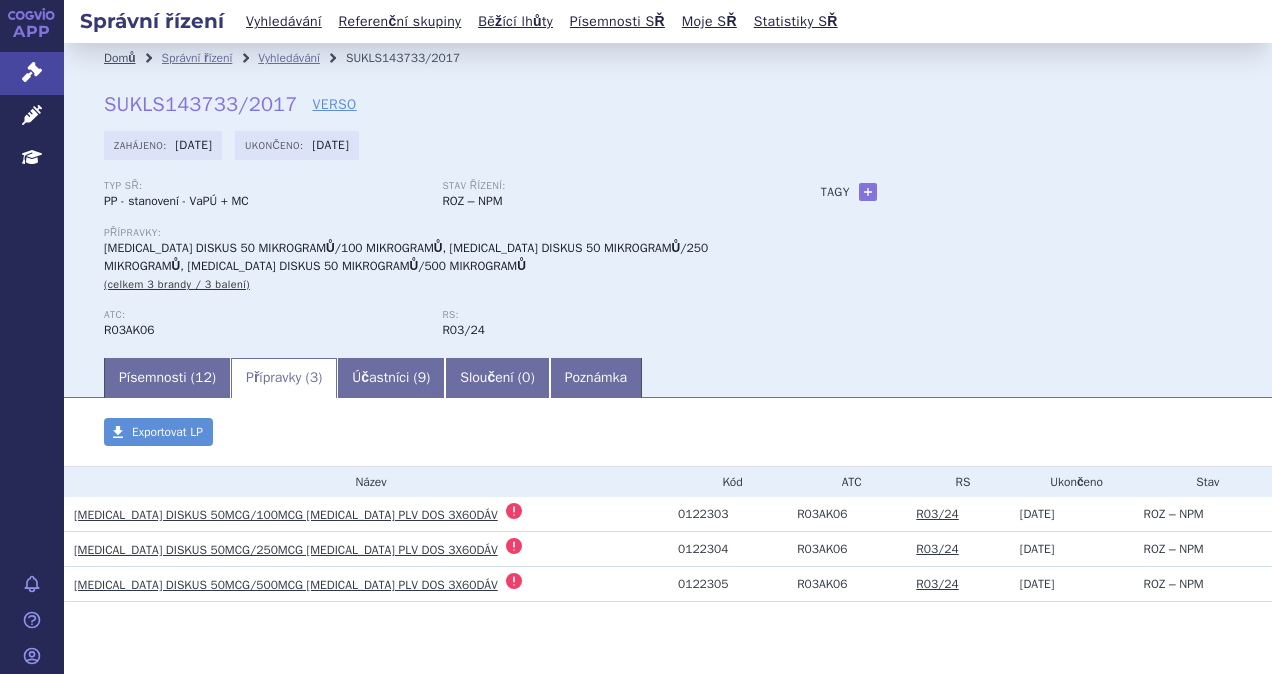 click on "Domů" at bounding box center (120, 58) 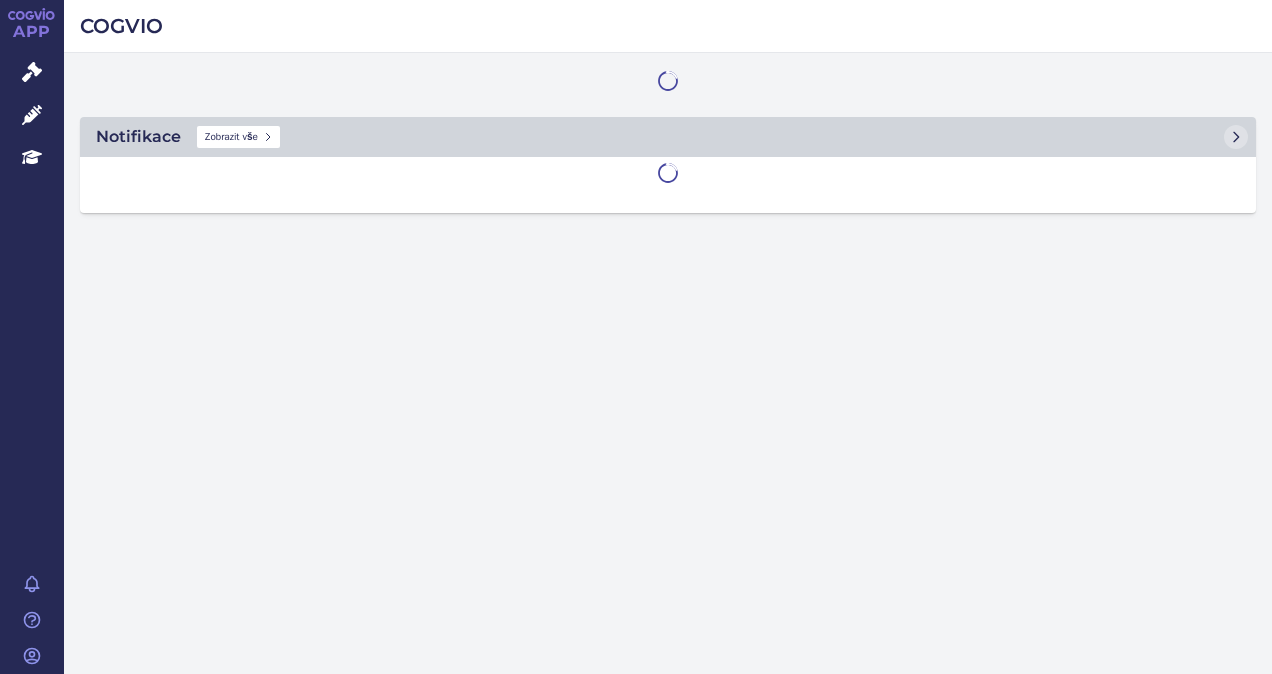 scroll, scrollTop: 0, scrollLeft: 0, axis: both 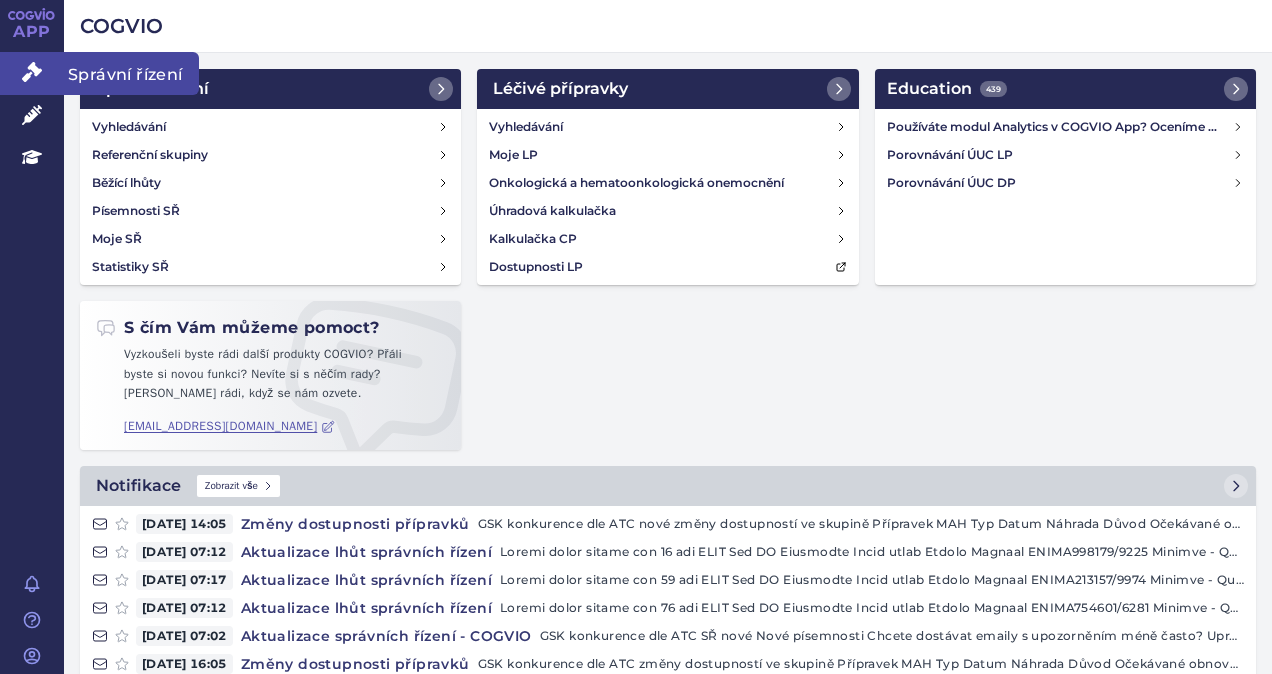 click 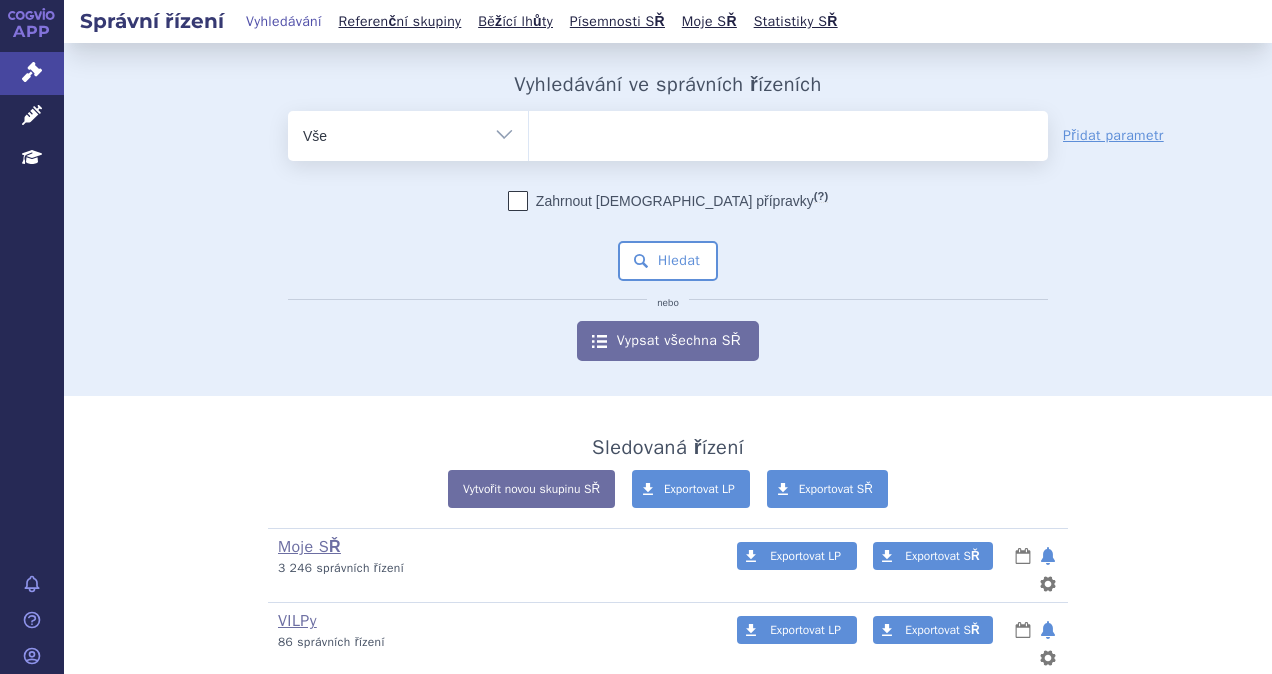 scroll, scrollTop: 0, scrollLeft: 0, axis: both 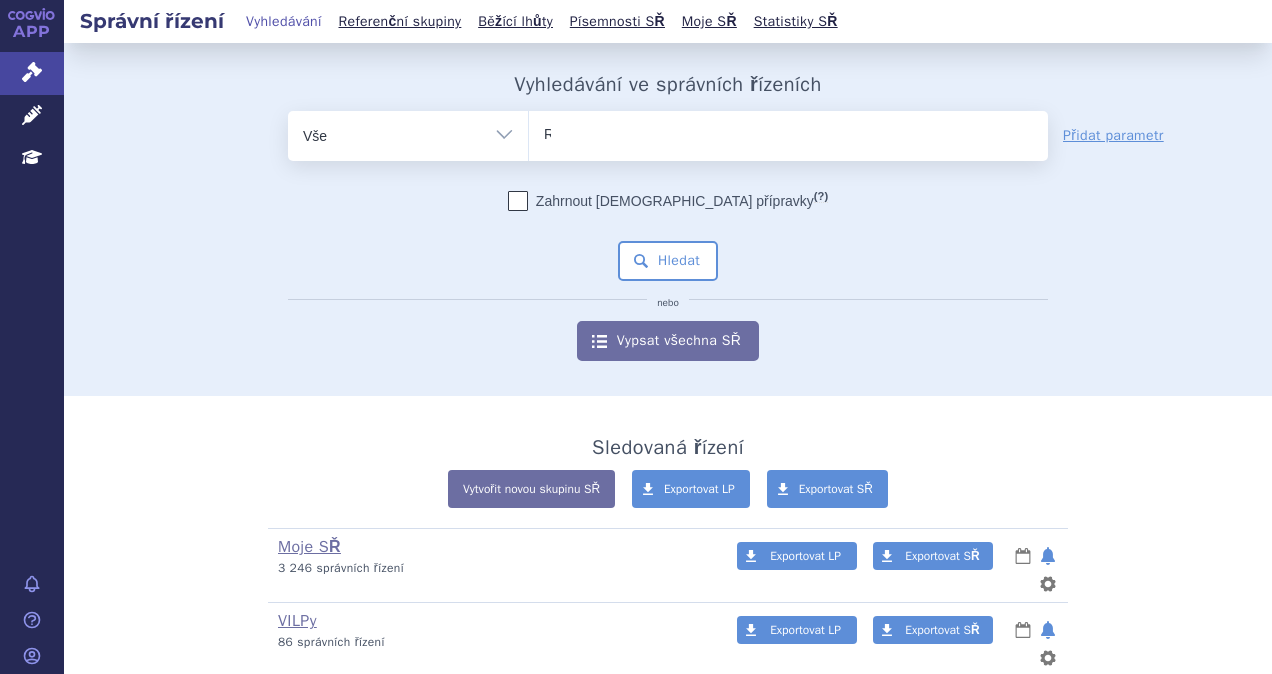 type 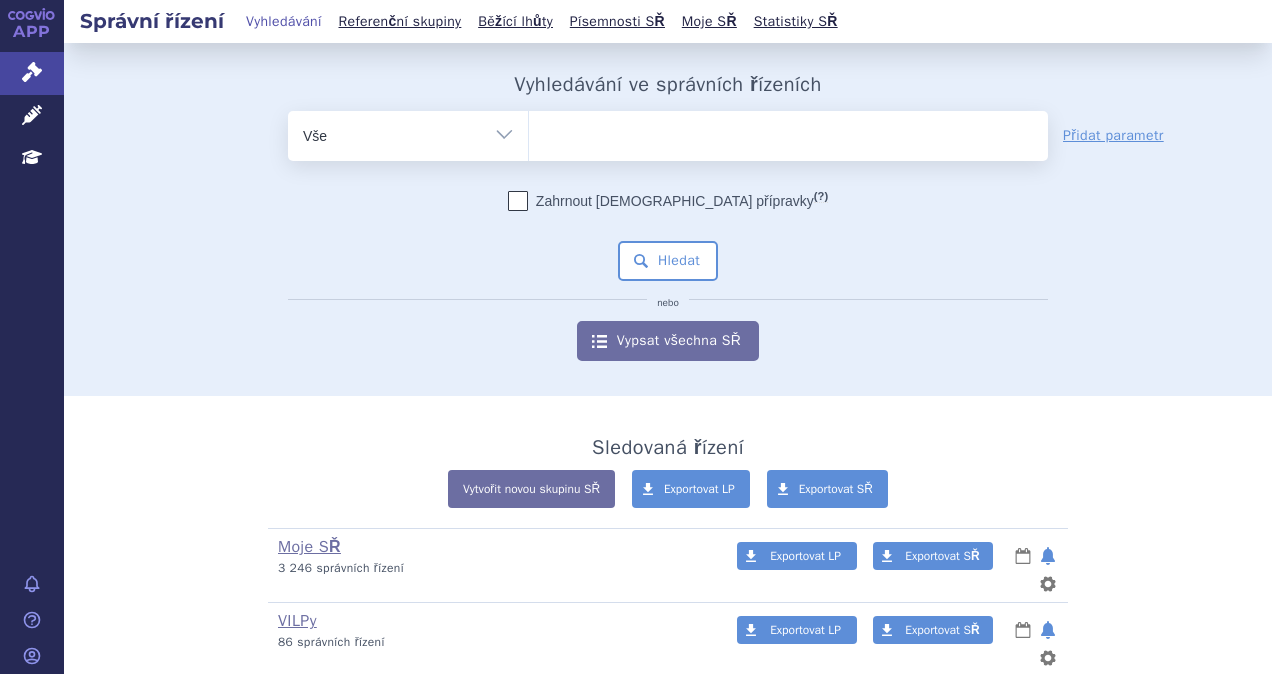 select on "R03AK06" 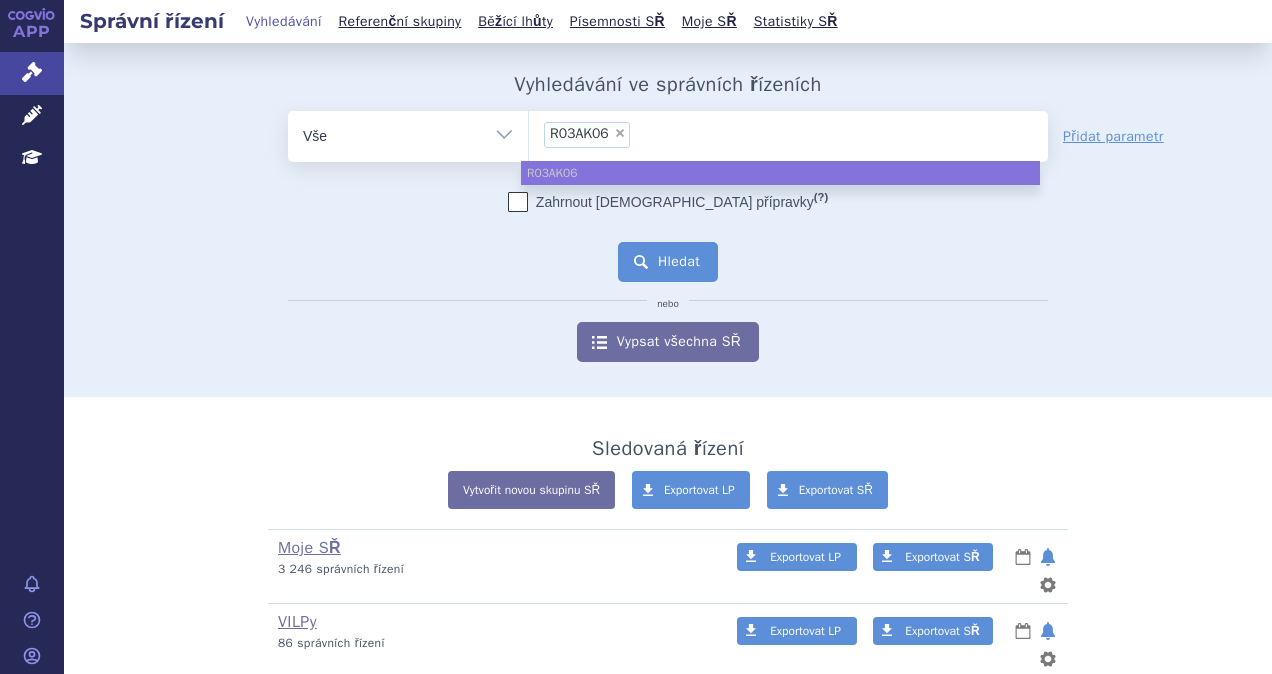 click on "Hledat" at bounding box center [668, 262] 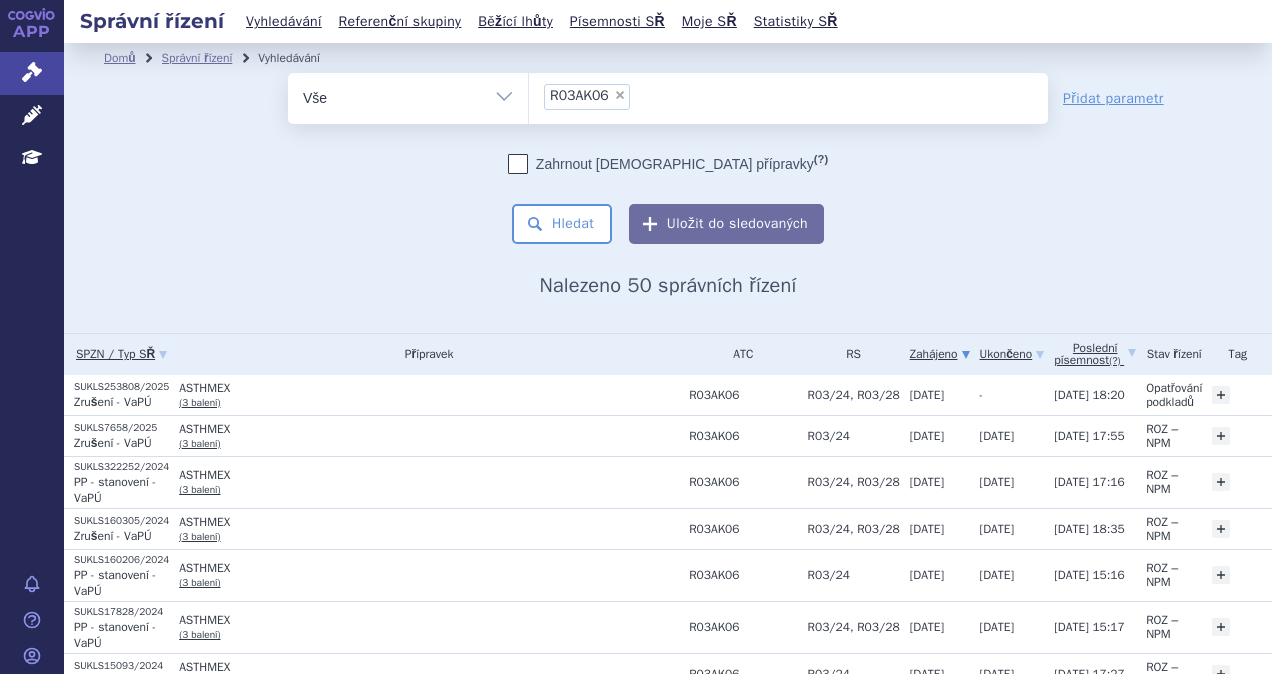 scroll, scrollTop: 0, scrollLeft: 0, axis: both 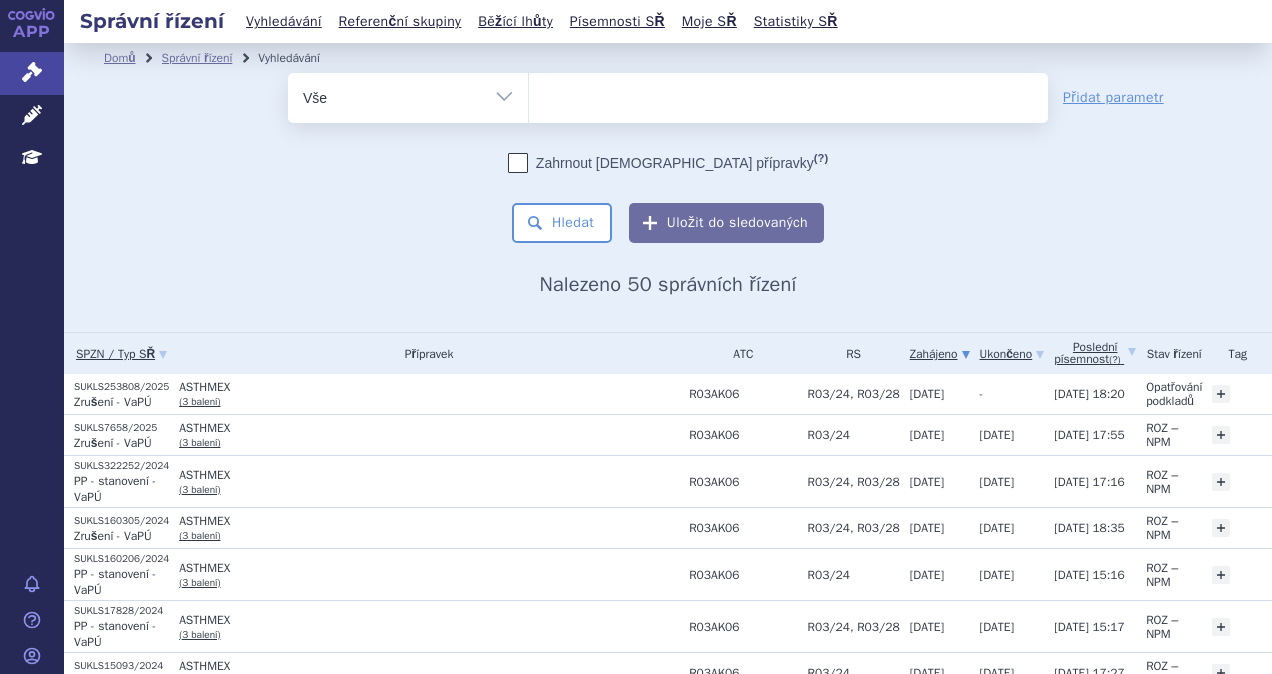 click at bounding box center [788, 94] 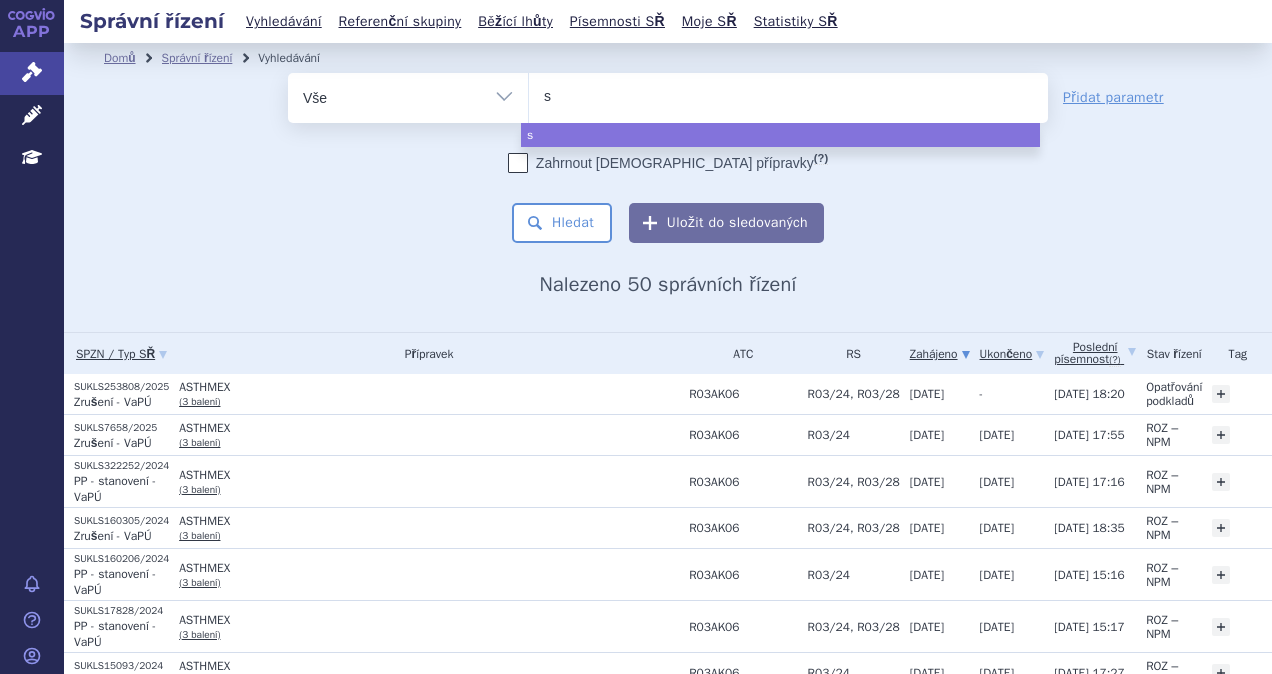 type on "se" 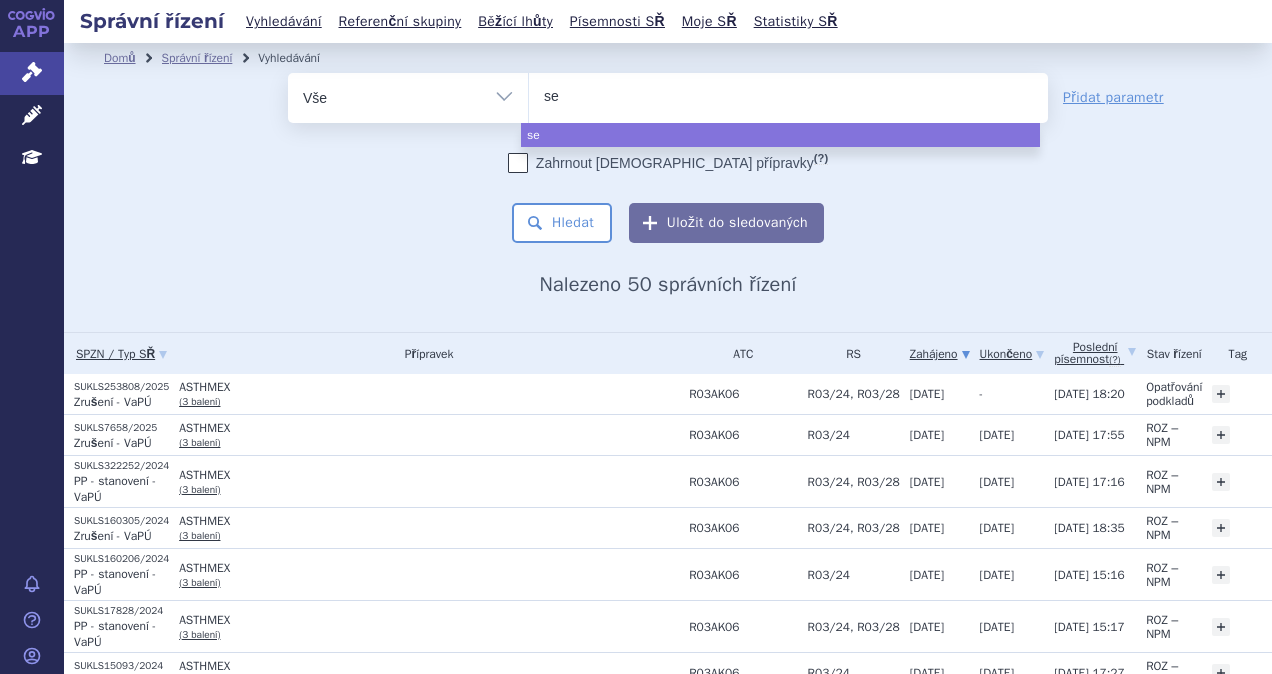 type on "ser" 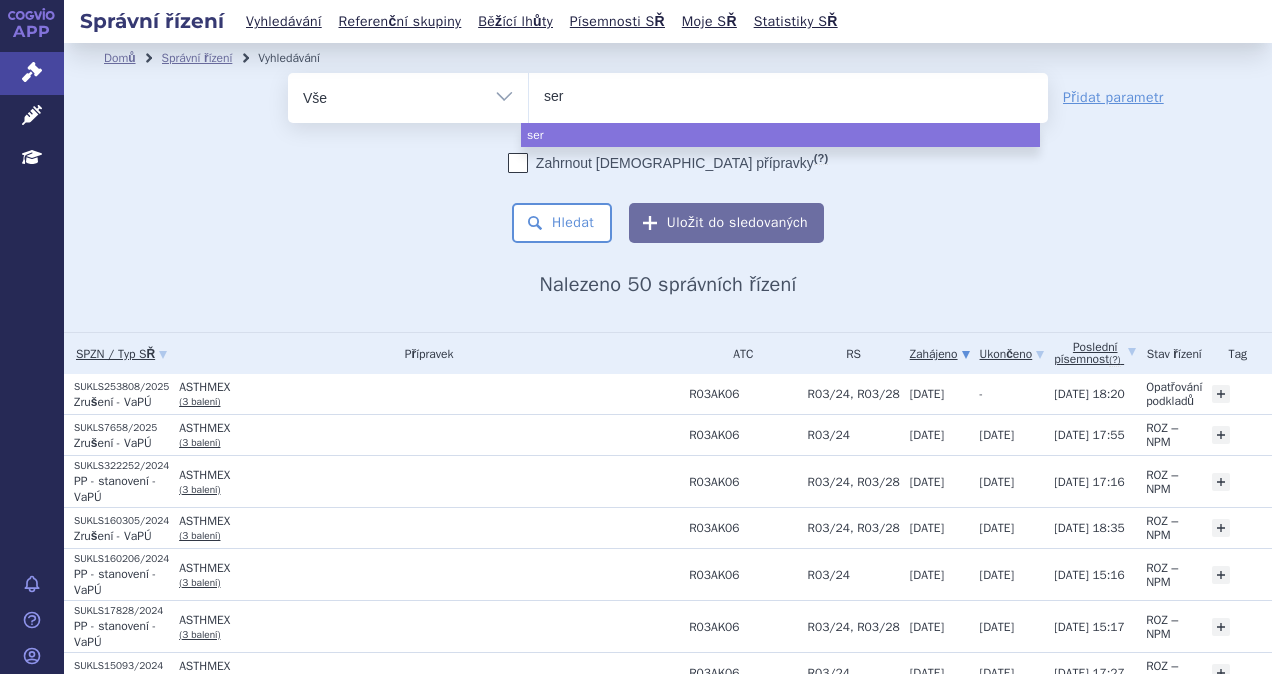 type on "sere" 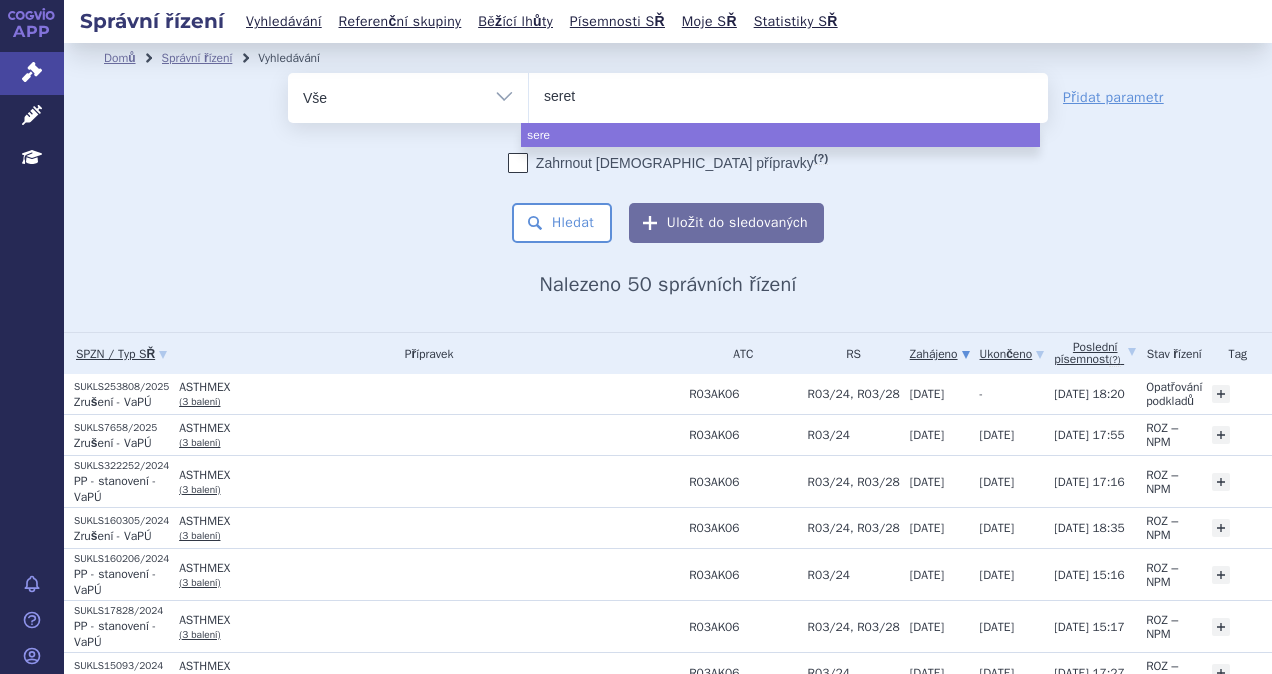 type on "sereti" 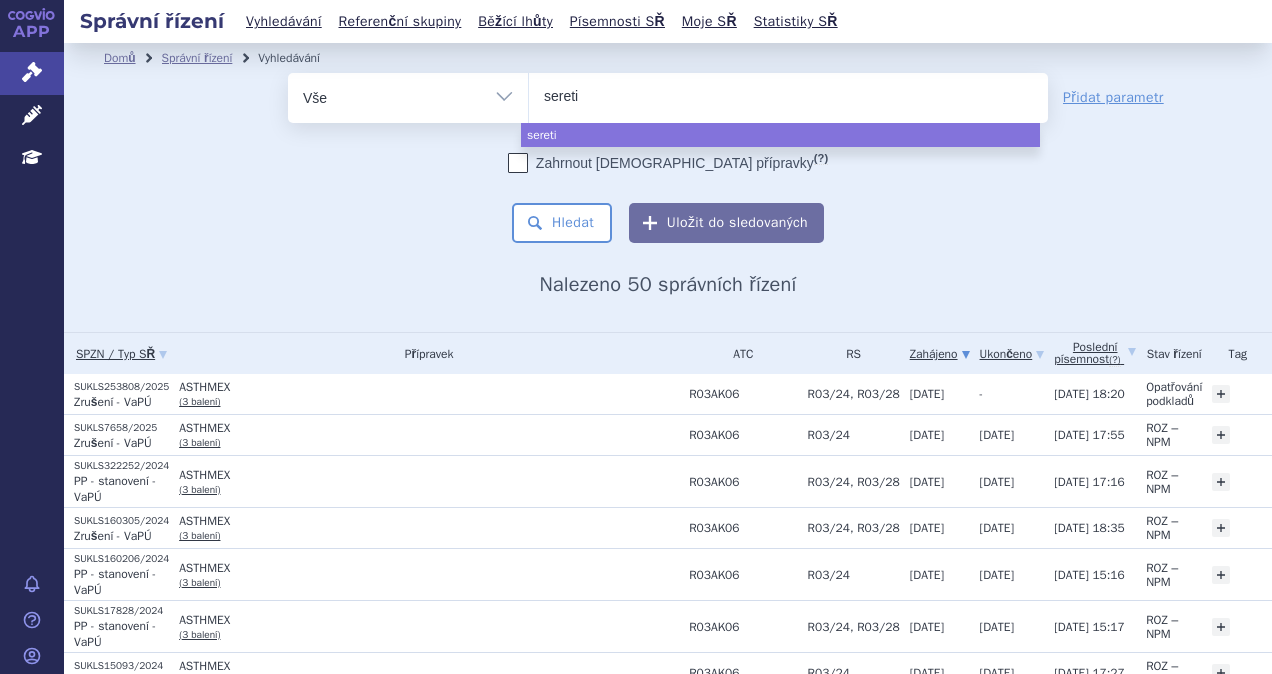 type on "seretid" 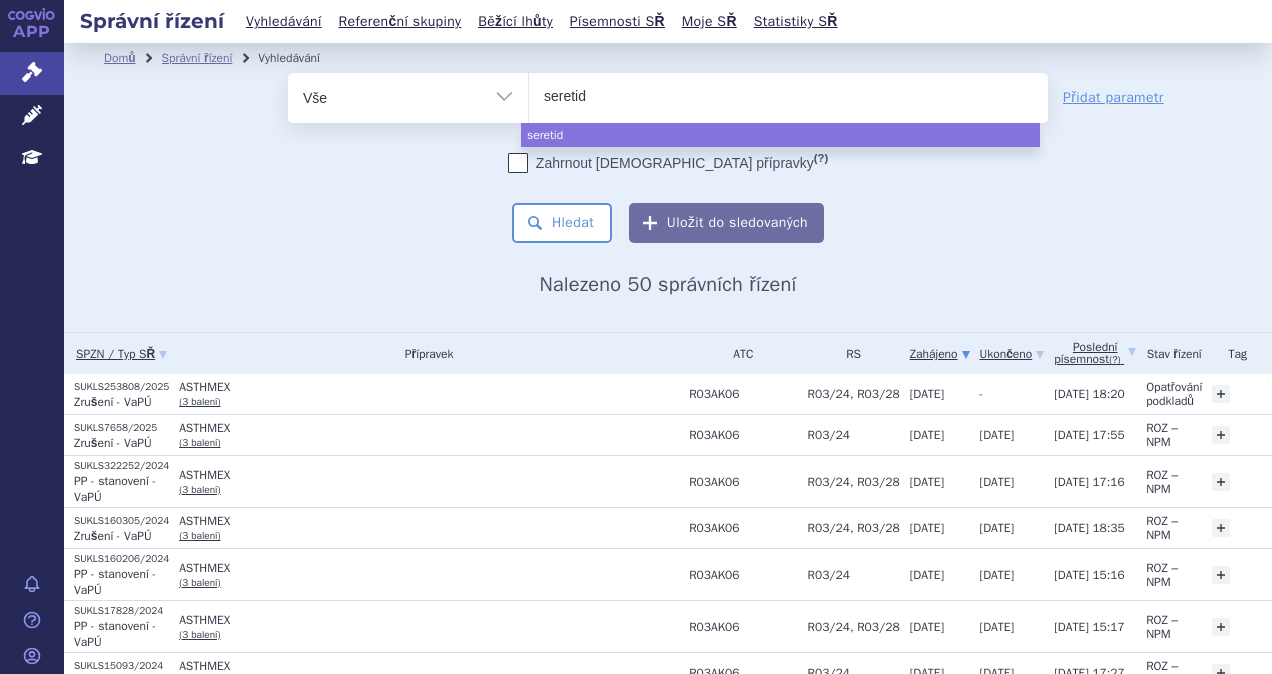 type on "[MEDICAL_DATA]" 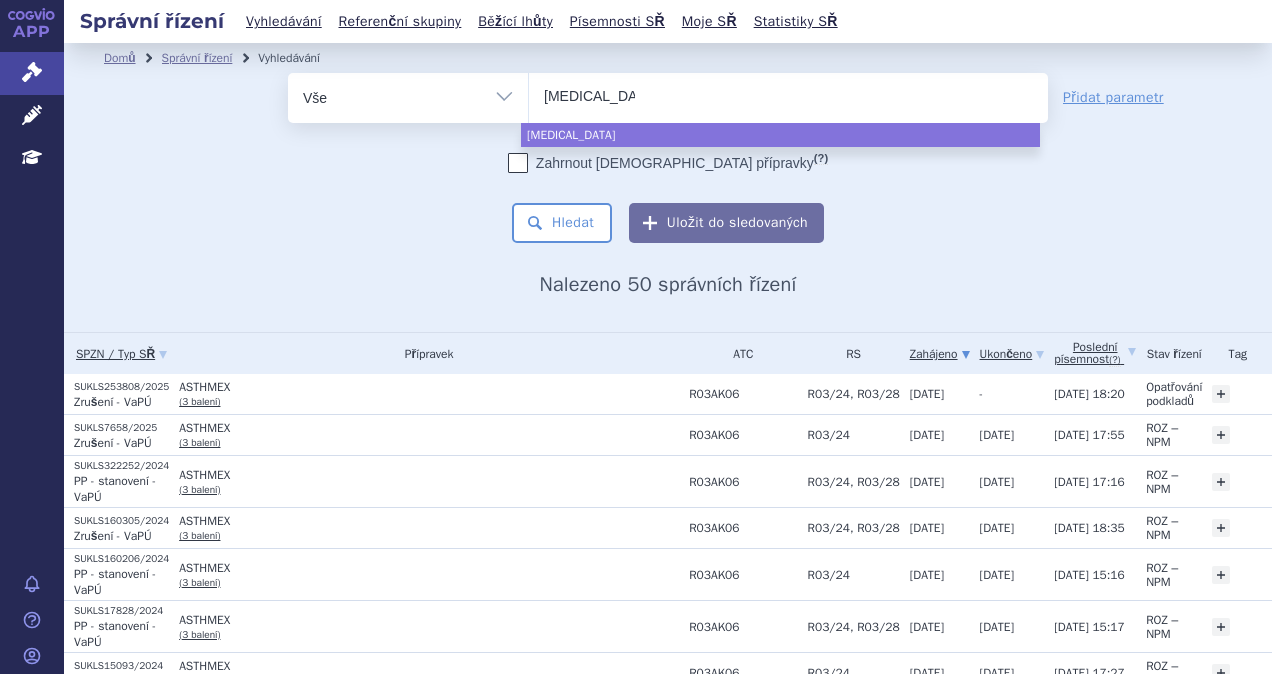select on "[MEDICAL_DATA]" 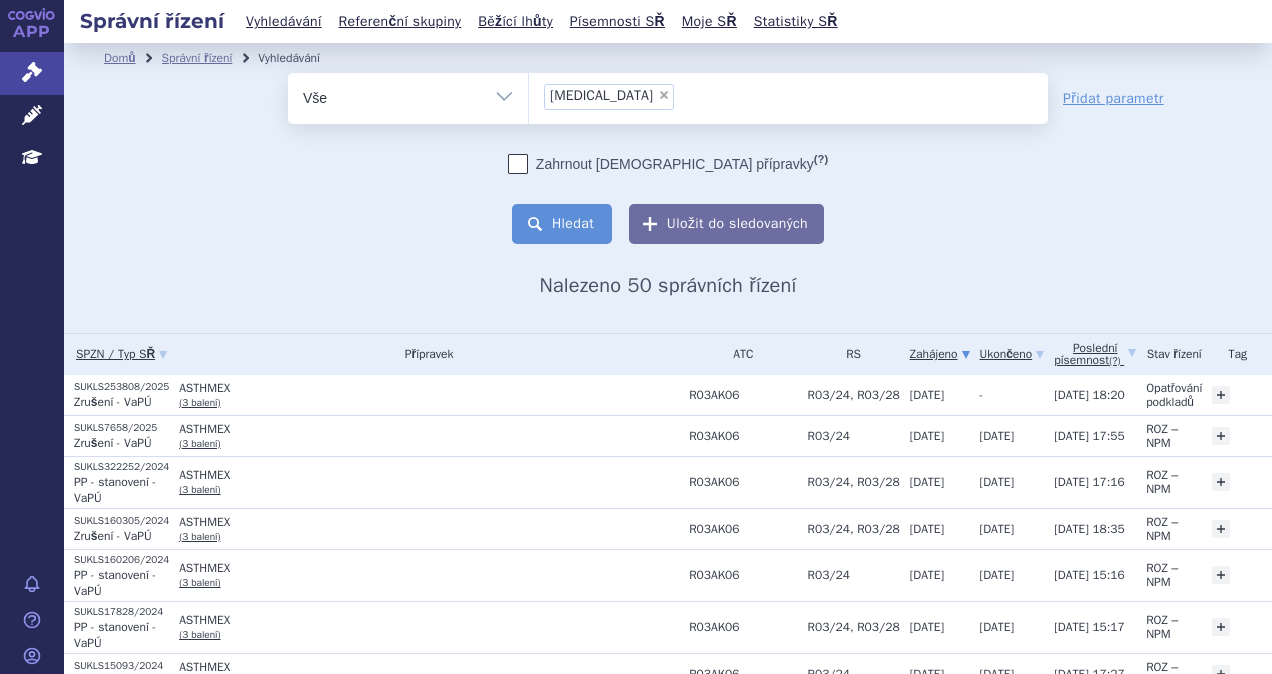 click on "Hledat" at bounding box center [562, 224] 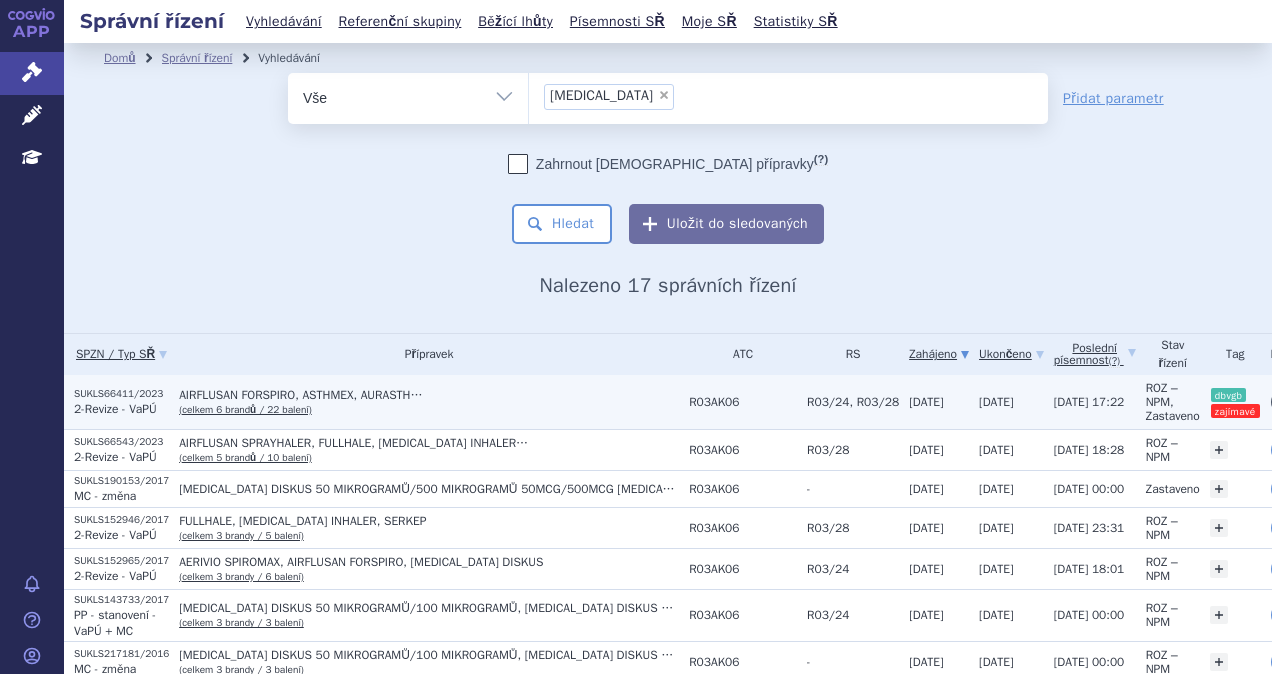 scroll, scrollTop: 0, scrollLeft: 0, axis: both 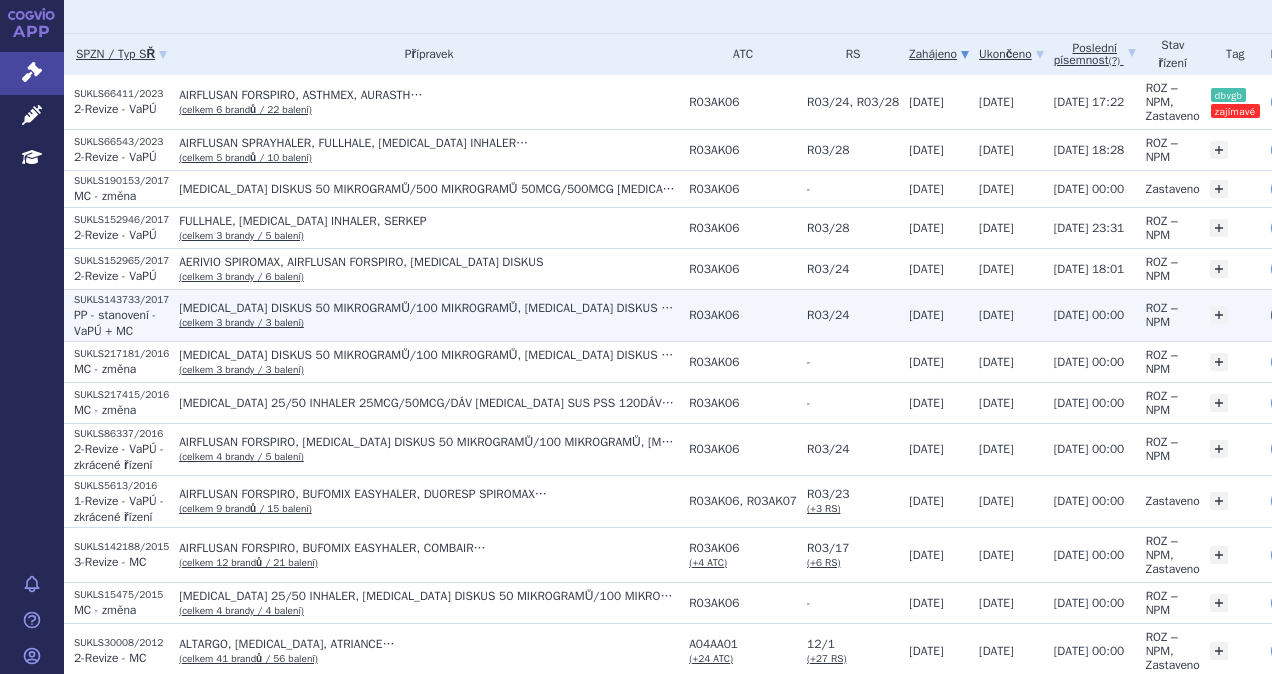 click on "(celkem 3 brandy / 3 balení)" at bounding box center (241, 322) 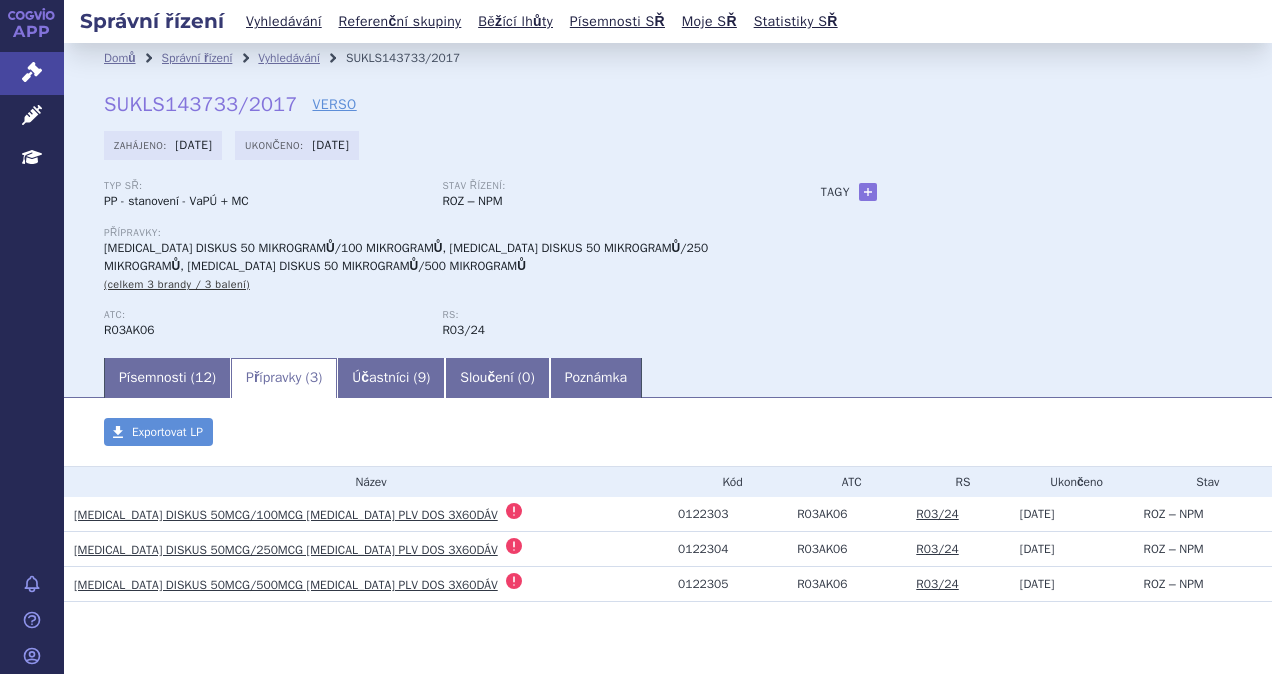 scroll, scrollTop: 0, scrollLeft: 0, axis: both 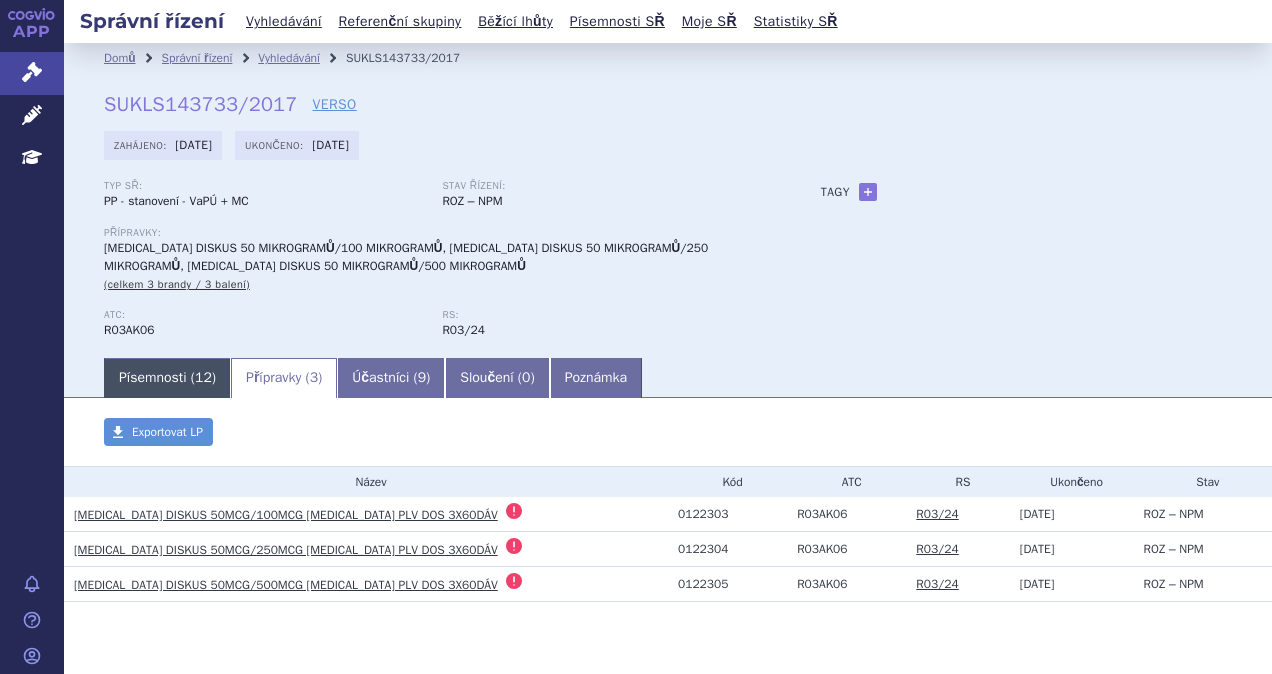 click on "Písemnosti ( 12 )" at bounding box center (167, 378) 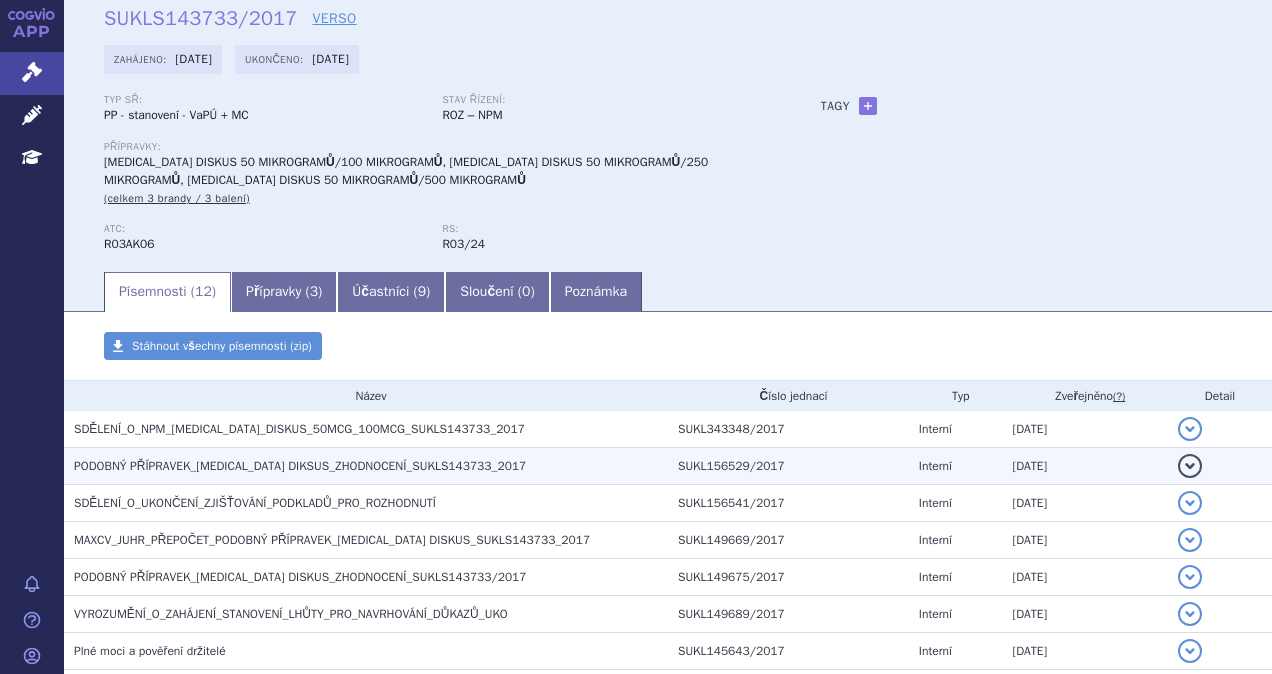 scroll, scrollTop: 200, scrollLeft: 0, axis: vertical 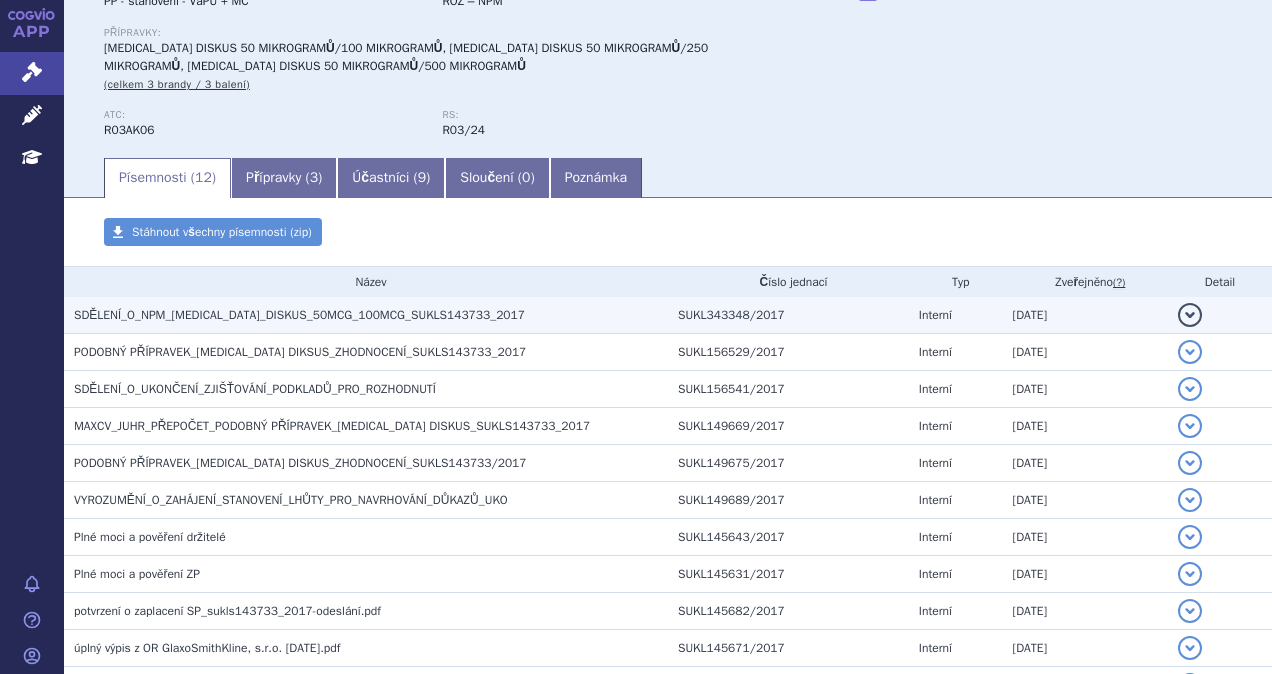 click on "SDĚLENÍ_O_NPM_SERETIDE_DISKUS_50MCG_100MCG_SUKLS143733_2017" at bounding box center (299, 315) 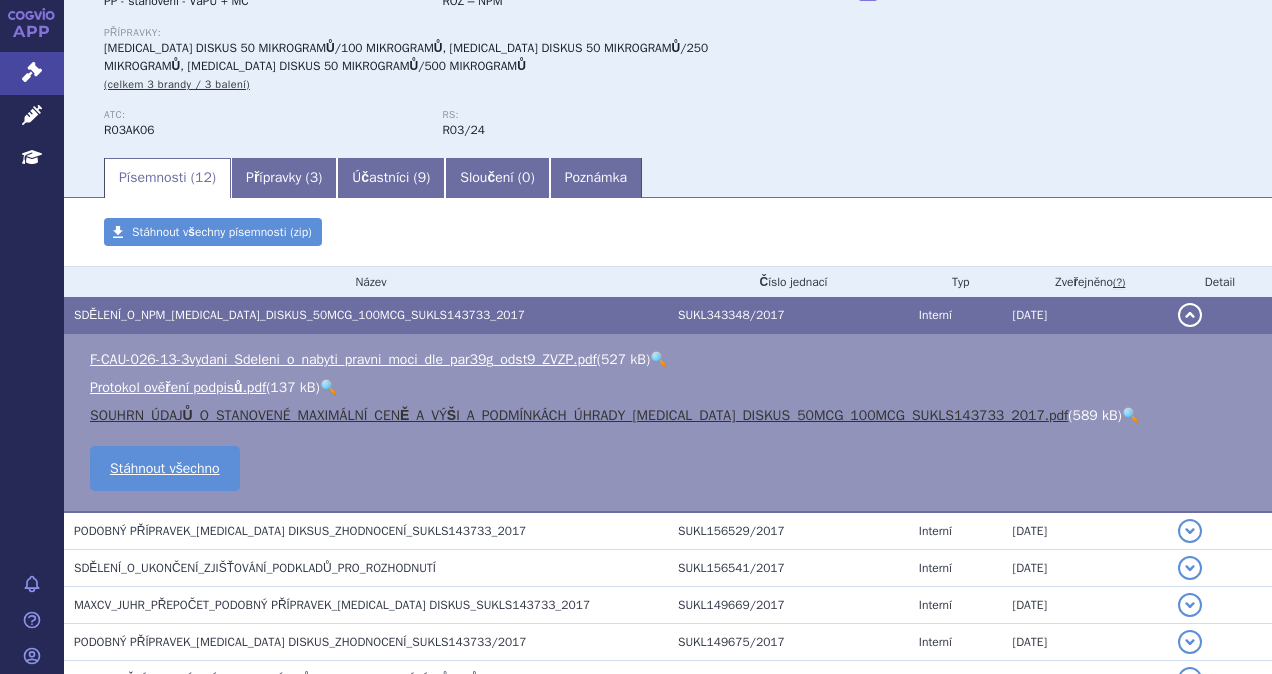 click on "SOUHRN_ÚDAJŮ_O_STANOVENÉ_MAXIMÁLNÍ_CENĚ_A_VÝŠI_A_PODMÍNKÁCH_ÚHRADY_SERETIDE_DISKUS_50MCG_100MCG_SUKLS143733_2017.pdf" at bounding box center (579, 415) 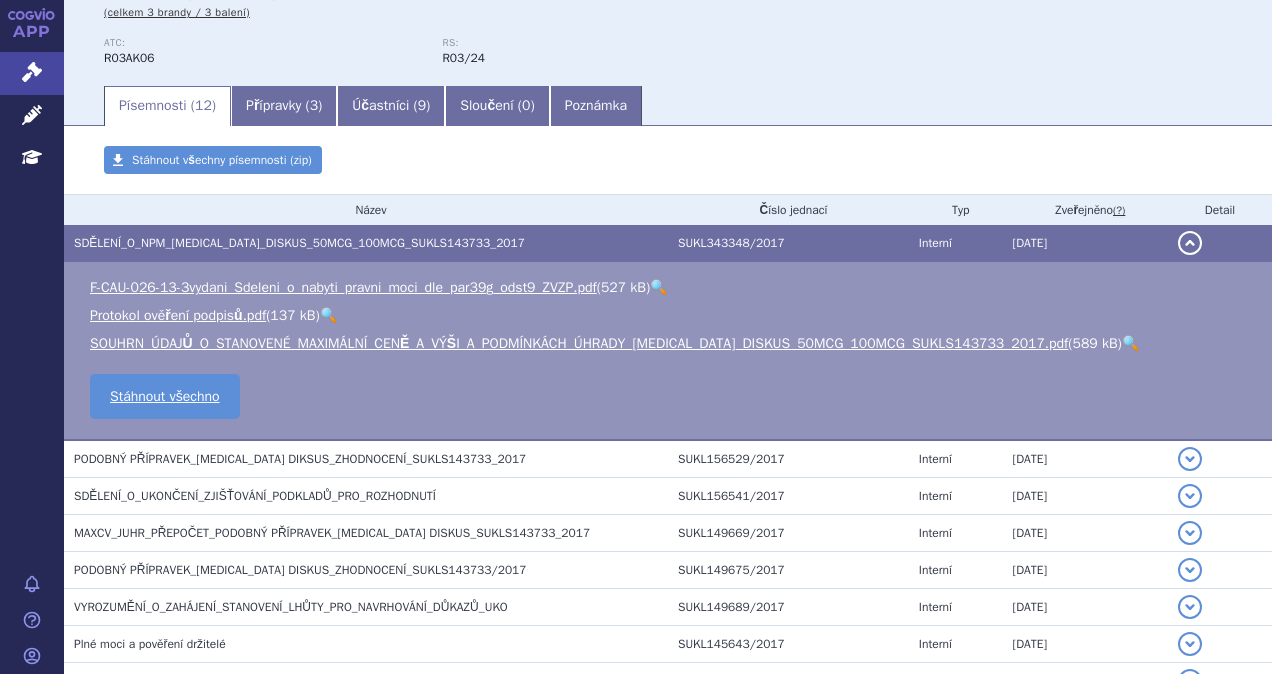 scroll, scrollTop: 300, scrollLeft: 0, axis: vertical 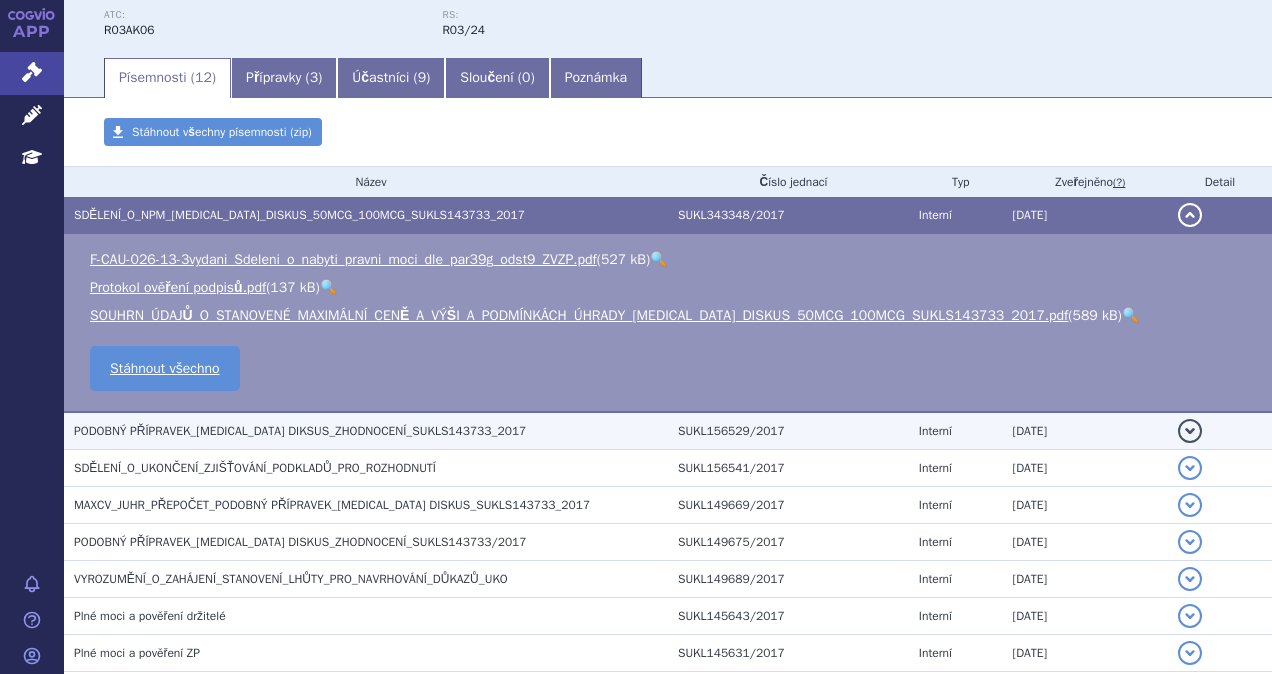 click on "PODOBNÝ PŘÍPRAVEK_SERETIDE DIKSUS_ZHODNOCENÍ_SUKLS143733_2017" at bounding box center (300, 431) 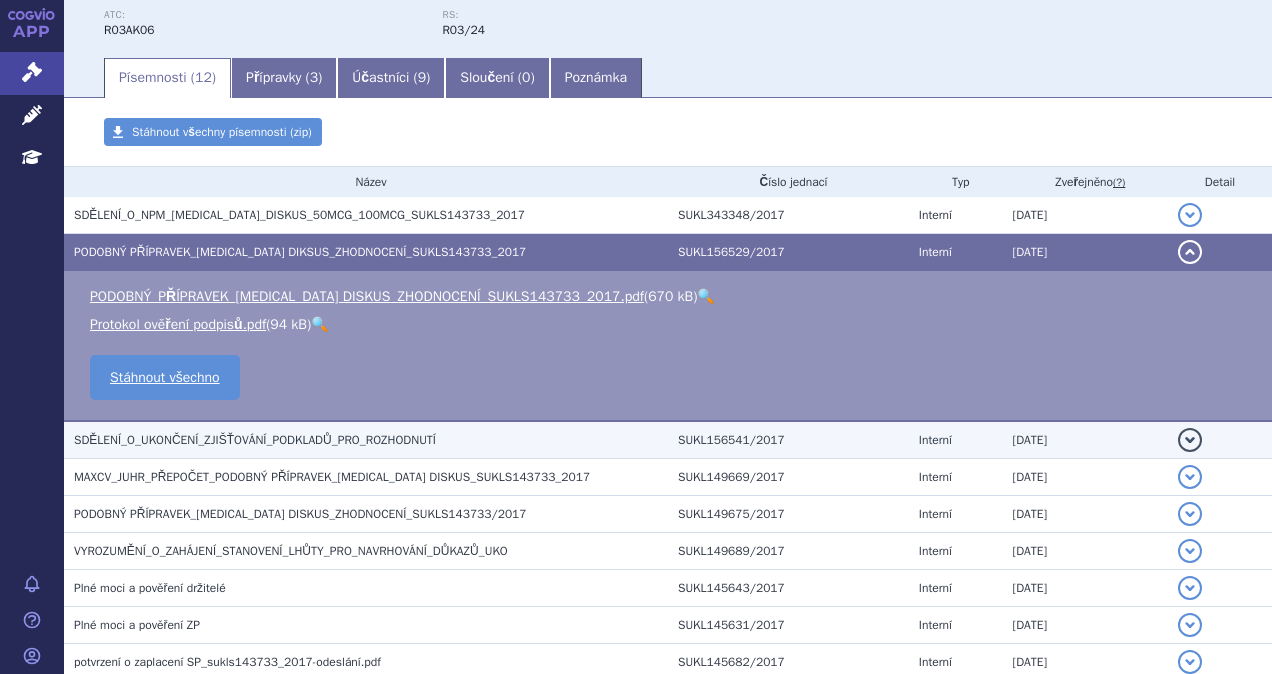 click on "SDĚLENÍ_O_UKONČENÍ_ZJIŠŤOVÁNÍ_PODKLADŮ_PRO_ROZHODNUTÍ" at bounding box center (255, 440) 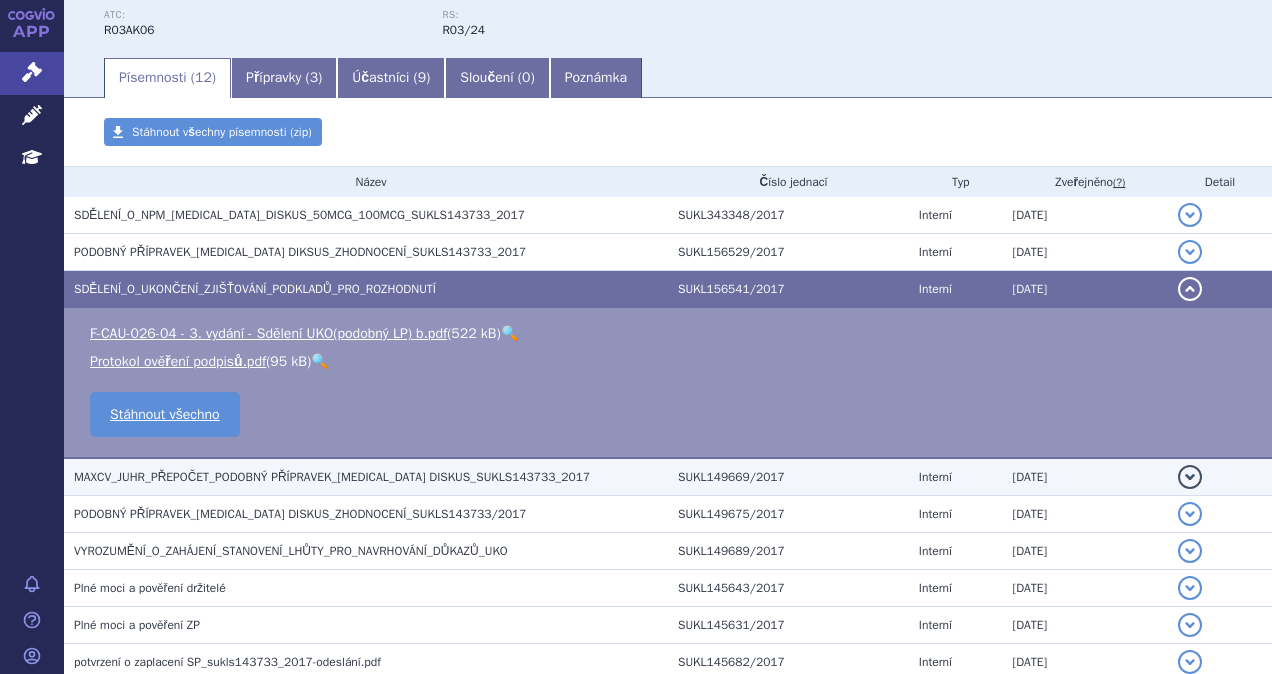 click on "MAXCV_JUHR_PŘEPOČET_PODOBNÝ PŘÍPRAVEK_SERETIDE DISKUS_SUKLS143733_2017" at bounding box center (332, 477) 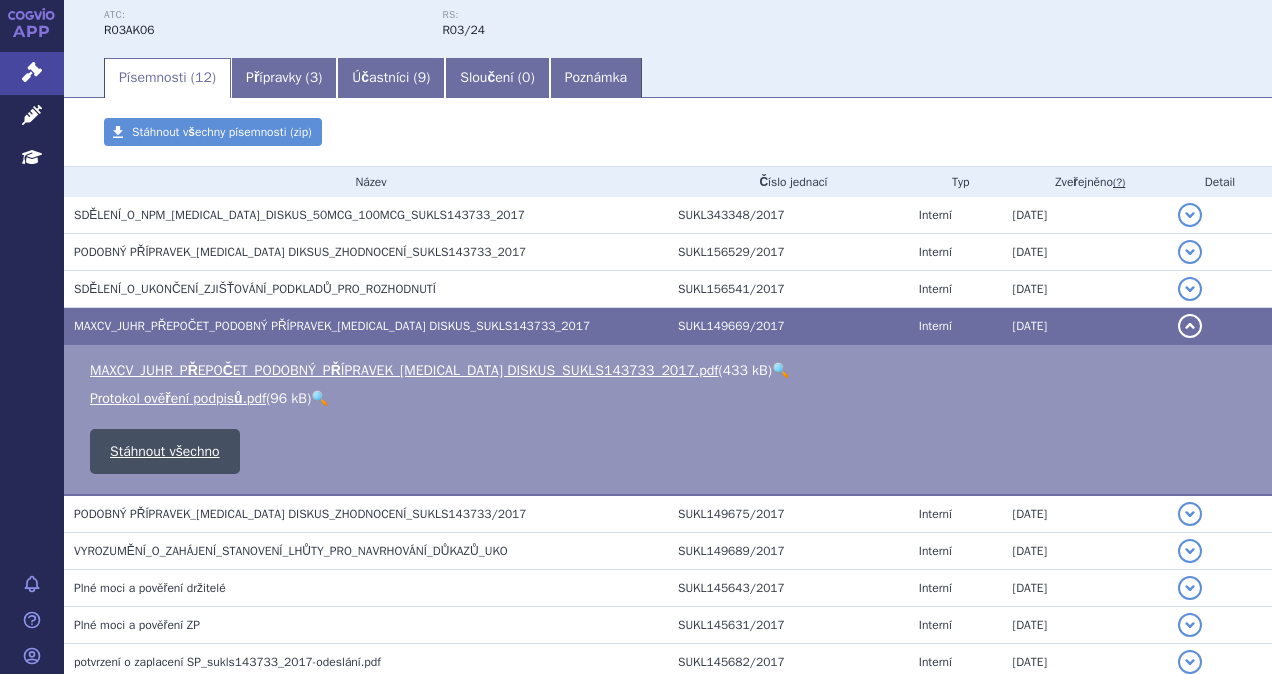 scroll, scrollTop: 400, scrollLeft: 0, axis: vertical 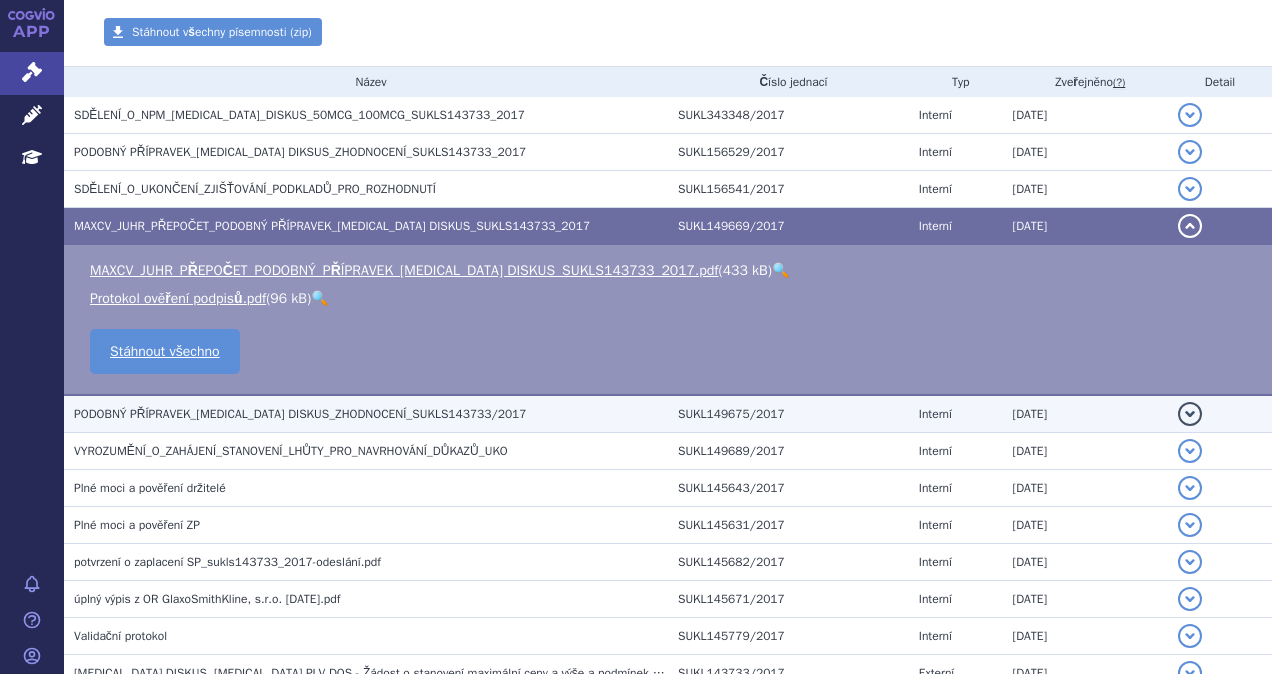 click on "PODOBNÝ PŘÍPRAVEK_SERETIDE DISKUS_ZHODNOCENÍ_SUKLS143733/2017" at bounding box center [300, 414] 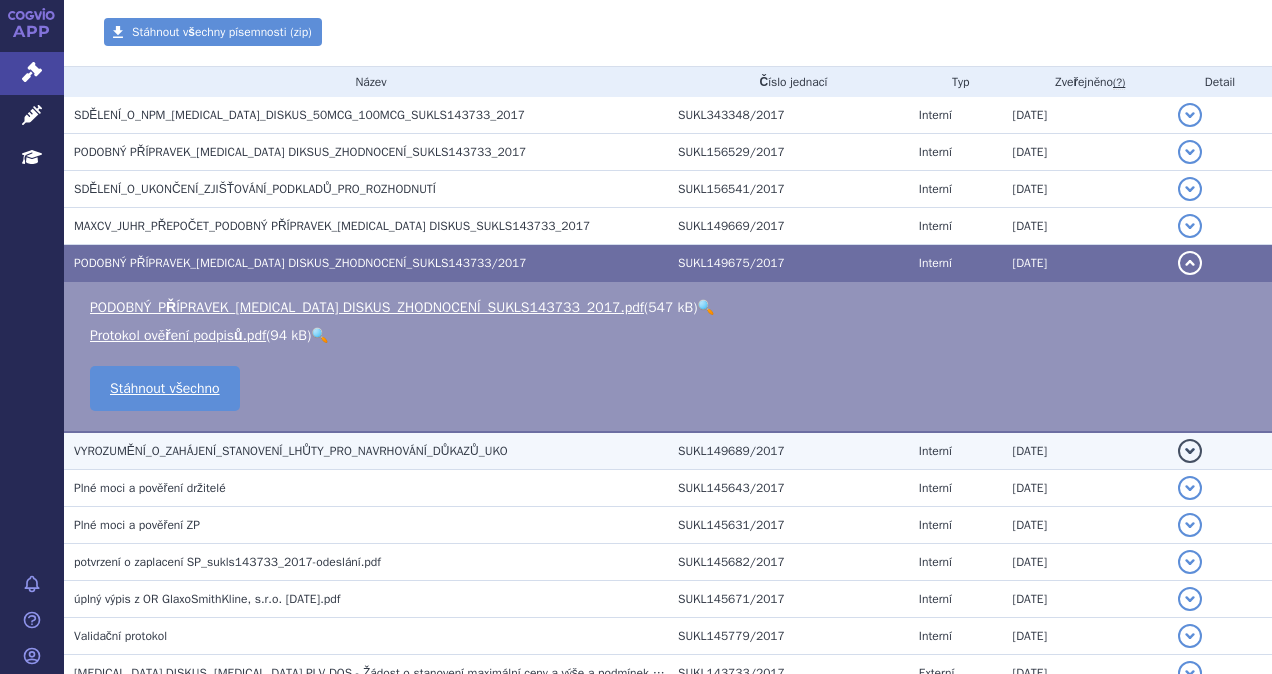click on "VYROZUMĚNÍ_O_ZAHÁJENÍ_STANOVENÍ_LHŮTY_PRO_NAVRHOVÁNÍ_DŮKAZŮ_UKO" at bounding box center [291, 451] 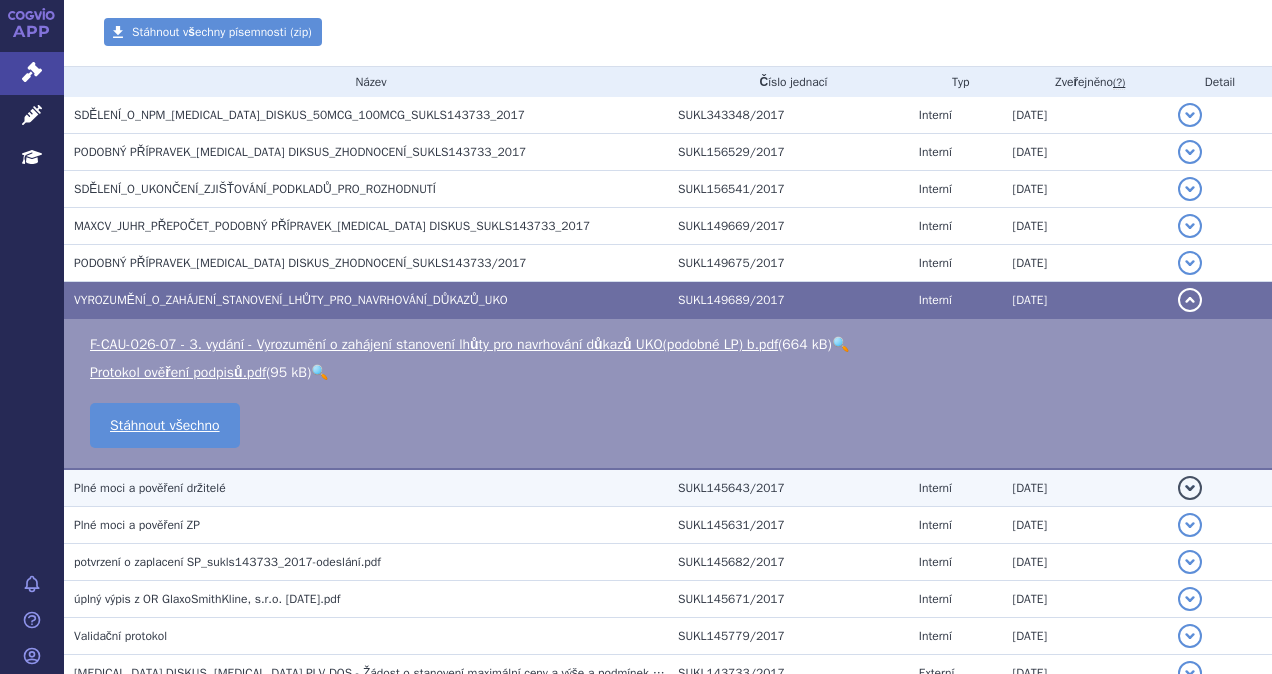 click on "Plné moci a pověření držitelé" at bounding box center (150, 488) 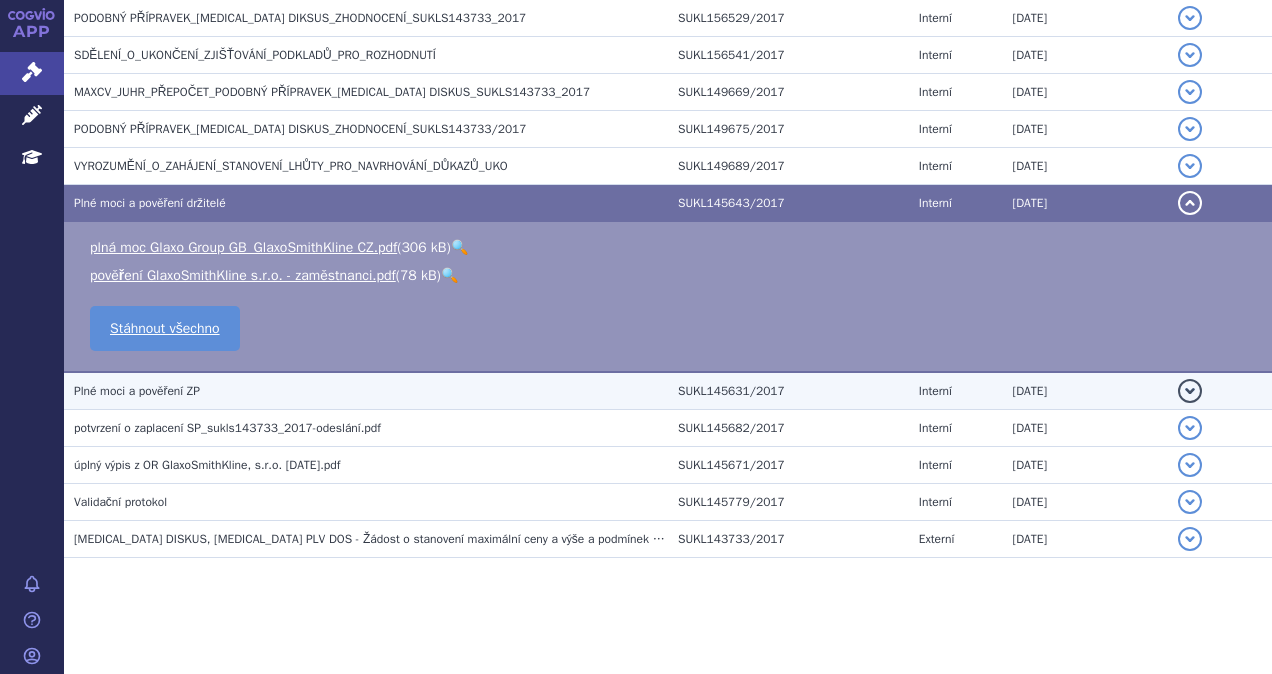 scroll, scrollTop: 536, scrollLeft: 0, axis: vertical 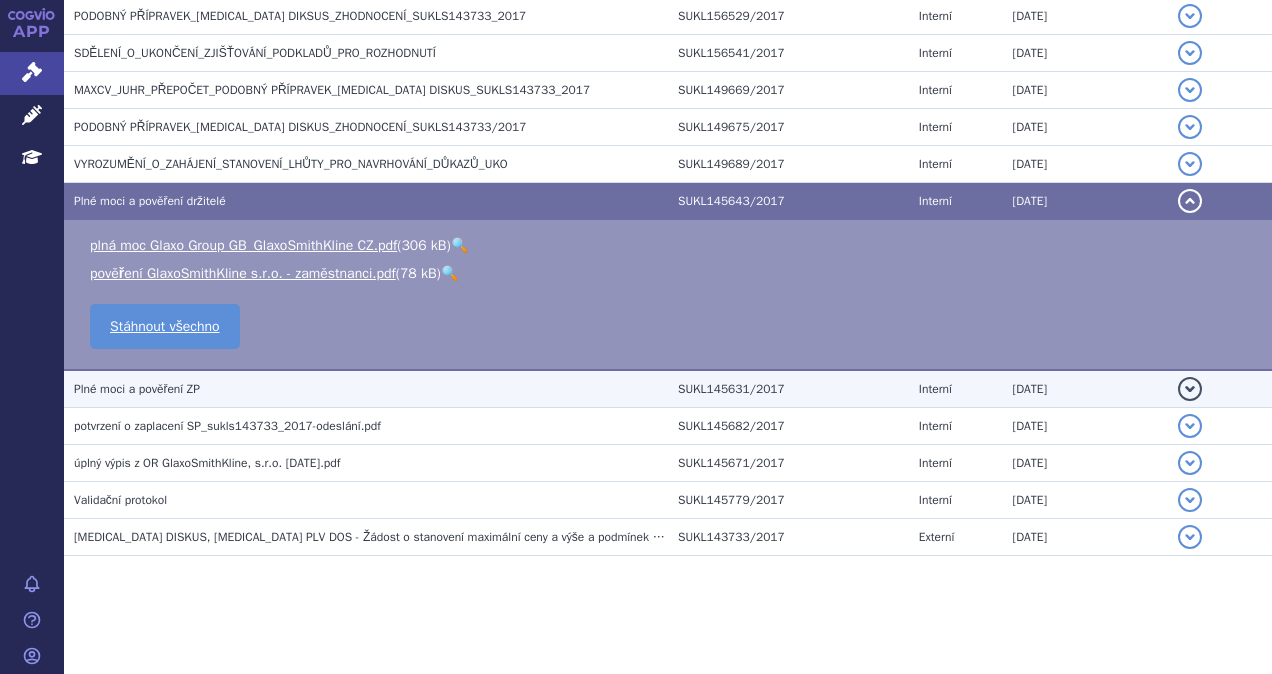 click on "Plné moci a pověření ZP" at bounding box center [137, 389] 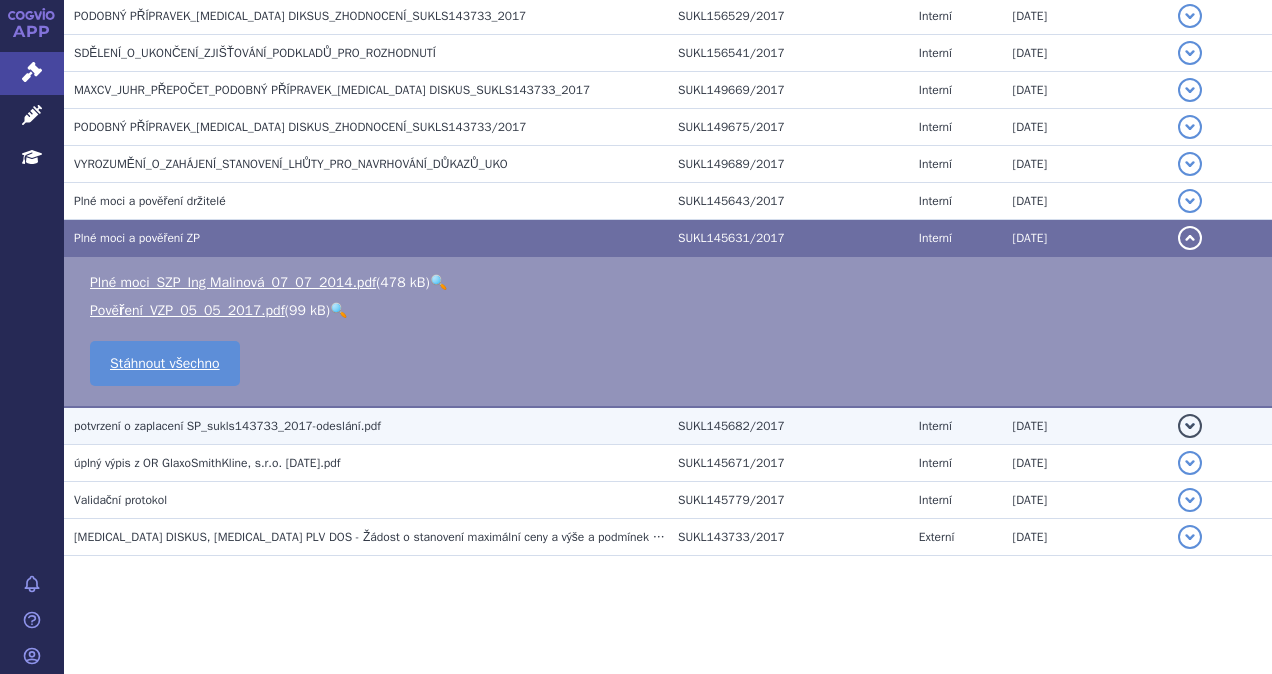 click on "potvrzení o zaplacení SP_sukls143733_2017-odeslání.pdf" at bounding box center (227, 426) 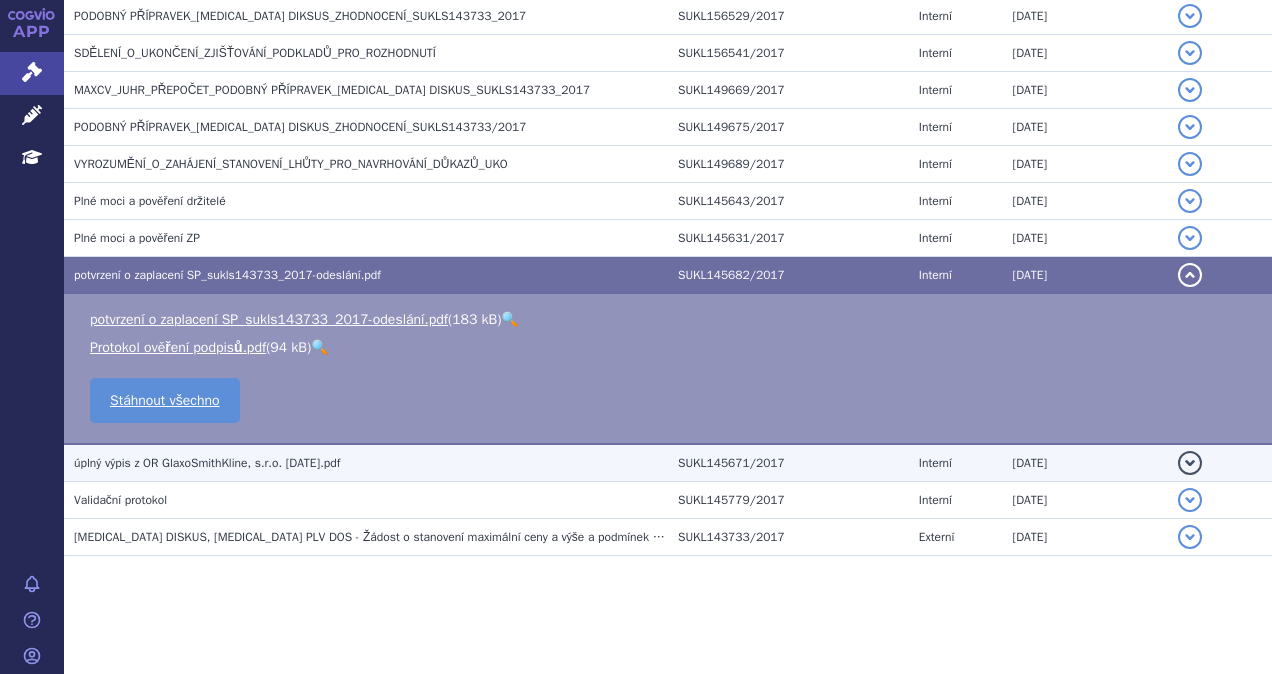 click on "úplný výpis z OR GlaxoSmithKline, s.r.o. 06. 06. 2017.pdf" at bounding box center (371, 463) 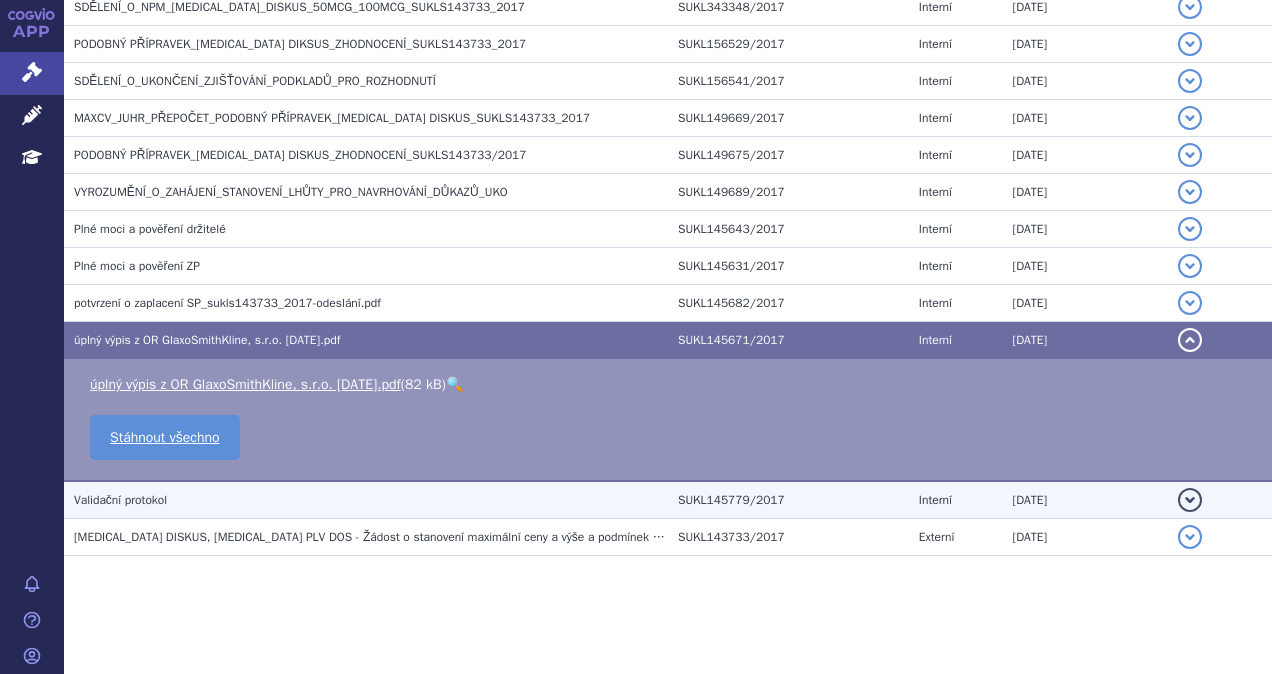 click on "Validační protokol" at bounding box center [120, 500] 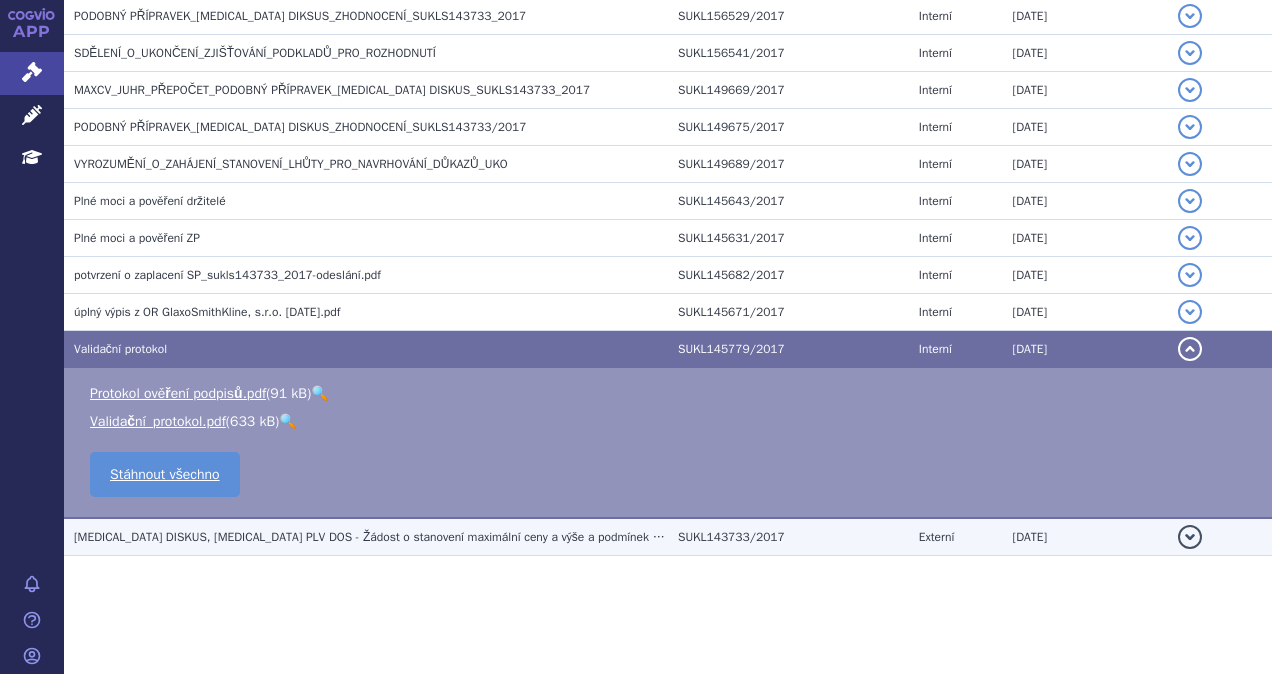 click on "SERETIDE DISKUS, INH PLV DOS - Žádost o stanovení maximální ceny a výše a podmínek úhrady LP (PP)" at bounding box center (401, 537) 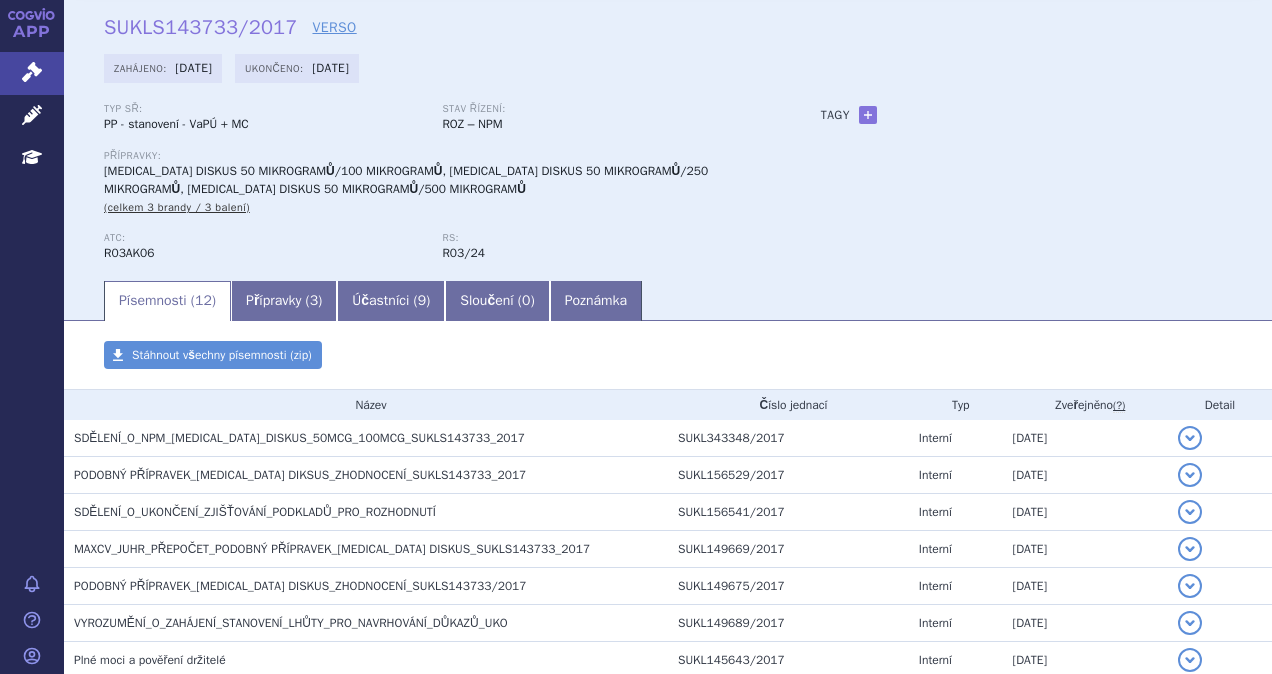 scroll, scrollTop: 0, scrollLeft: 0, axis: both 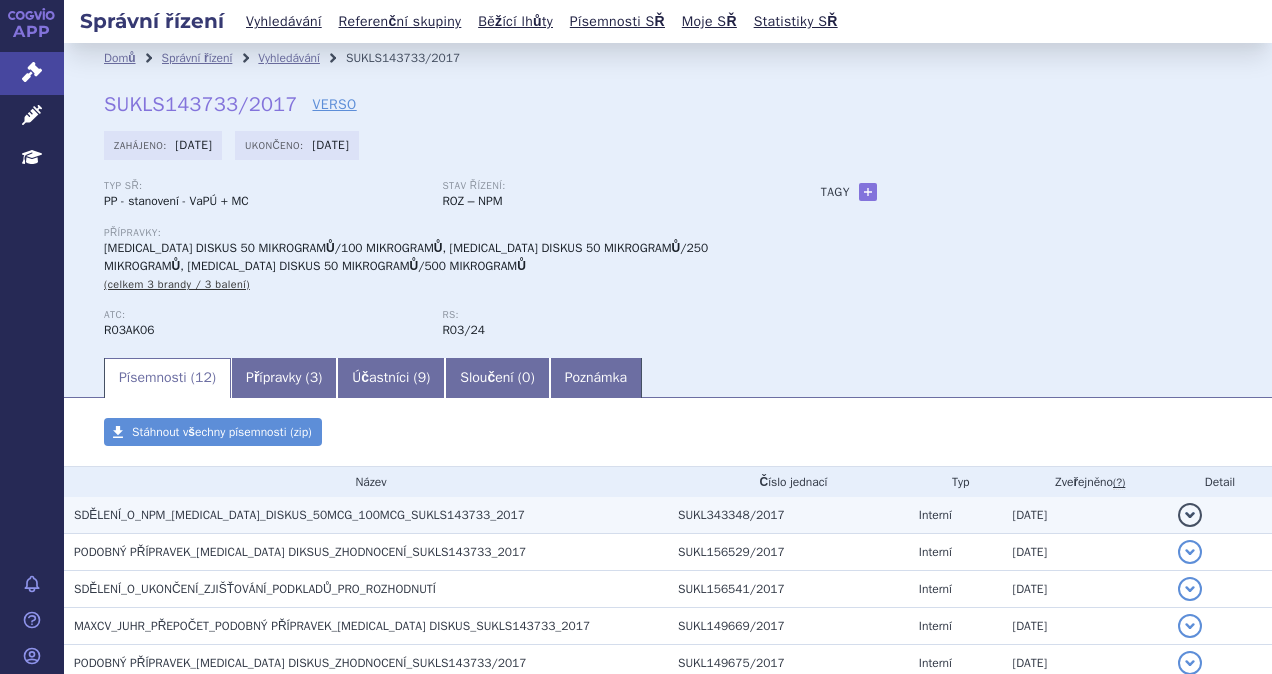 click on "SDĚLENÍ_O_NPM_SERETIDE_DISKUS_50MCG_100MCG_SUKLS143733_2017" at bounding box center (299, 515) 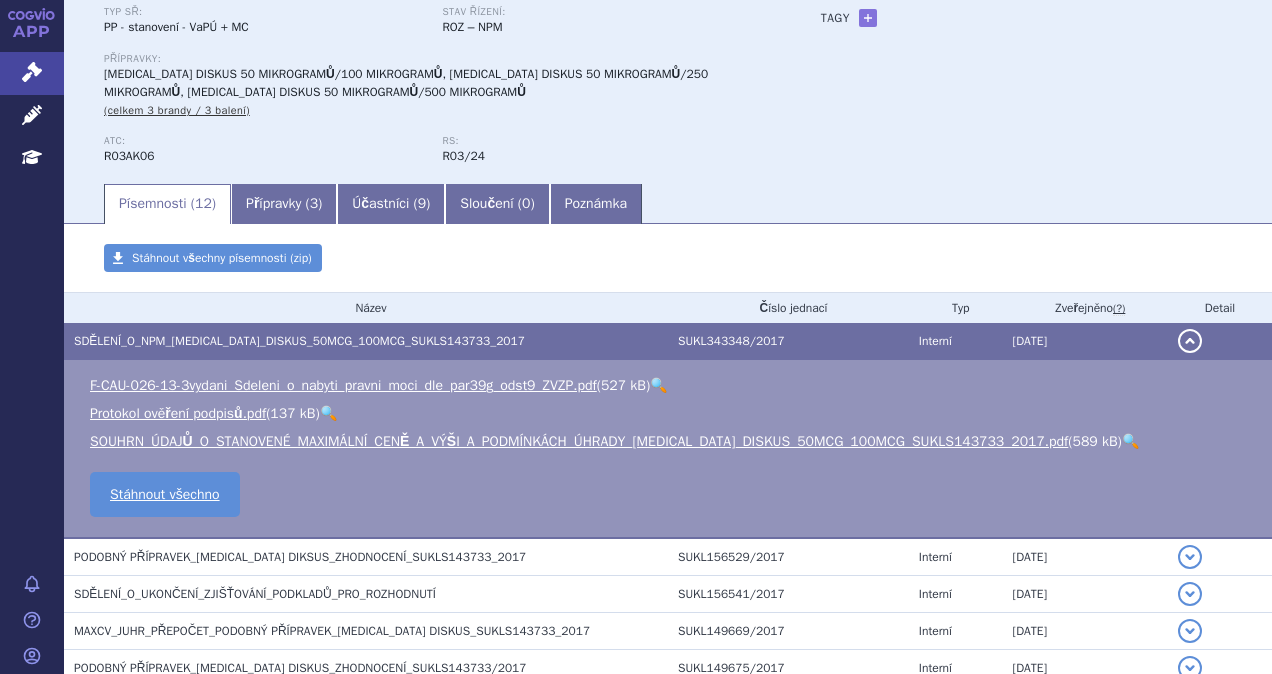 scroll, scrollTop: 200, scrollLeft: 0, axis: vertical 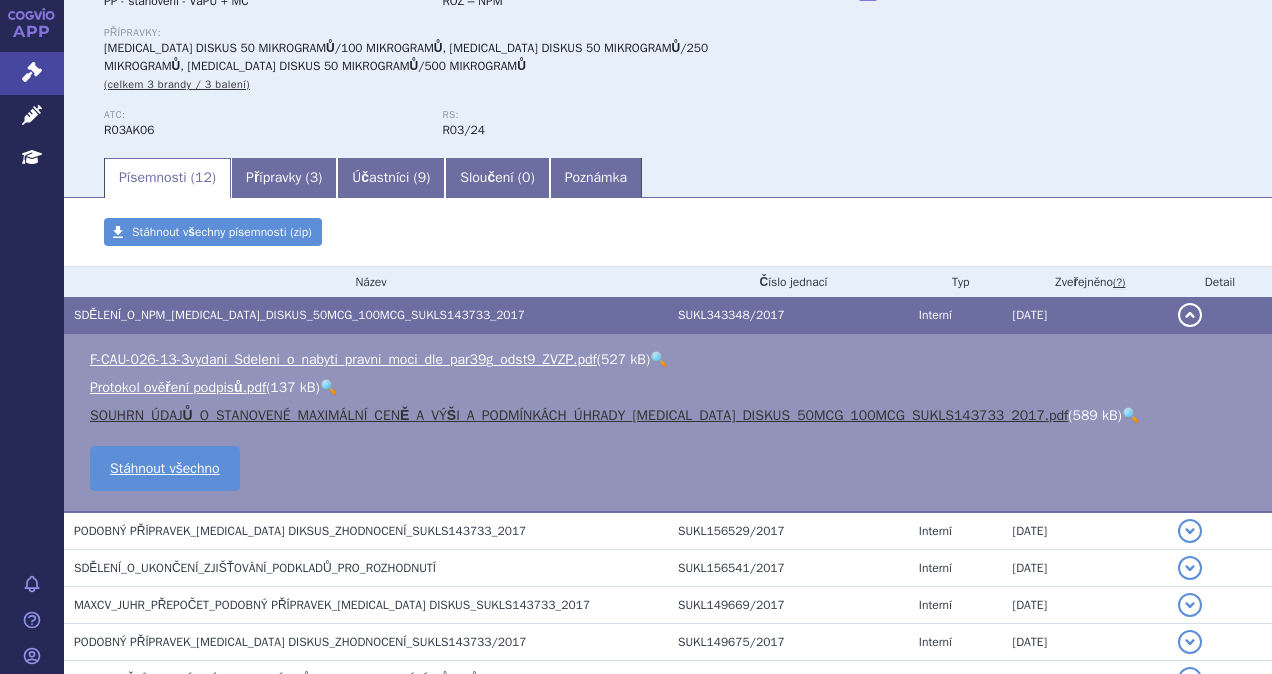 click on "SOUHRN_ÚDAJŮ_O_STANOVENÉ_MAXIMÁLNÍ_CENĚ_A_VÝŠI_A_PODMÍNKÁCH_ÚHRADY_SERETIDE_DISKUS_50MCG_100MCG_SUKLS143733_2017.pdf" at bounding box center [579, 415] 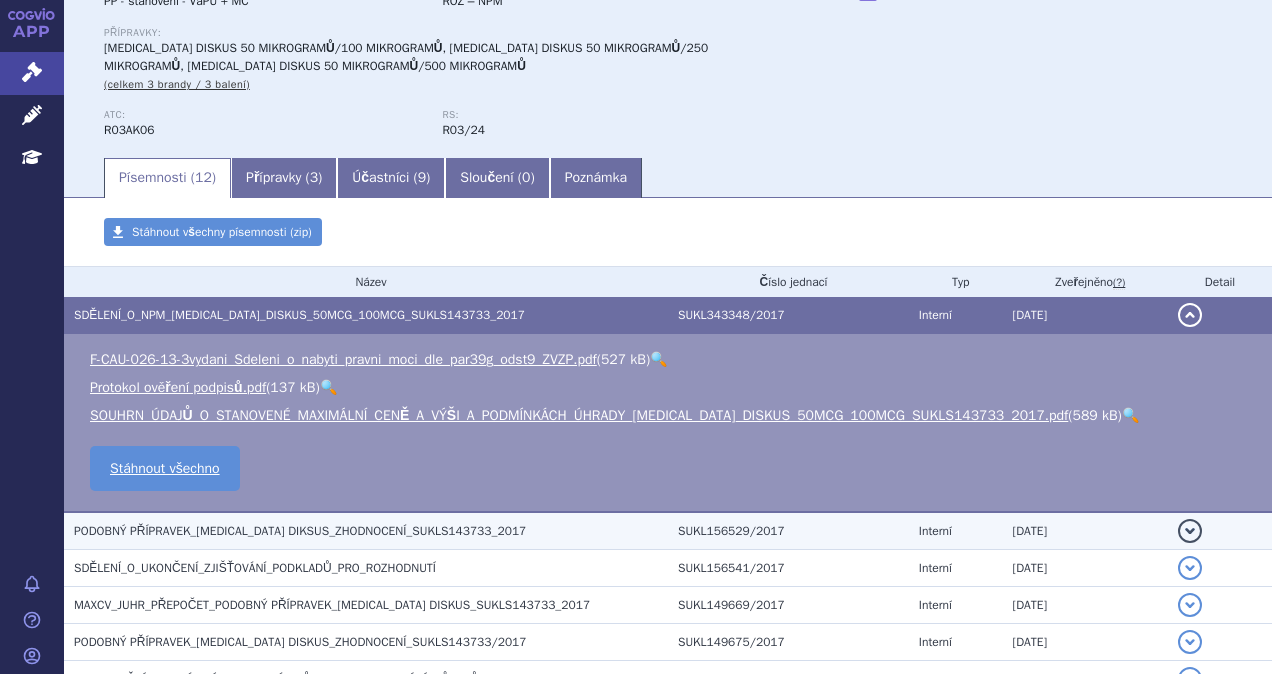 click on "PODOBNÝ PŘÍPRAVEK_SERETIDE DIKSUS_ZHODNOCENÍ_SUKLS143733_2017" at bounding box center (300, 531) 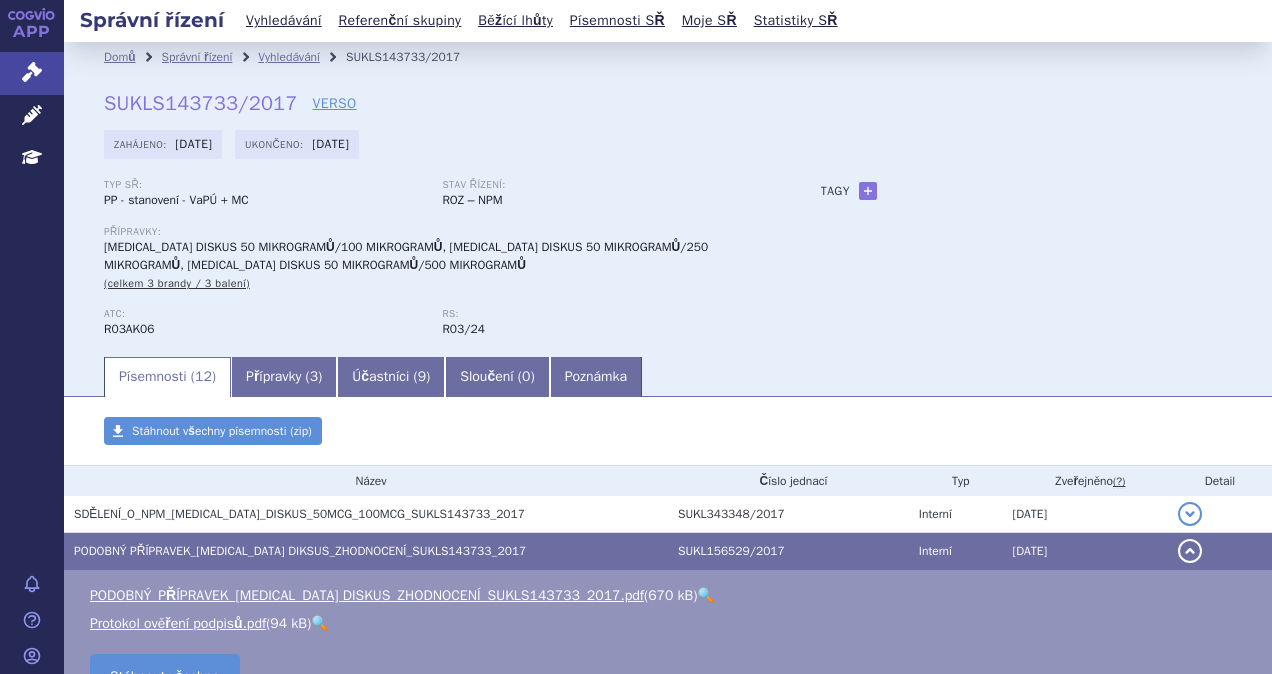 scroll, scrollTop: 0, scrollLeft: 0, axis: both 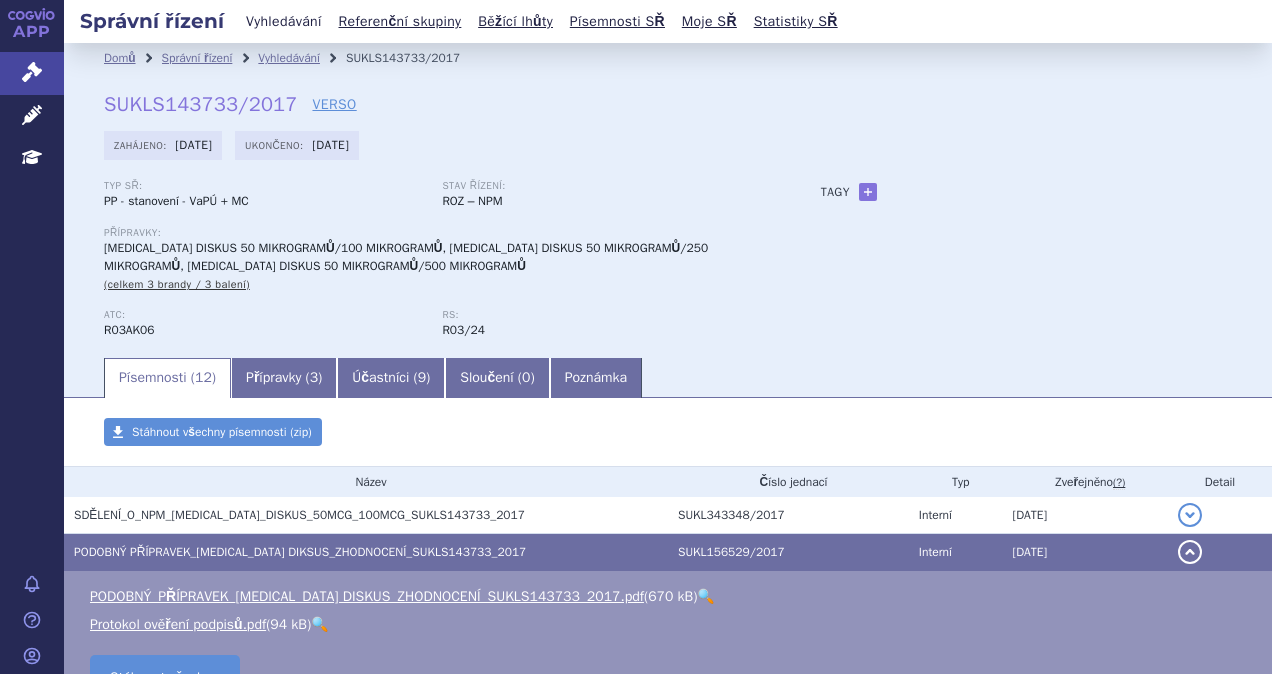 click on "Vyhledávání" at bounding box center [284, 21] 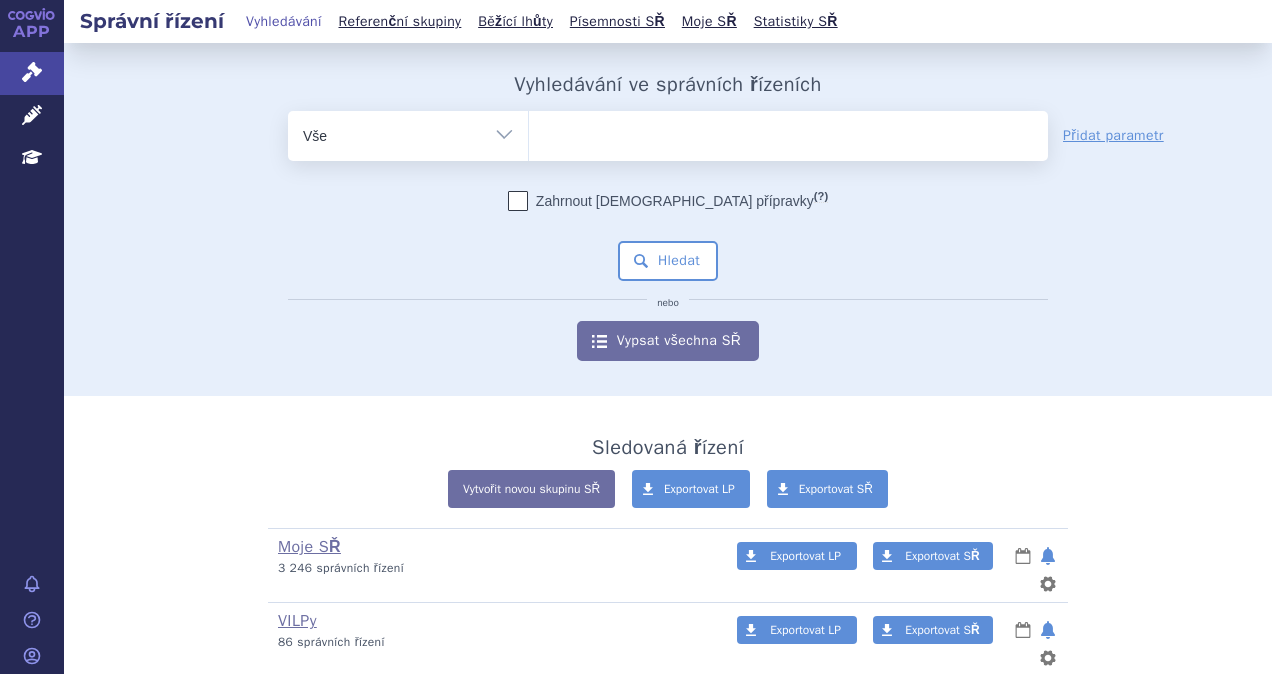 scroll, scrollTop: 0, scrollLeft: 0, axis: both 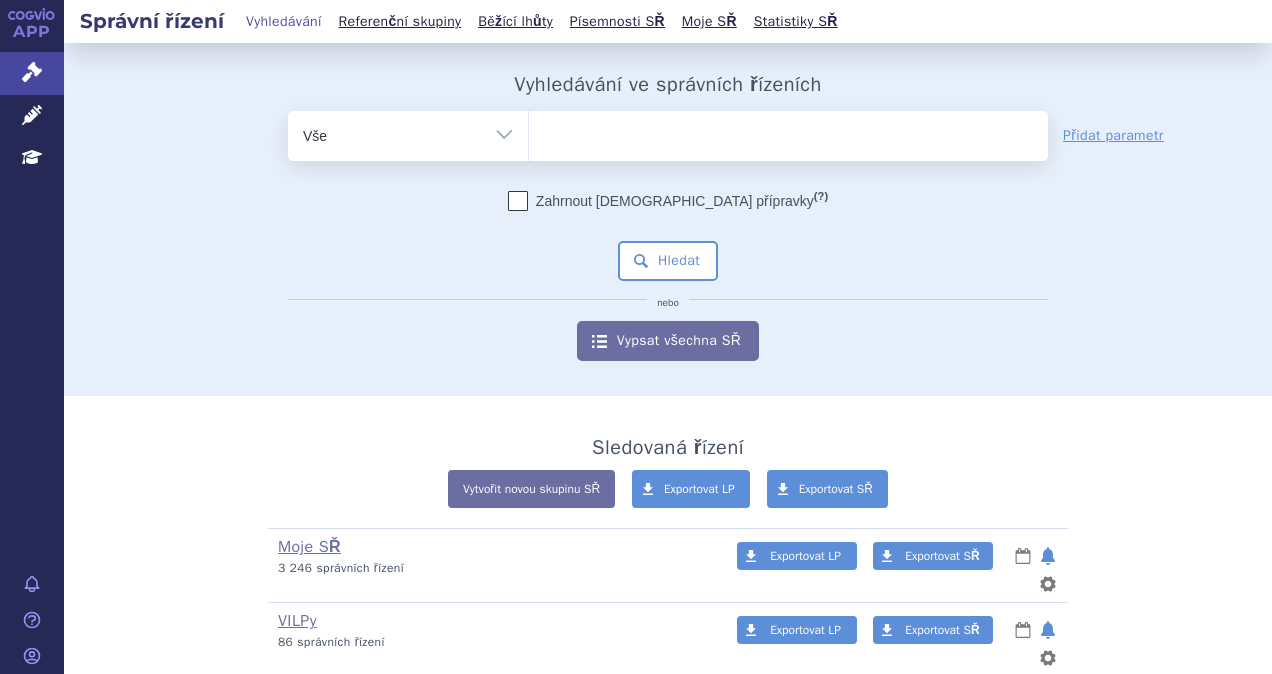 click at bounding box center [788, 132] 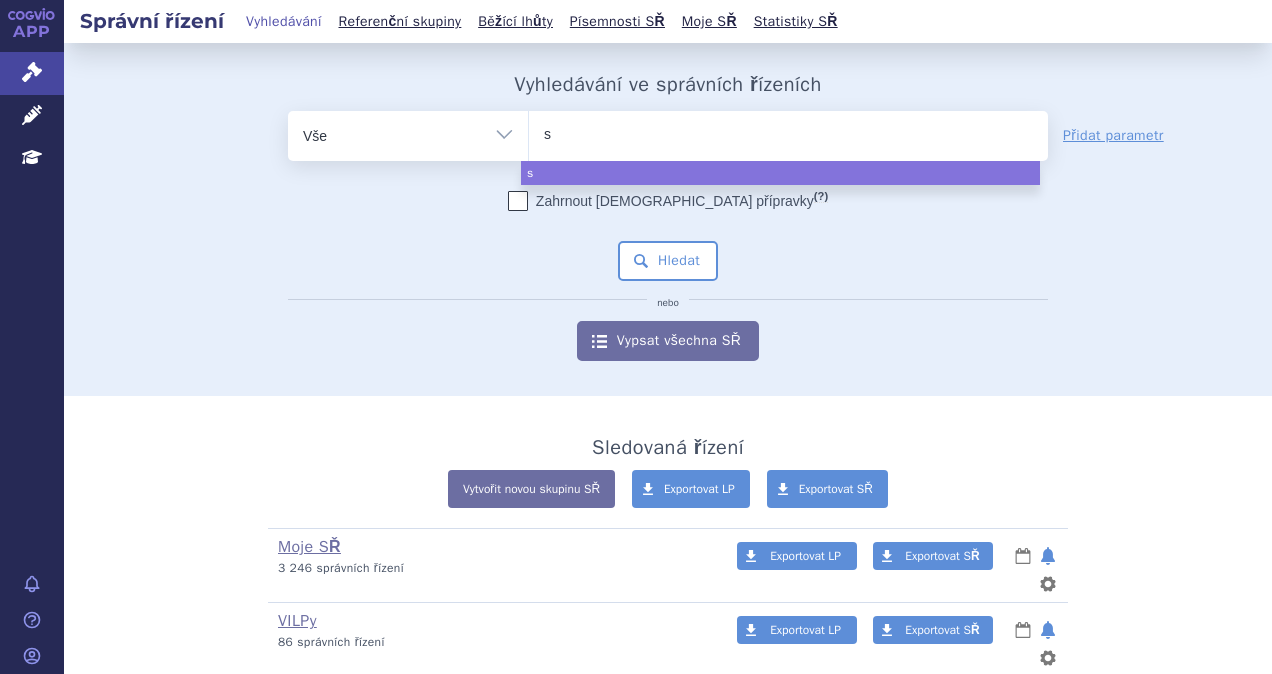 type on "se" 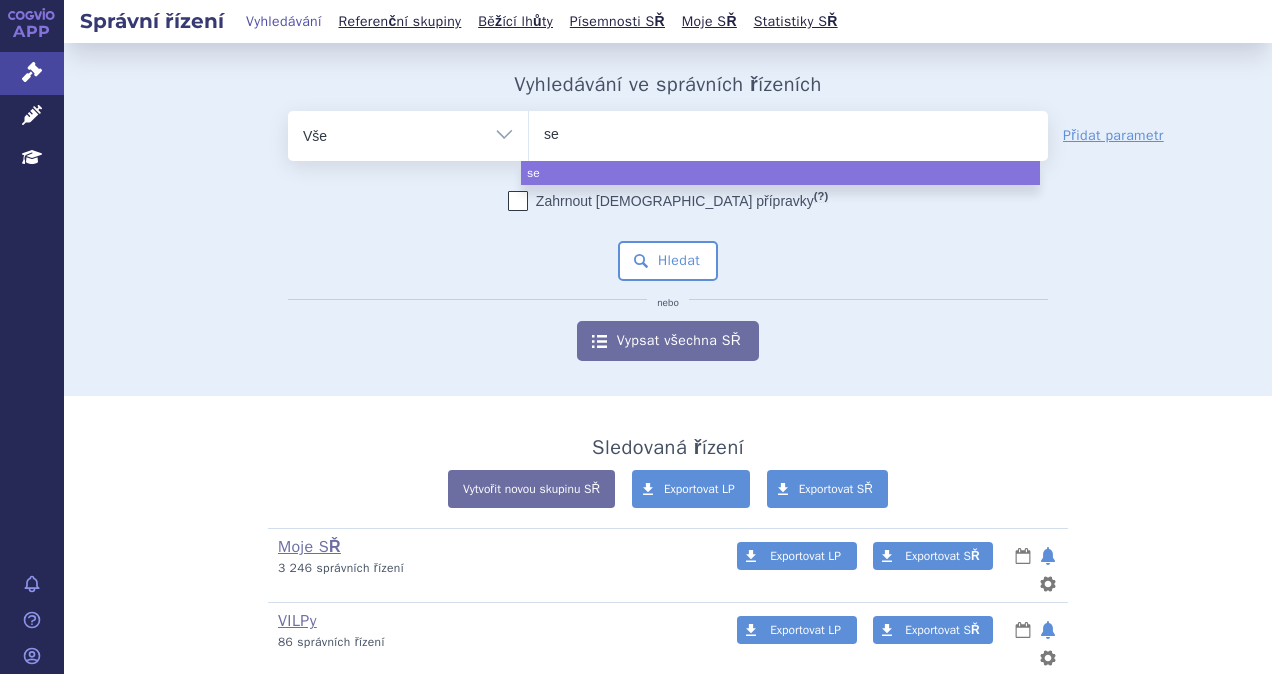 type on "ser" 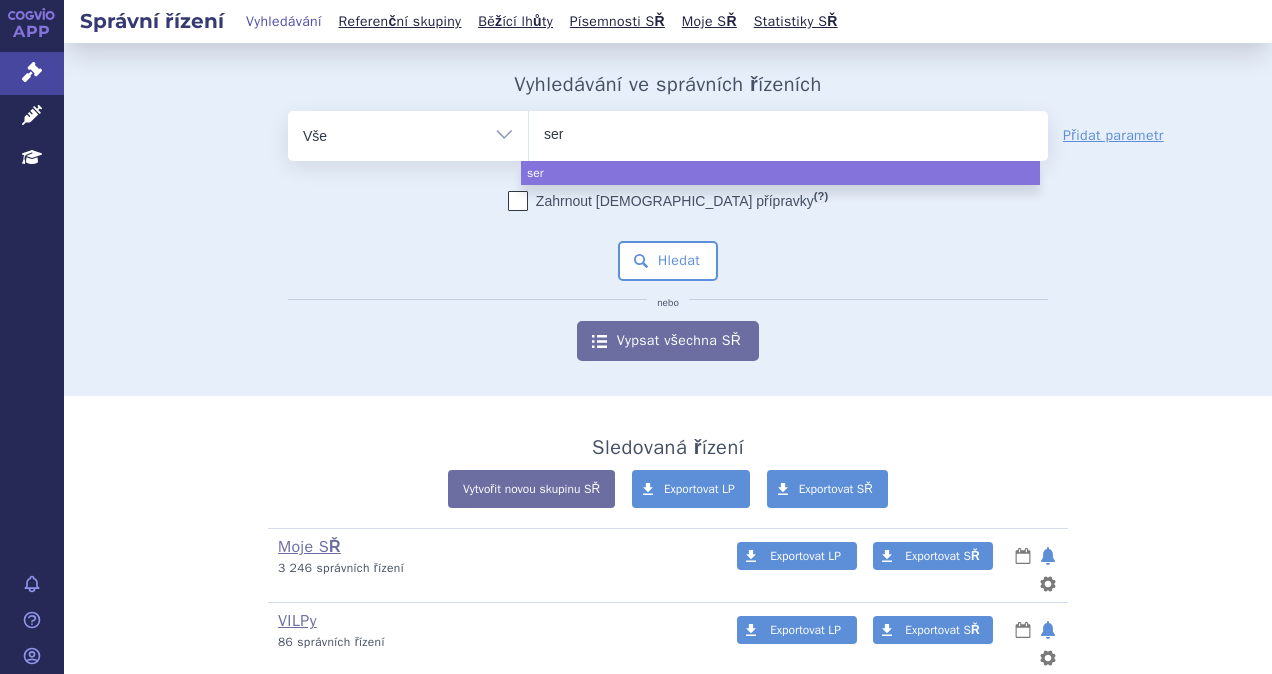 type on "sere" 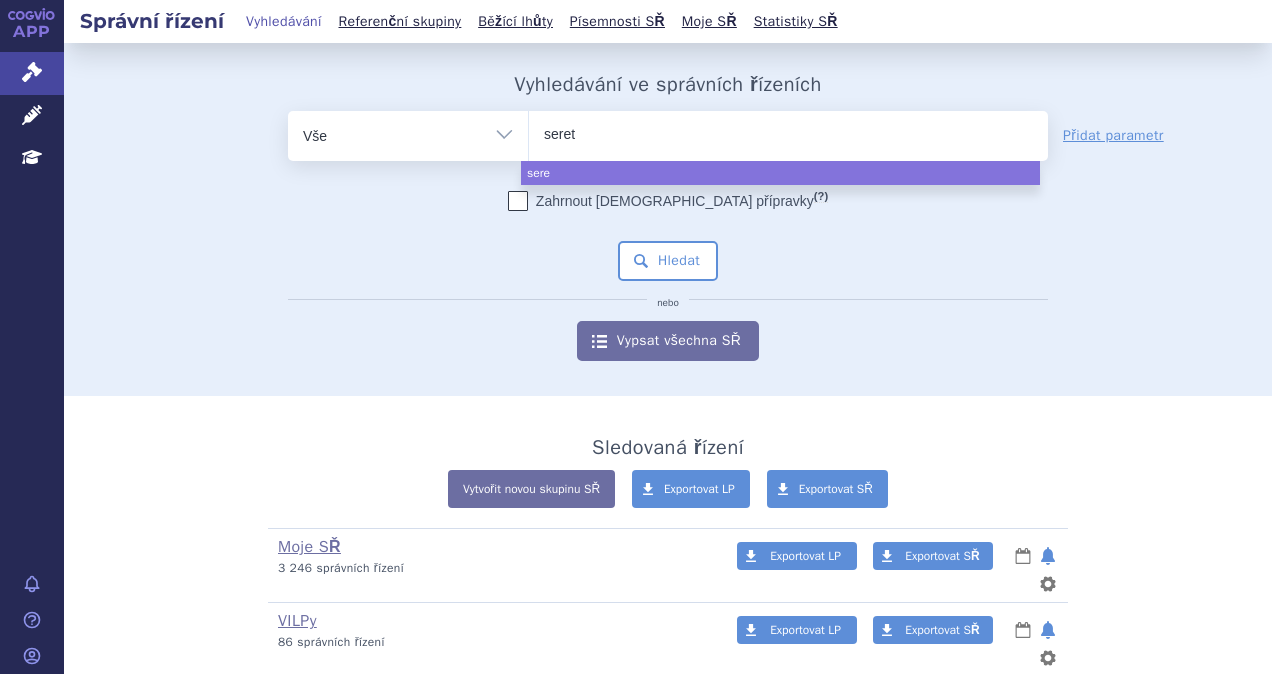 type on "sereti" 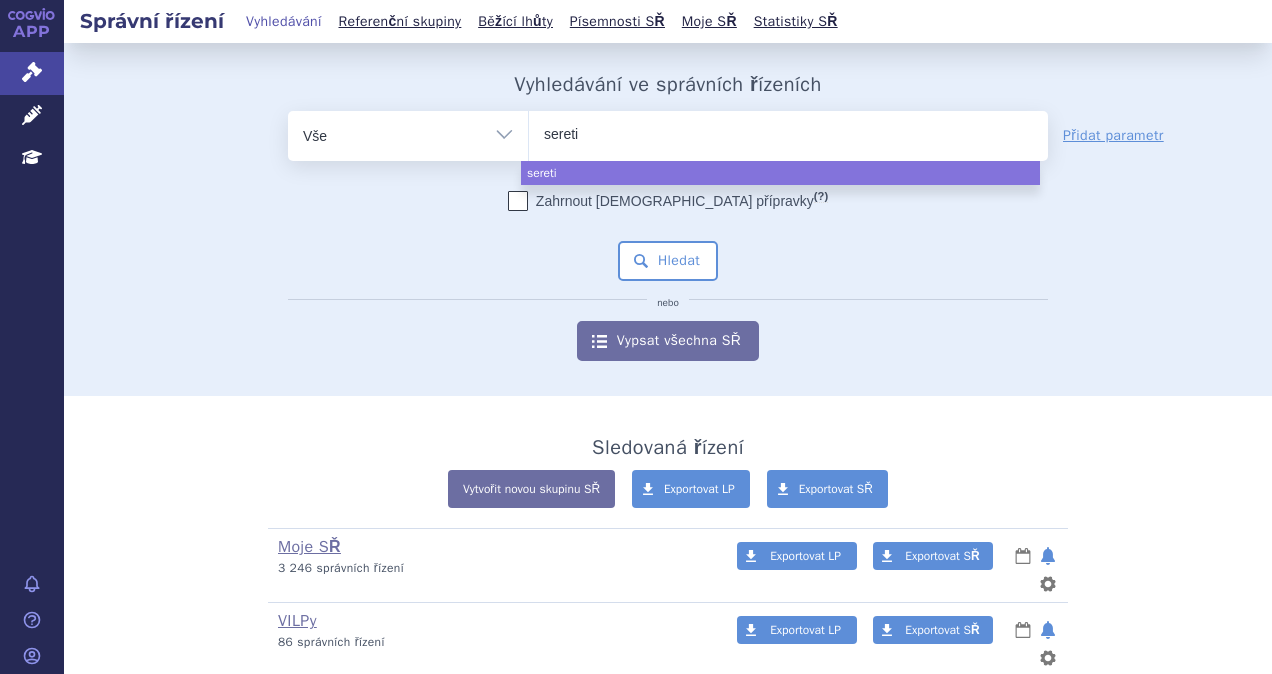 type on "seretid" 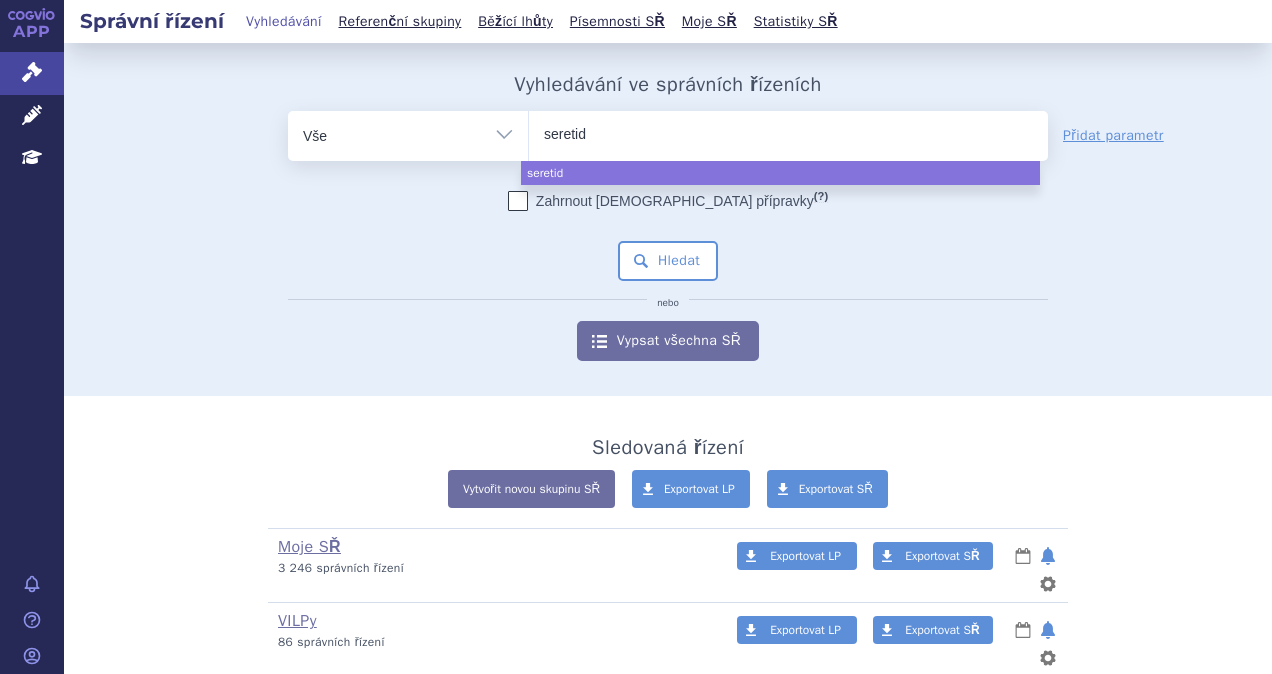 type on "[MEDICAL_DATA]" 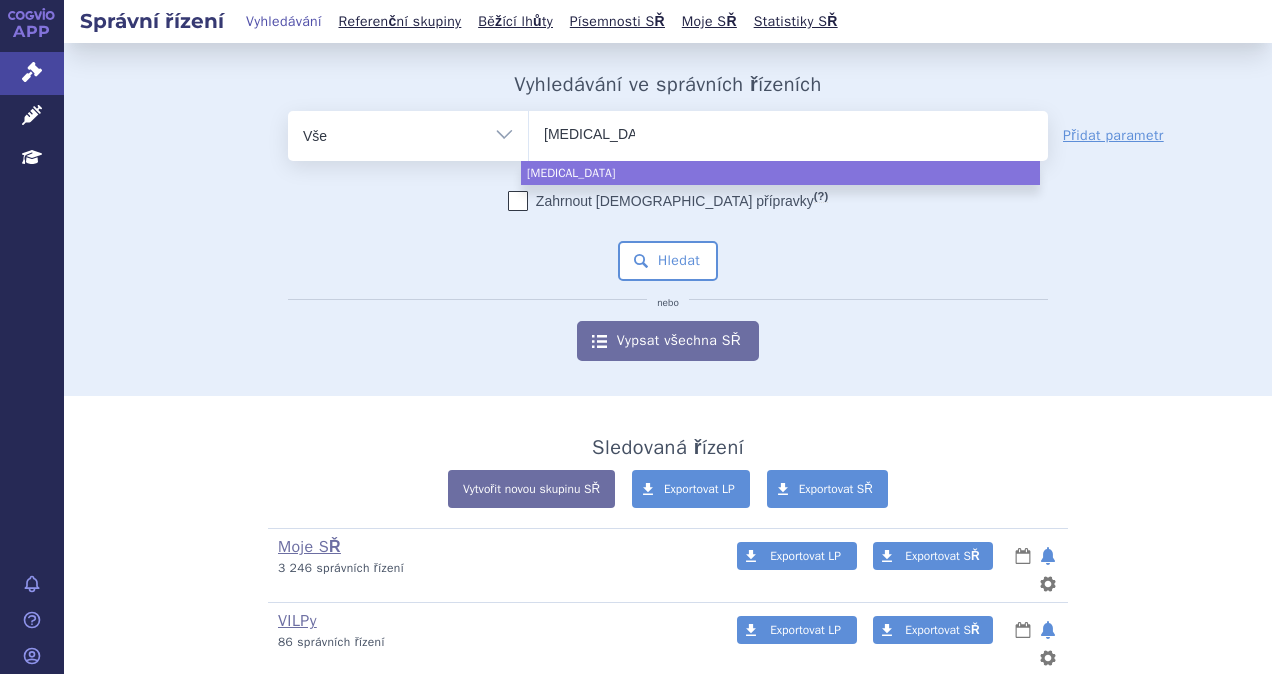 type on "[MEDICAL_DATA]" 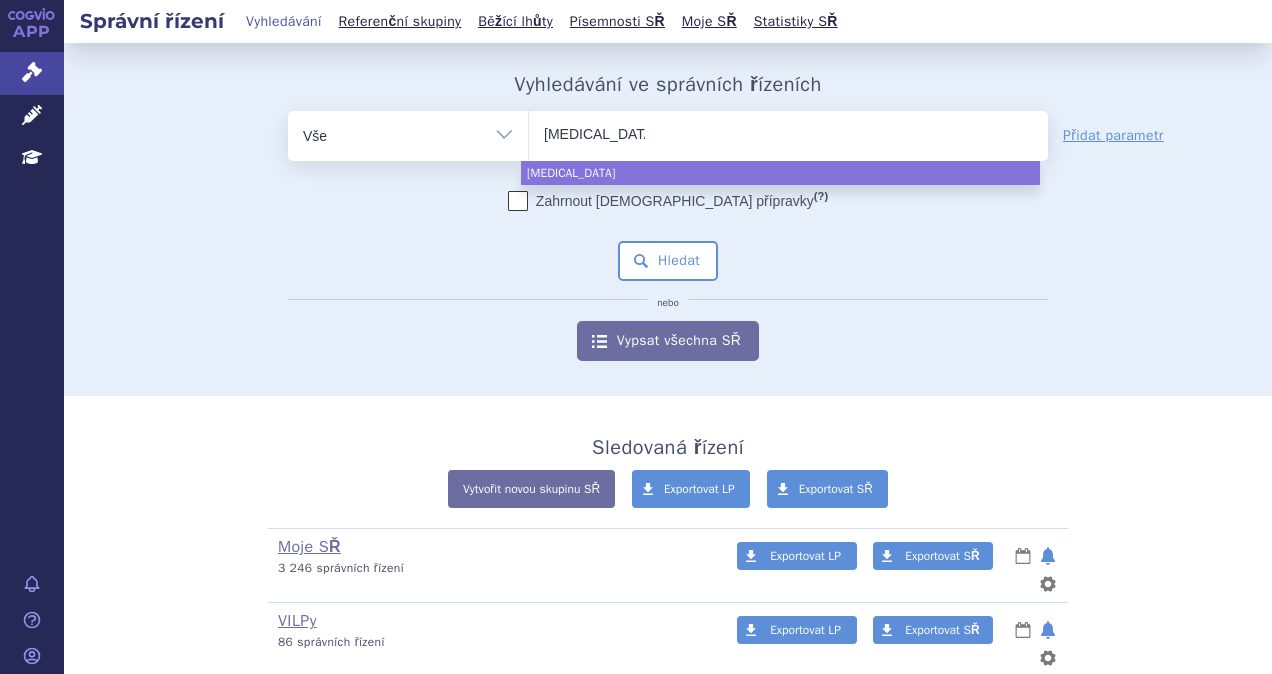type on "[MEDICAL_DATA] 2" 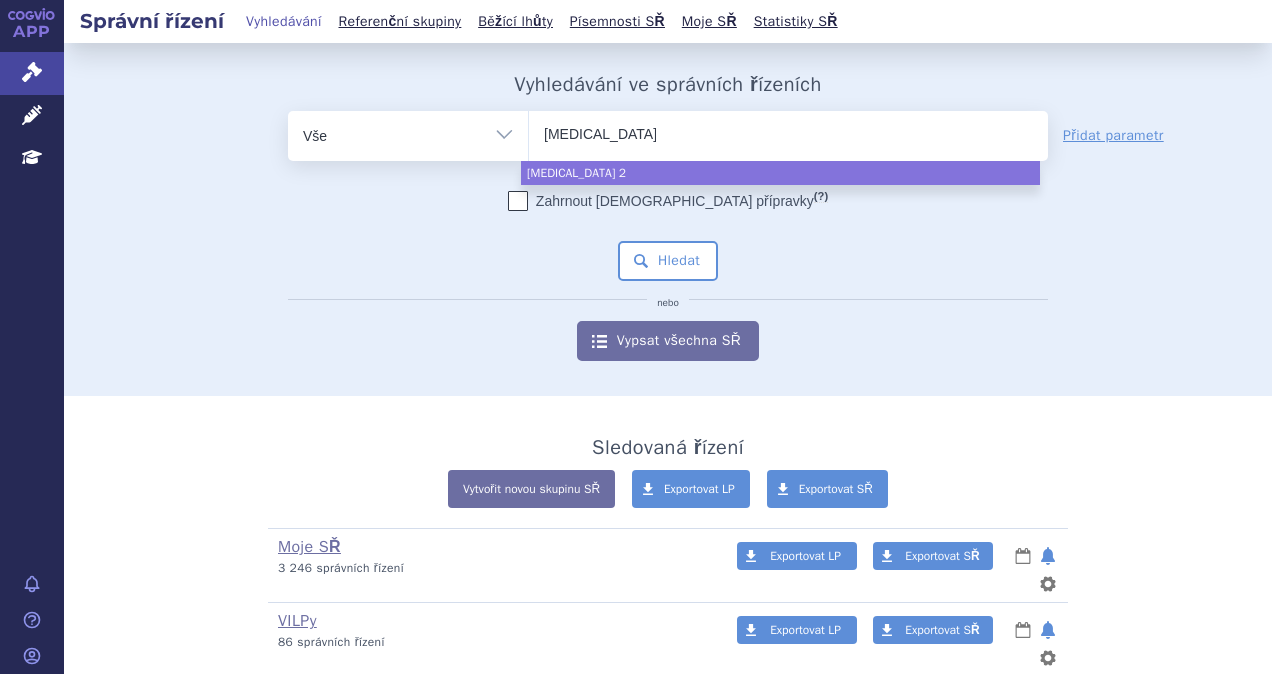 type on "[MEDICAL_DATA] 25" 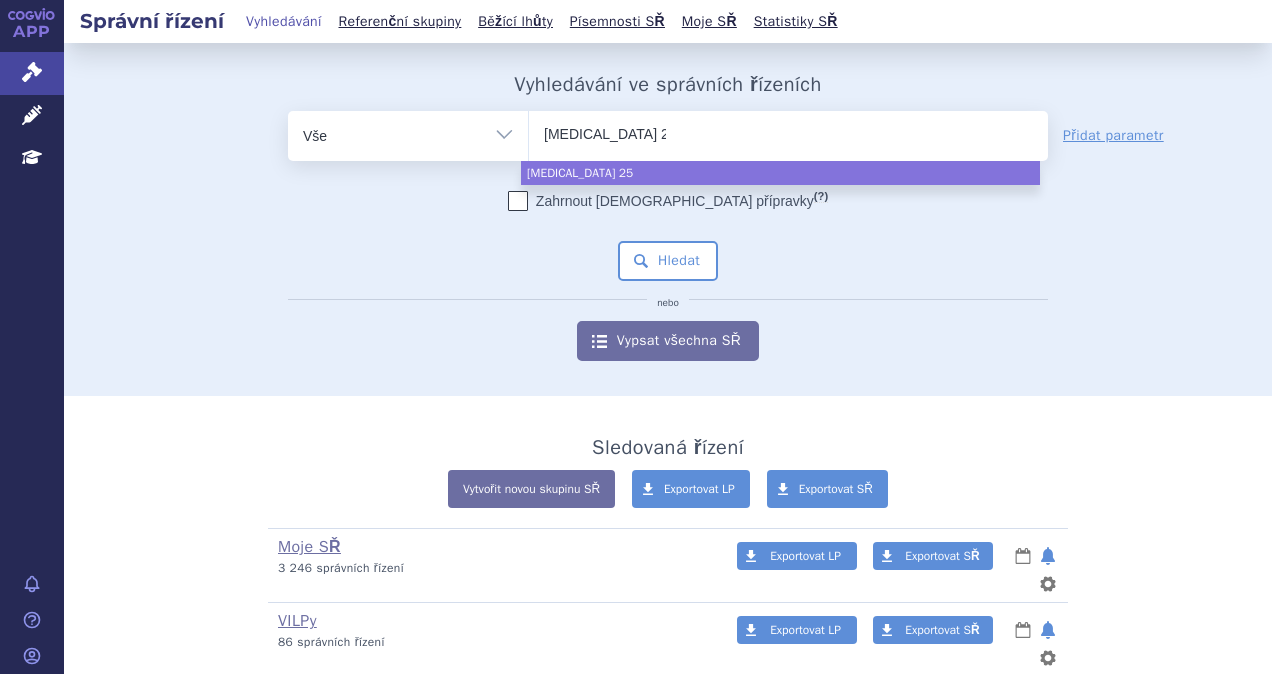 type on "[MEDICAL_DATA] 250" 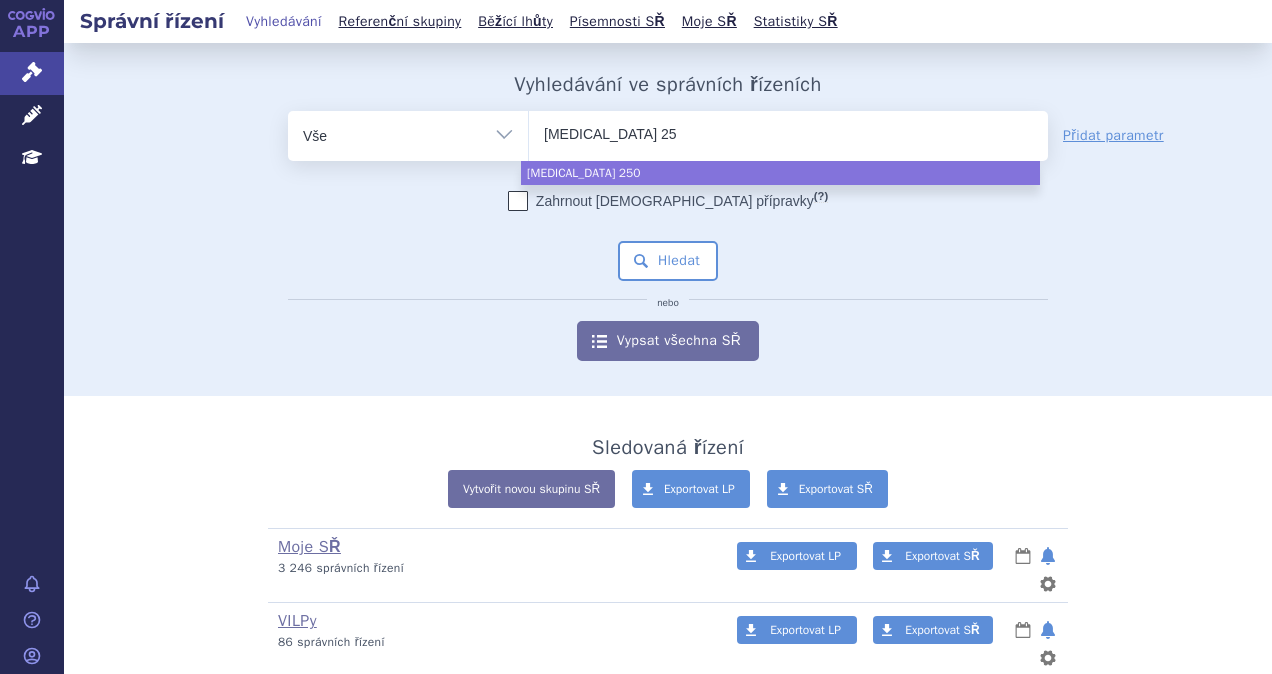 select on "[MEDICAL_DATA] 250" 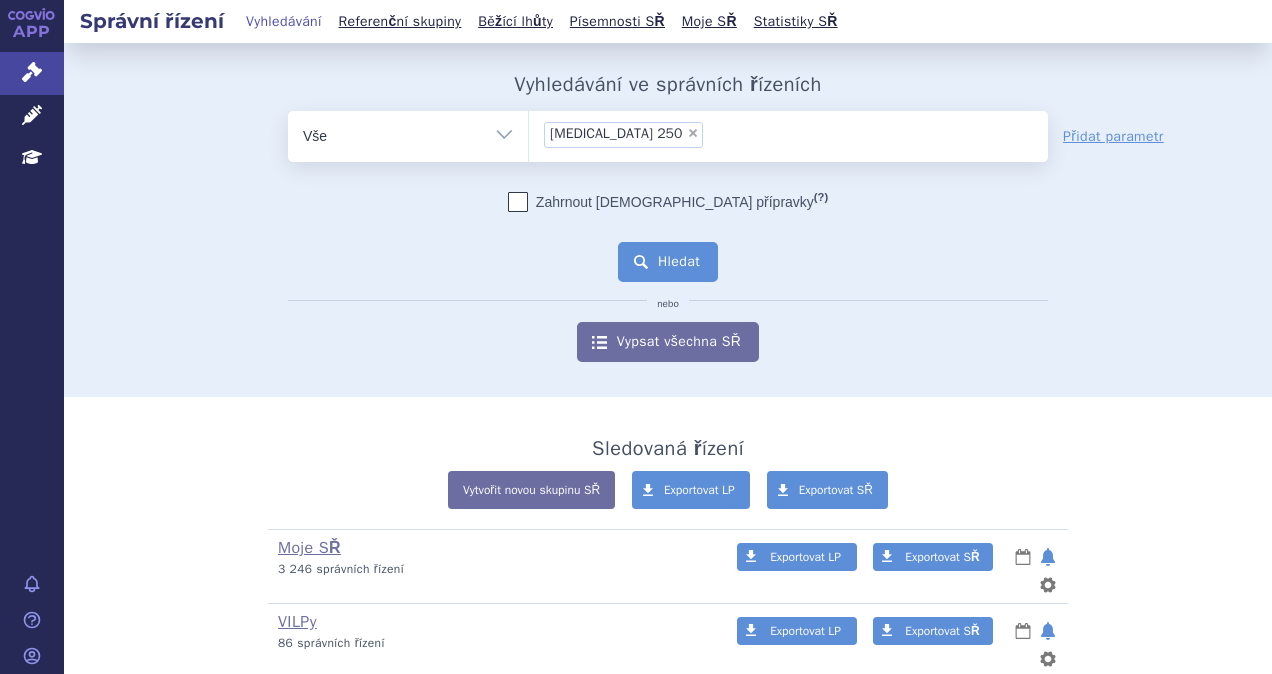 click on "Hledat" at bounding box center [668, 262] 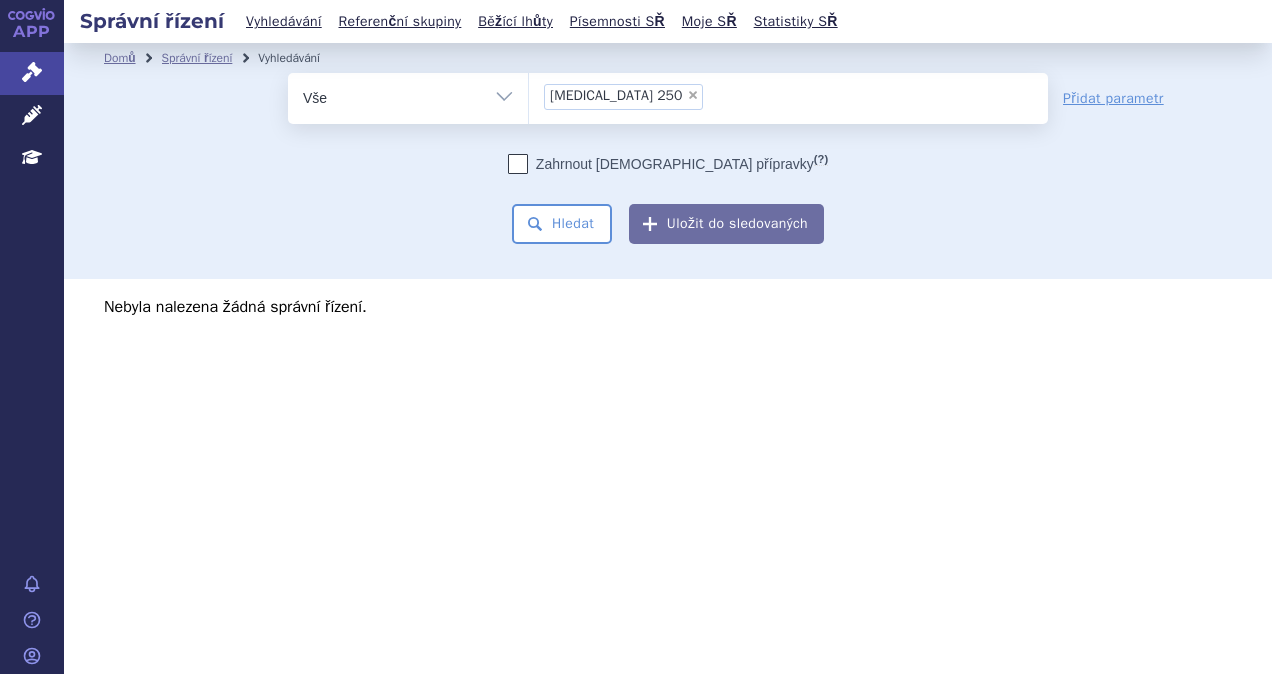 scroll, scrollTop: 0, scrollLeft: 0, axis: both 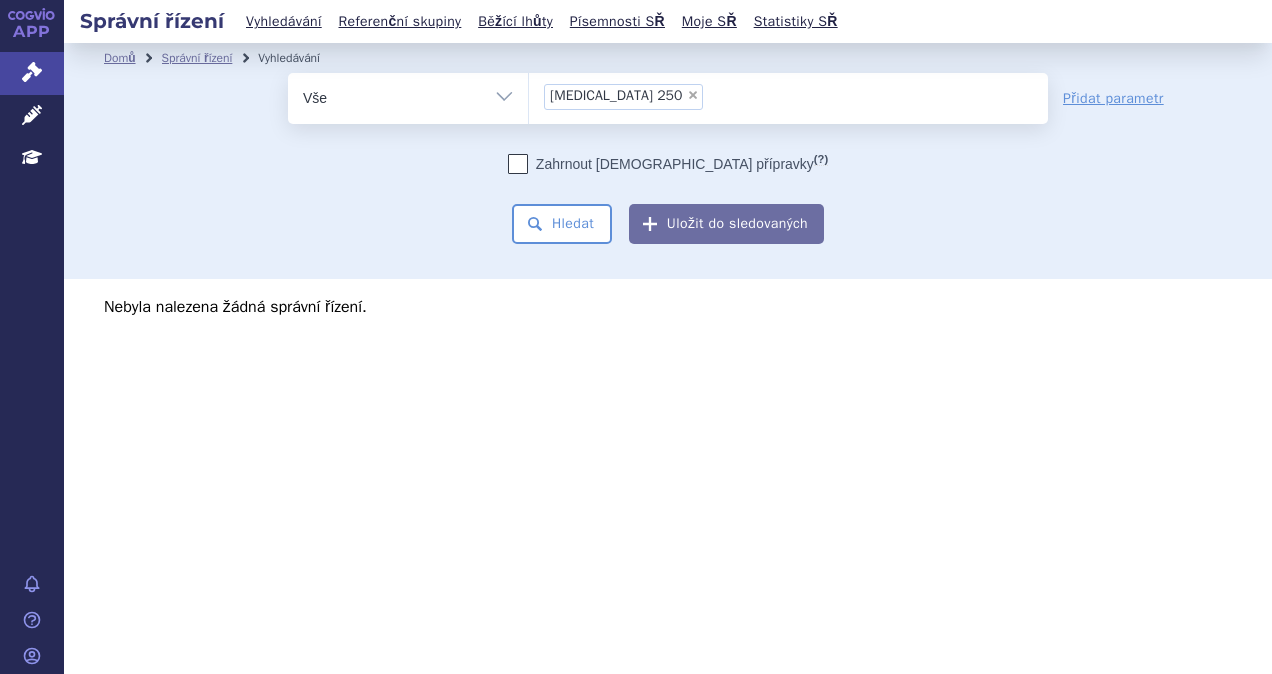 click on "[MEDICAL_DATA] 250
× [MEDICAL_DATA] 250" at bounding box center (714, 95) 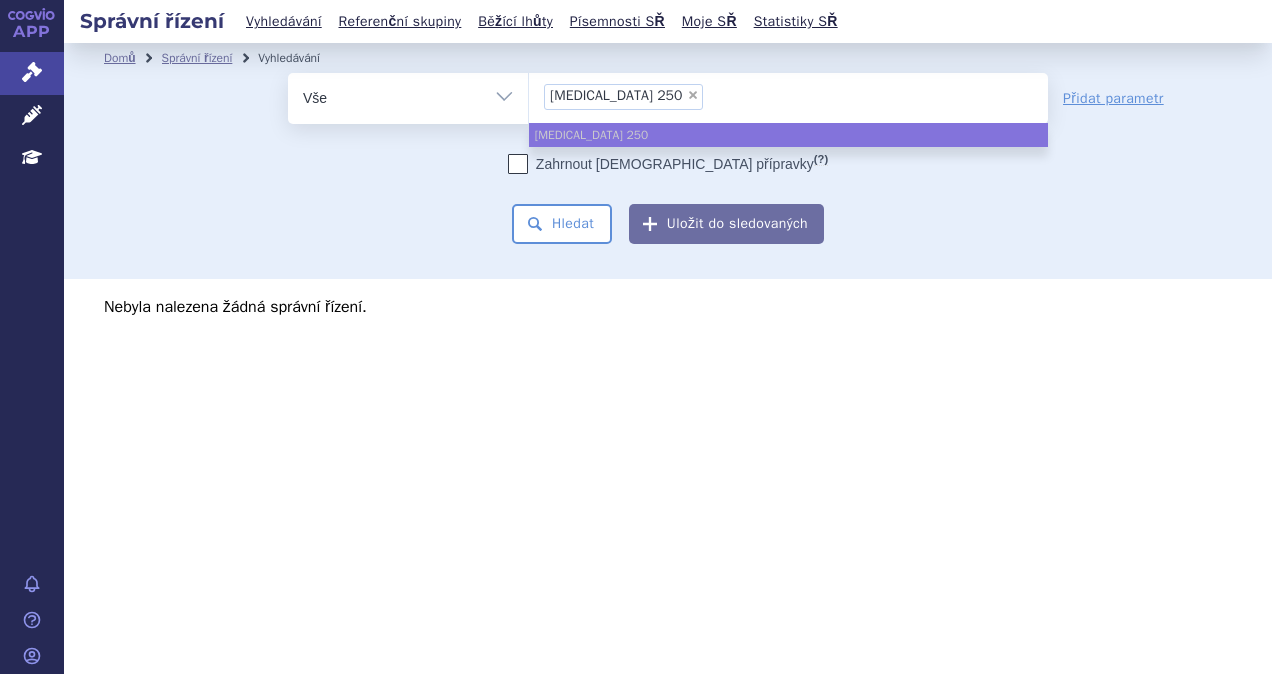 click on "×" at bounding box center (693, 95) 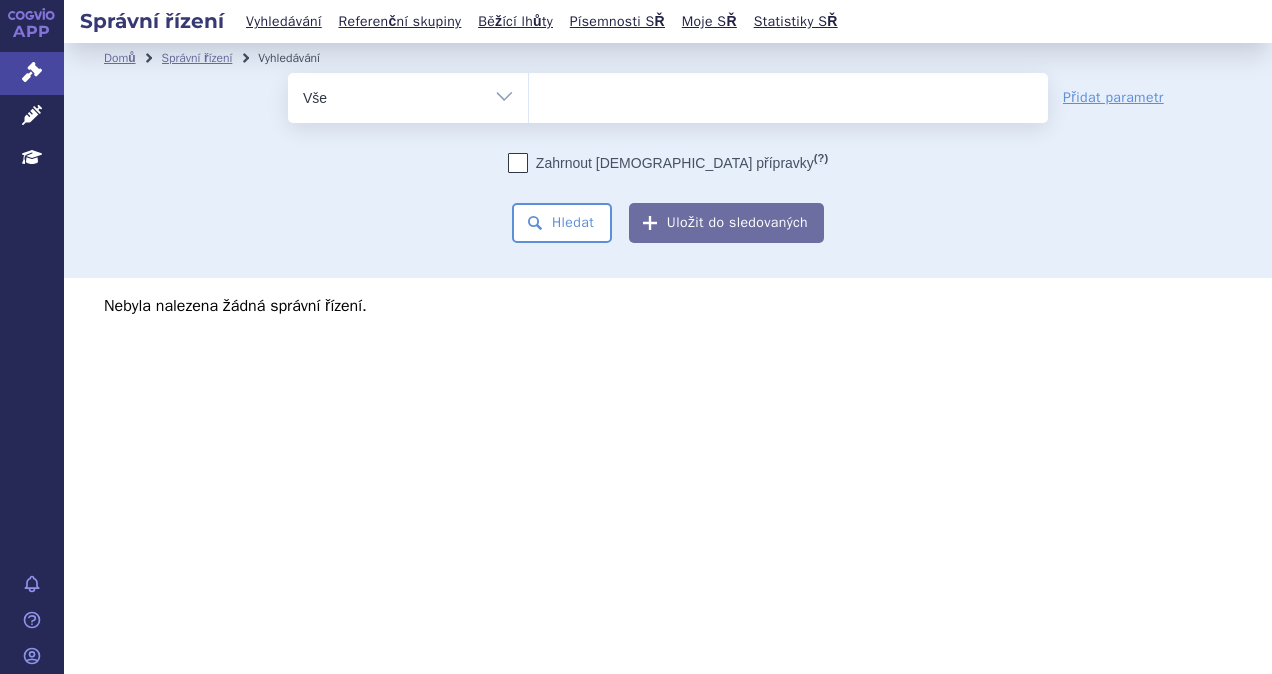 click at bounding box center [788, 94] 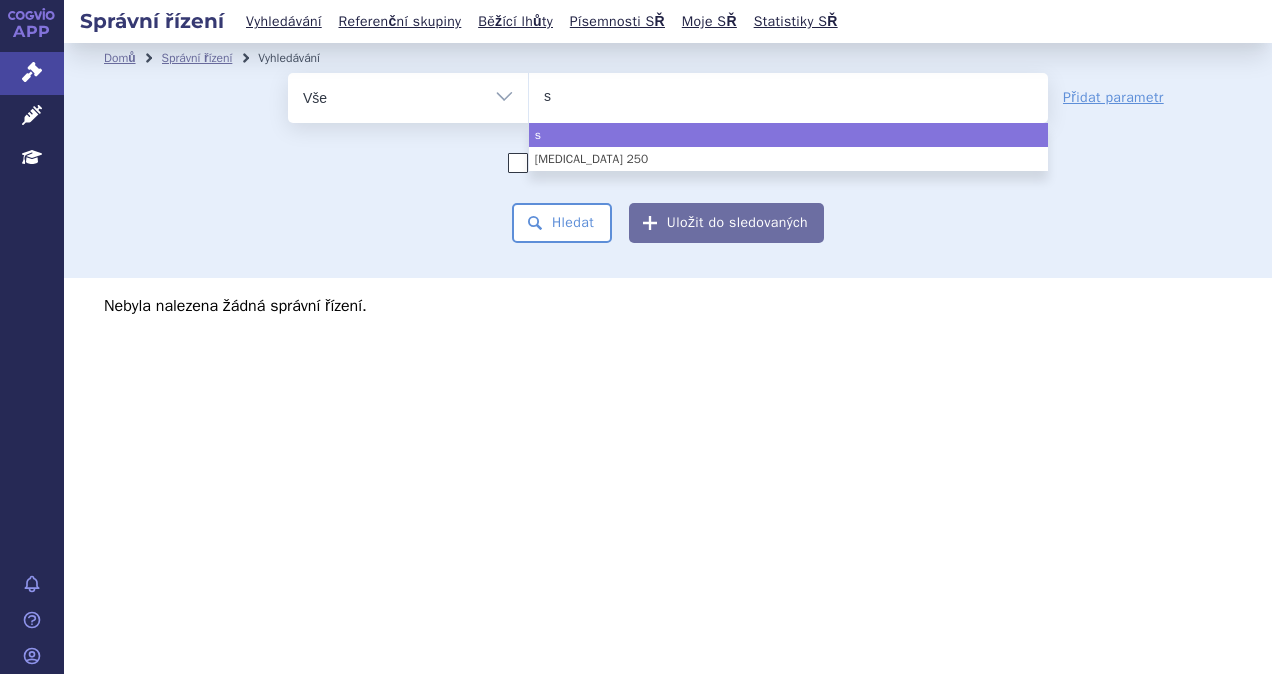 type on "se" 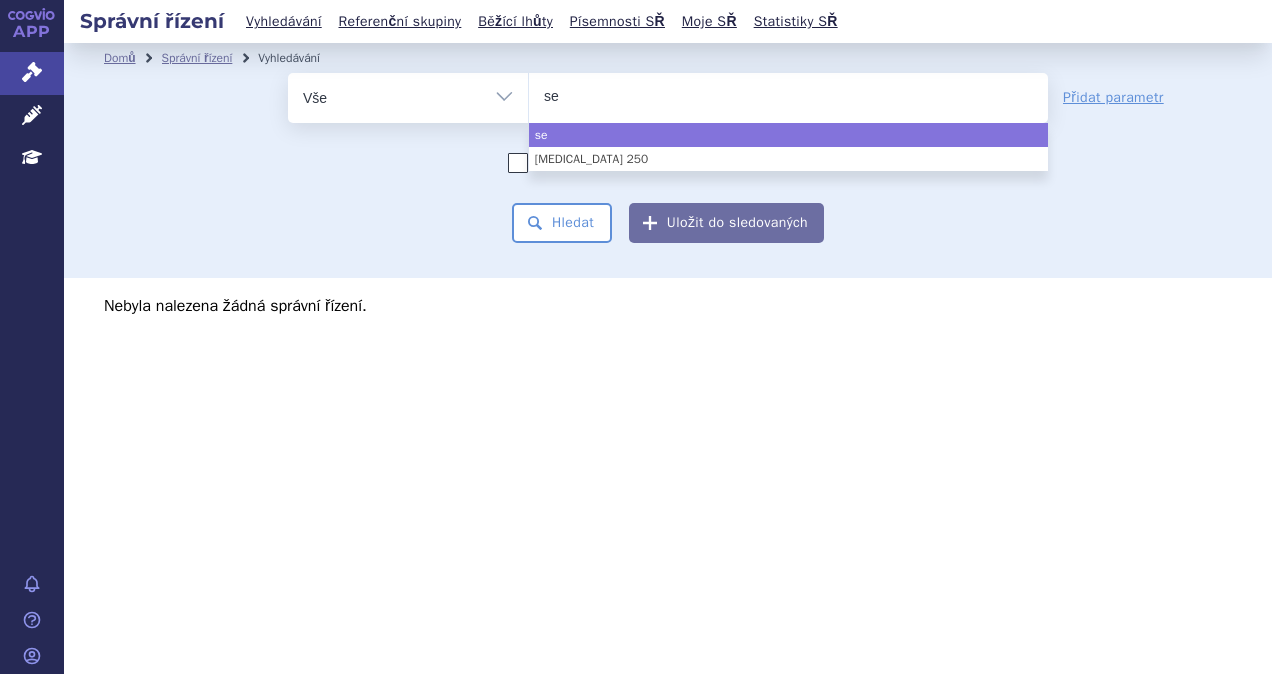 type on "ser" 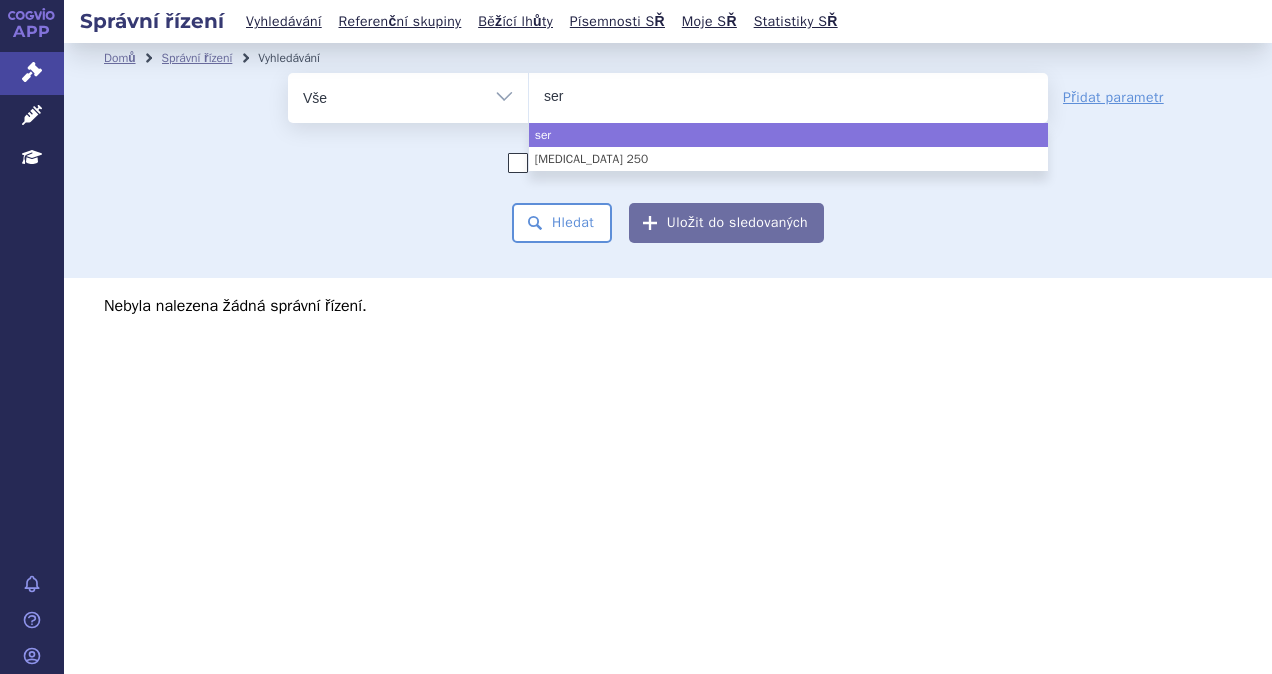 type on "sere" 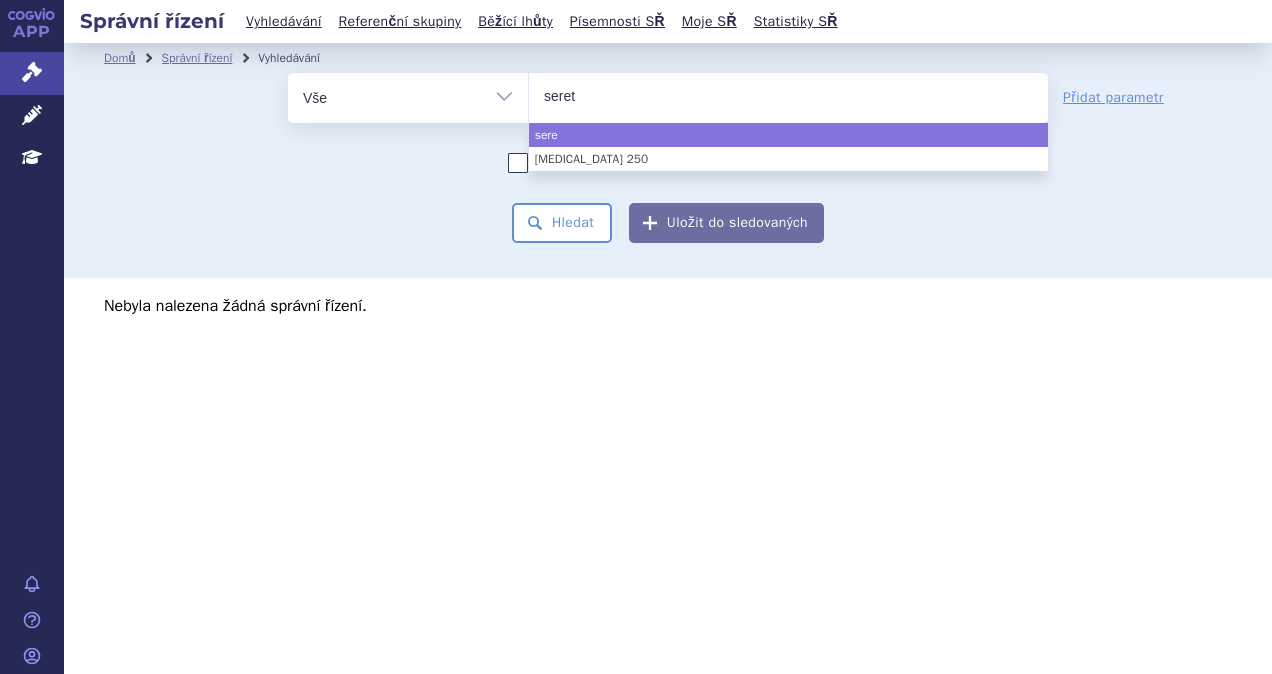 type on "sereti" 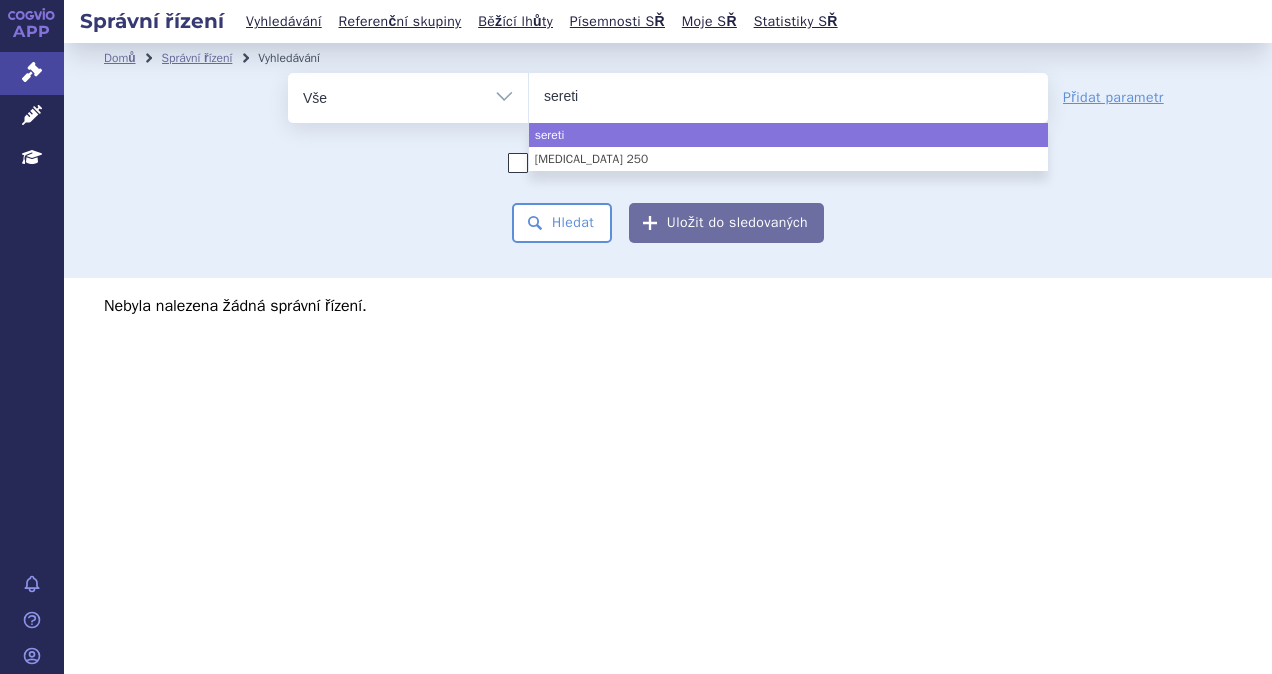 type on "seretid" 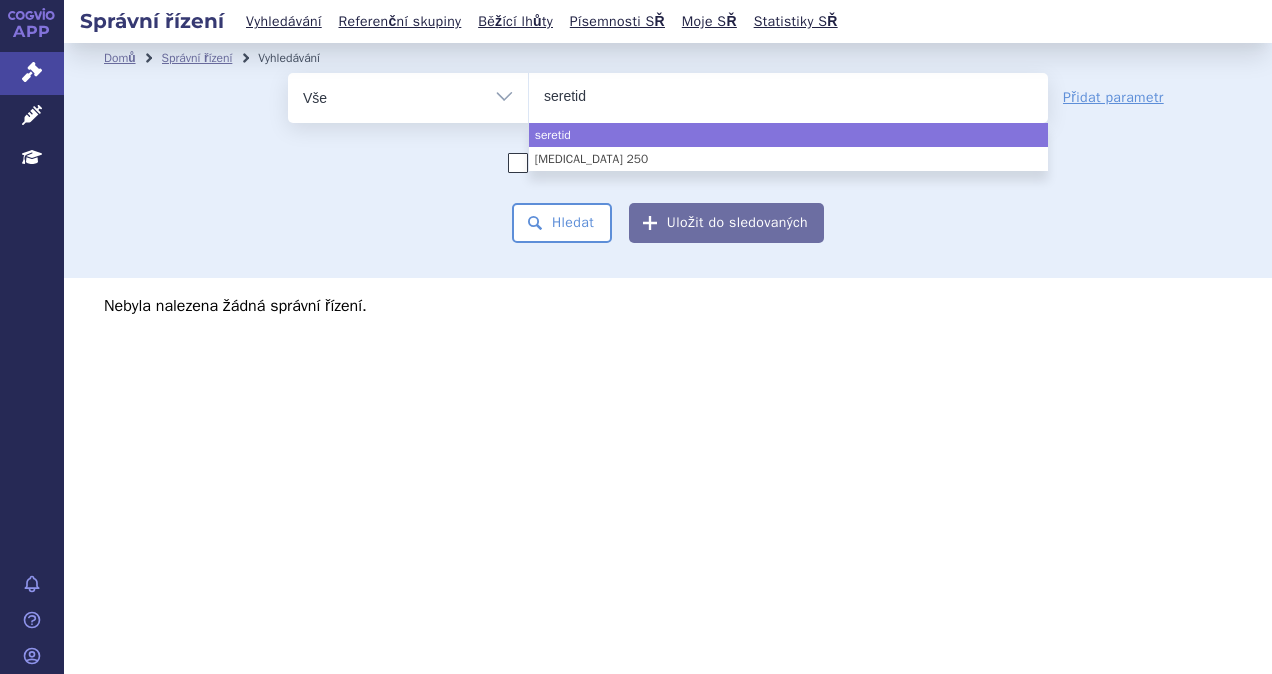 type on "[MEDICAL_DATA]" 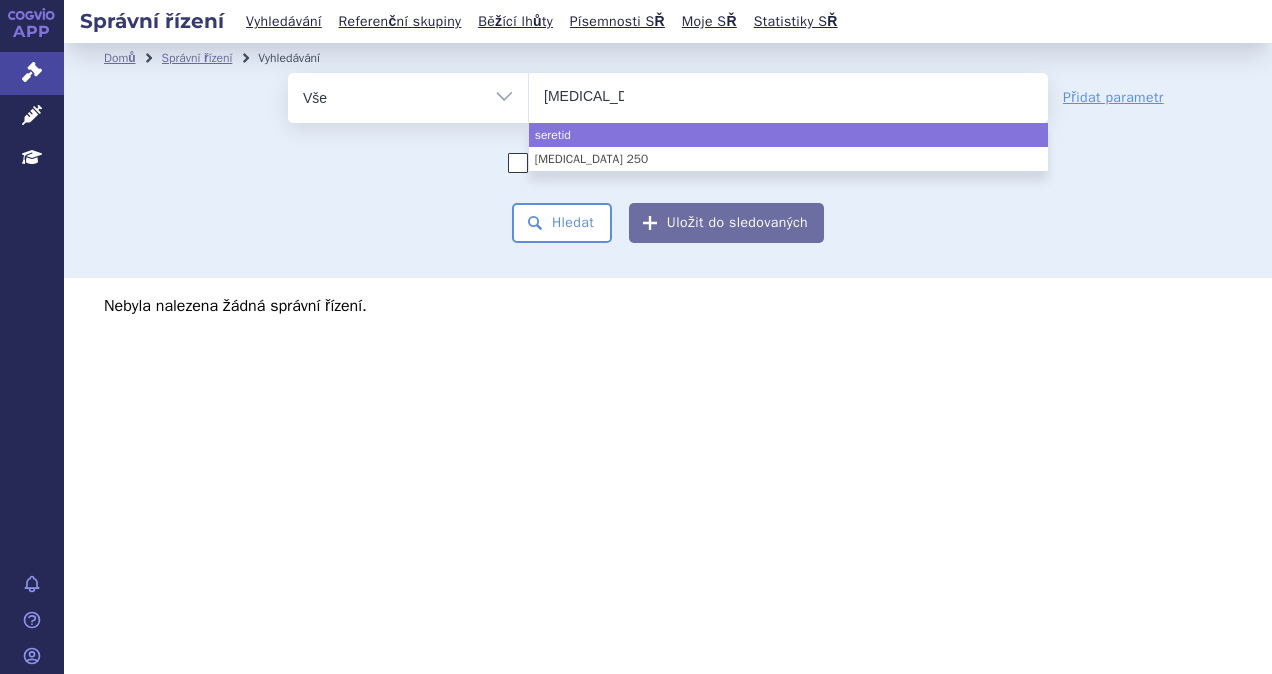 type 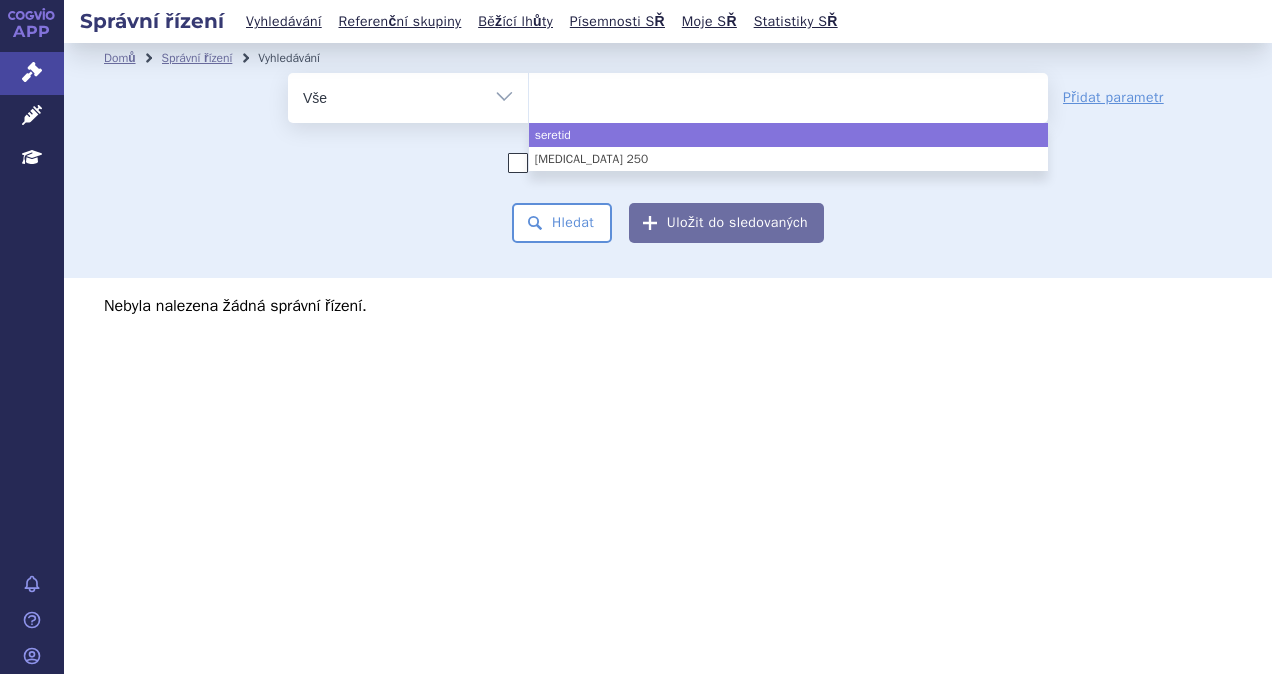 select on "[MEDICAL_DATA]" 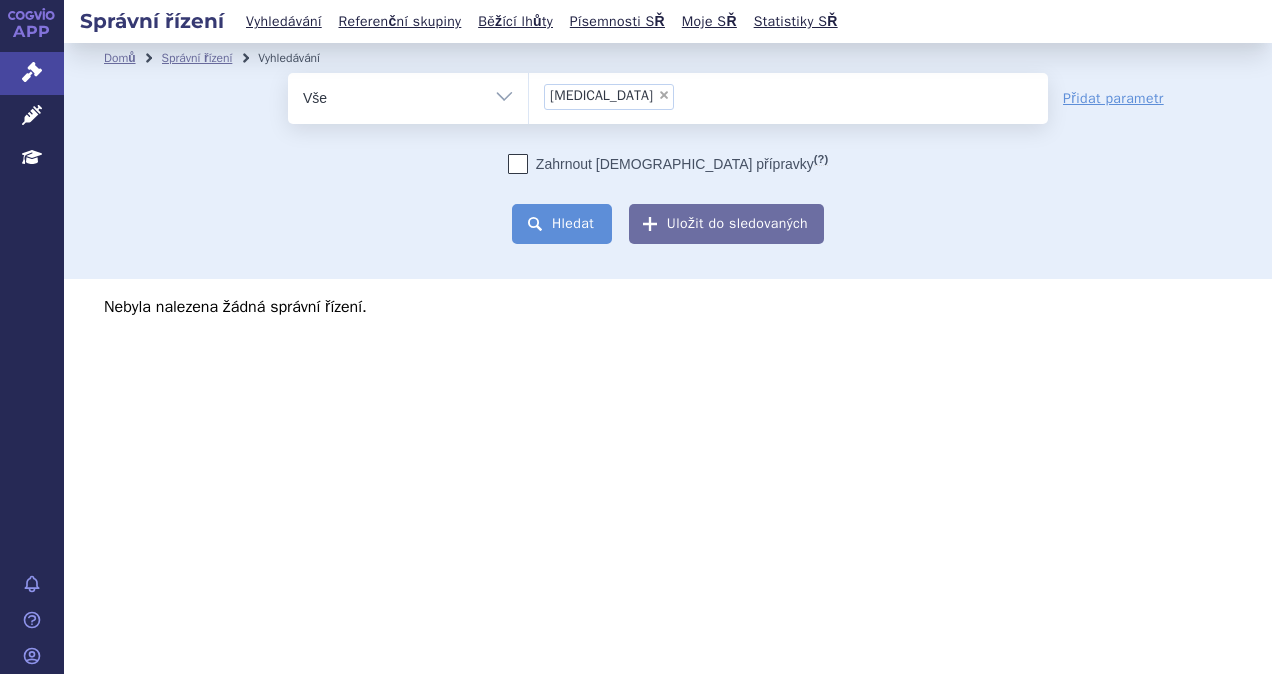 click on "Hledat" at bounding box center [562, 224] 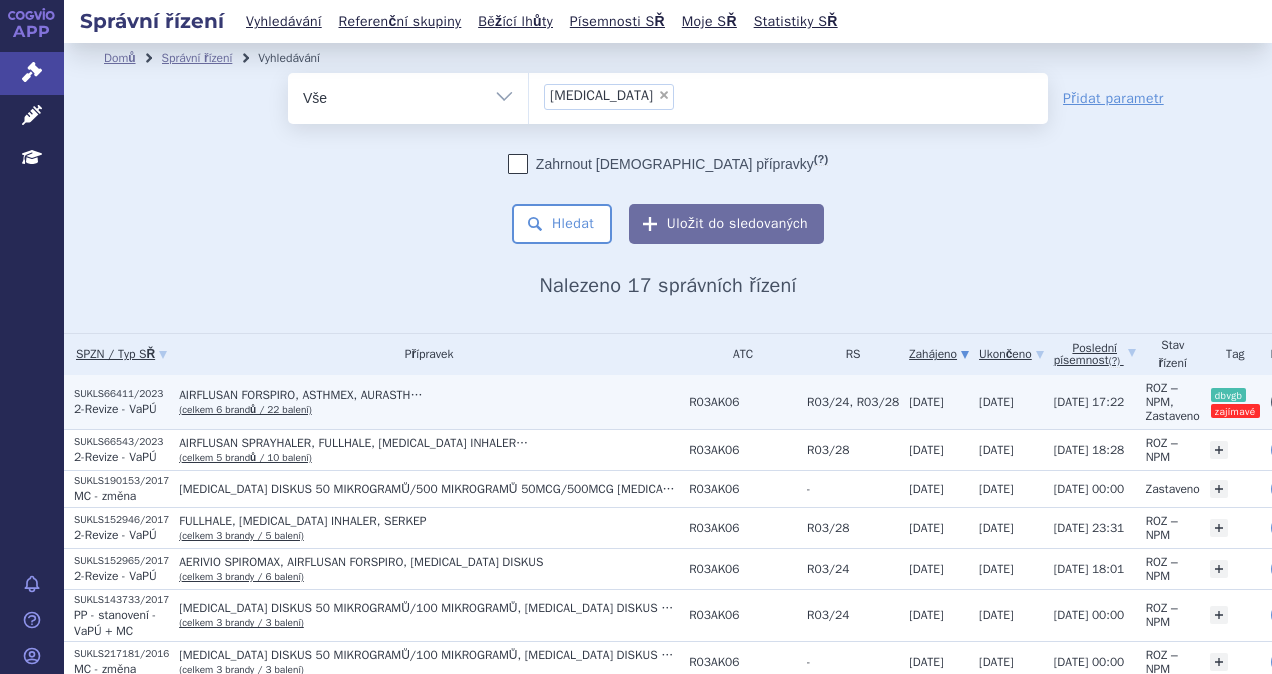 scroll, scrollTop: 0, scrollLeft: 0, axis: both 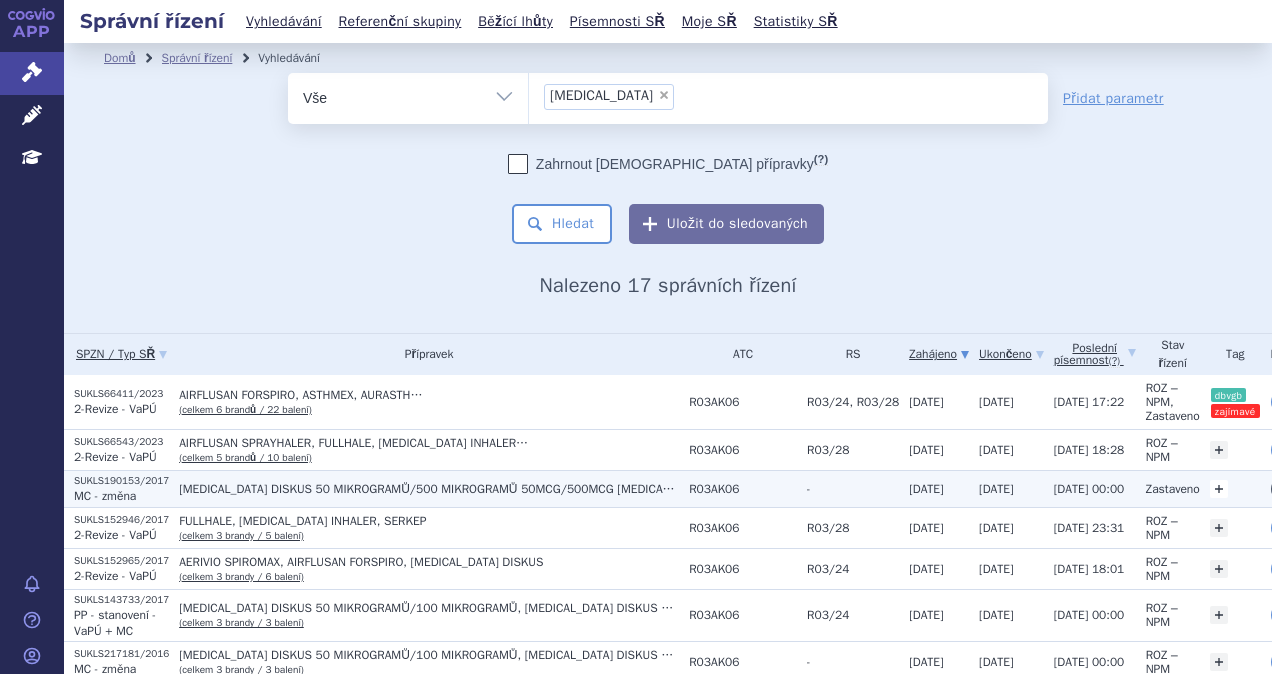click on "+" at bounding box center (1219, 489) 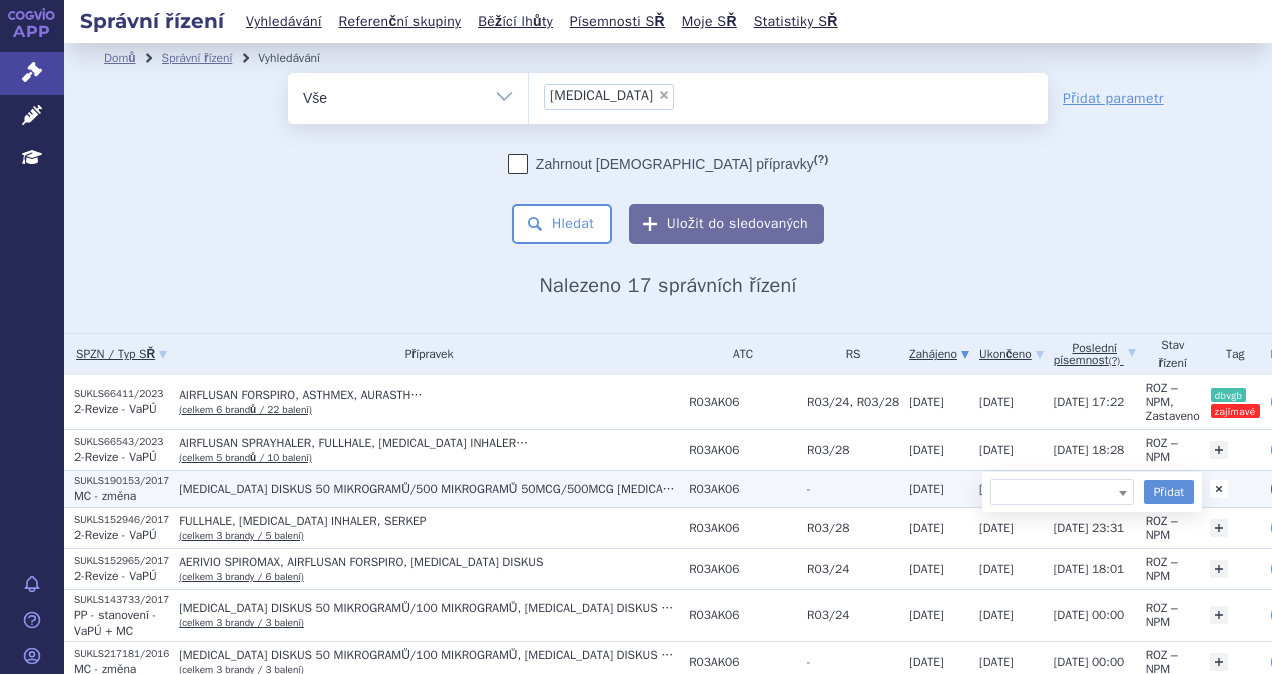 click on "+" at bounding box center [1219, 489] 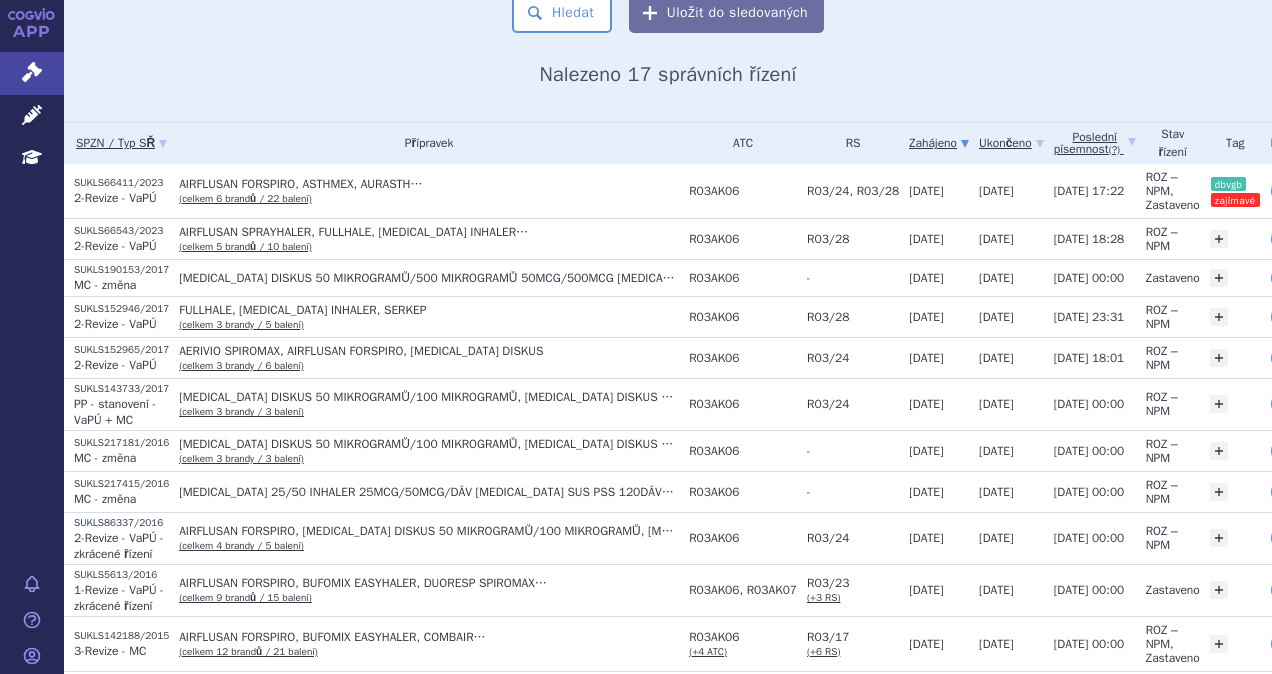 scroll, scrollTop: 0, scrollLeft: 0, axis: both 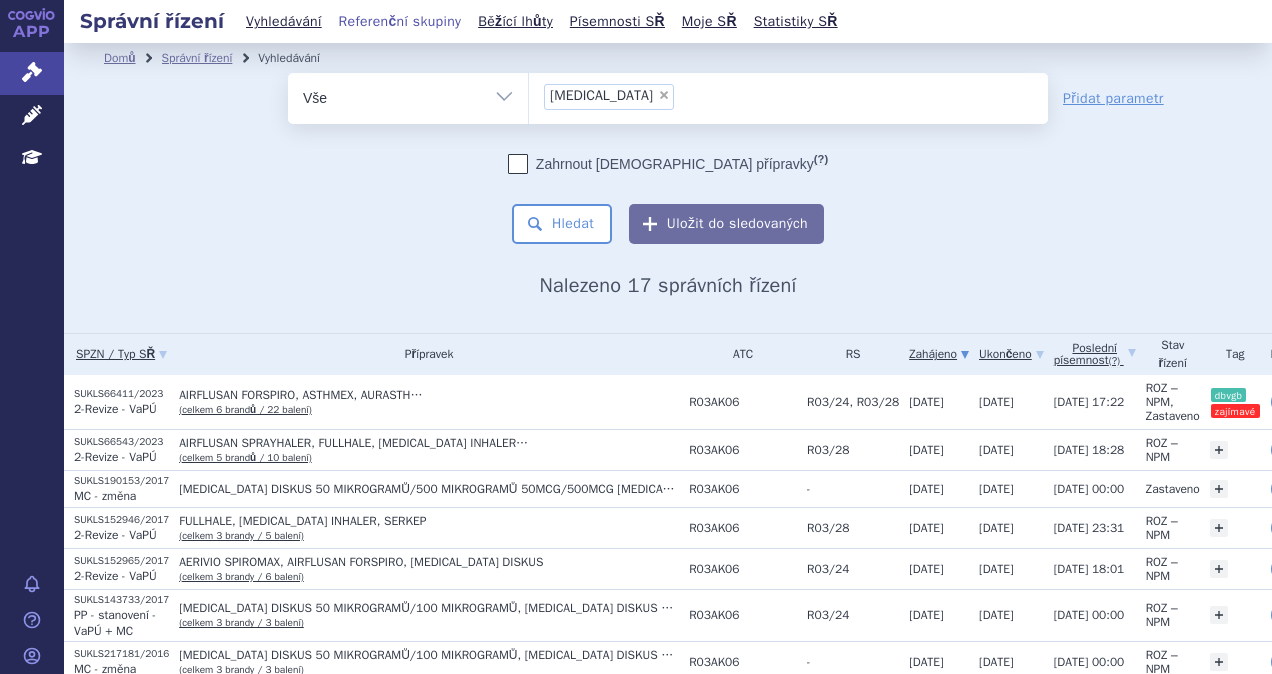 click on "Referenční skupiny" at bounding box center [400, 21] 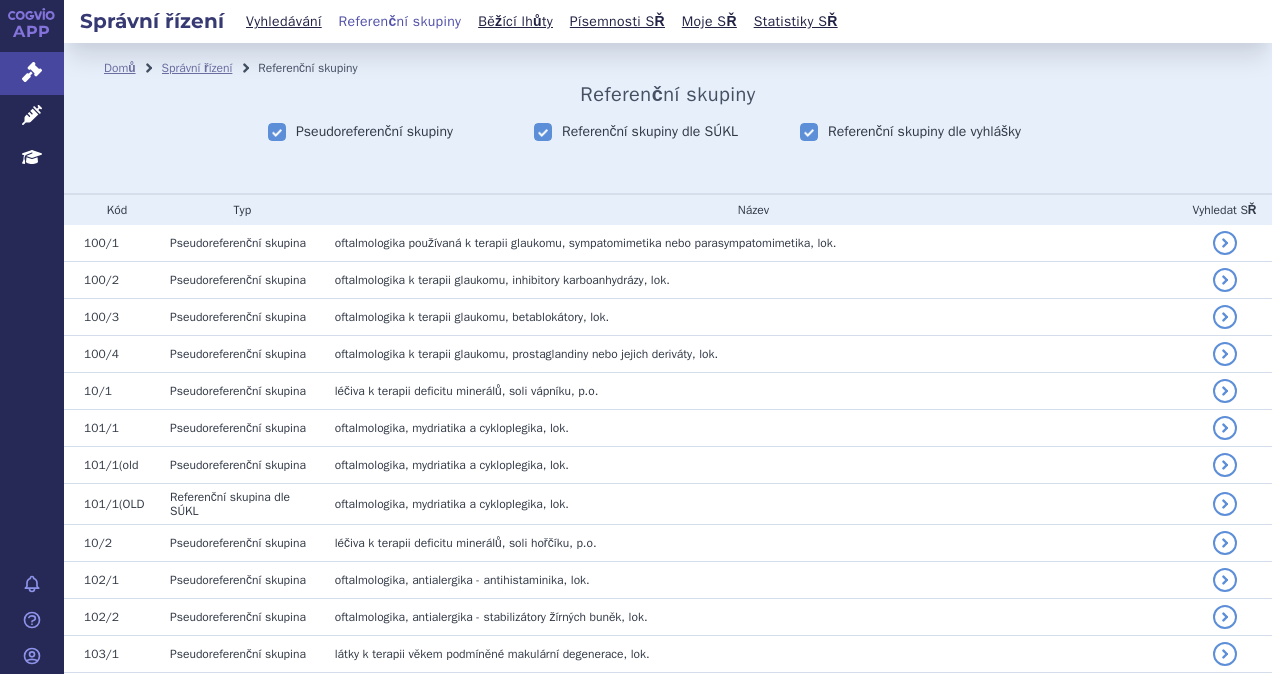 scroll, scrollTop: 0, scrollLeft: 0, axis: both 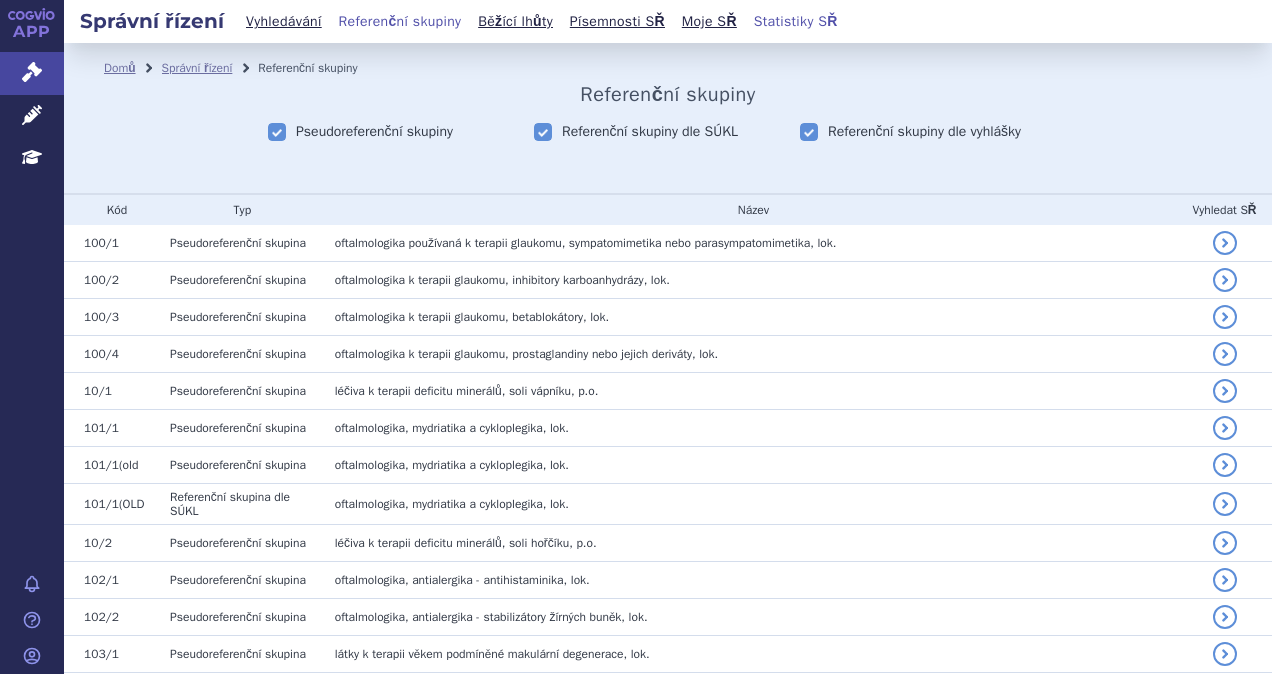 click on "Statistiky SŘ" at bounding box center [796, 21] 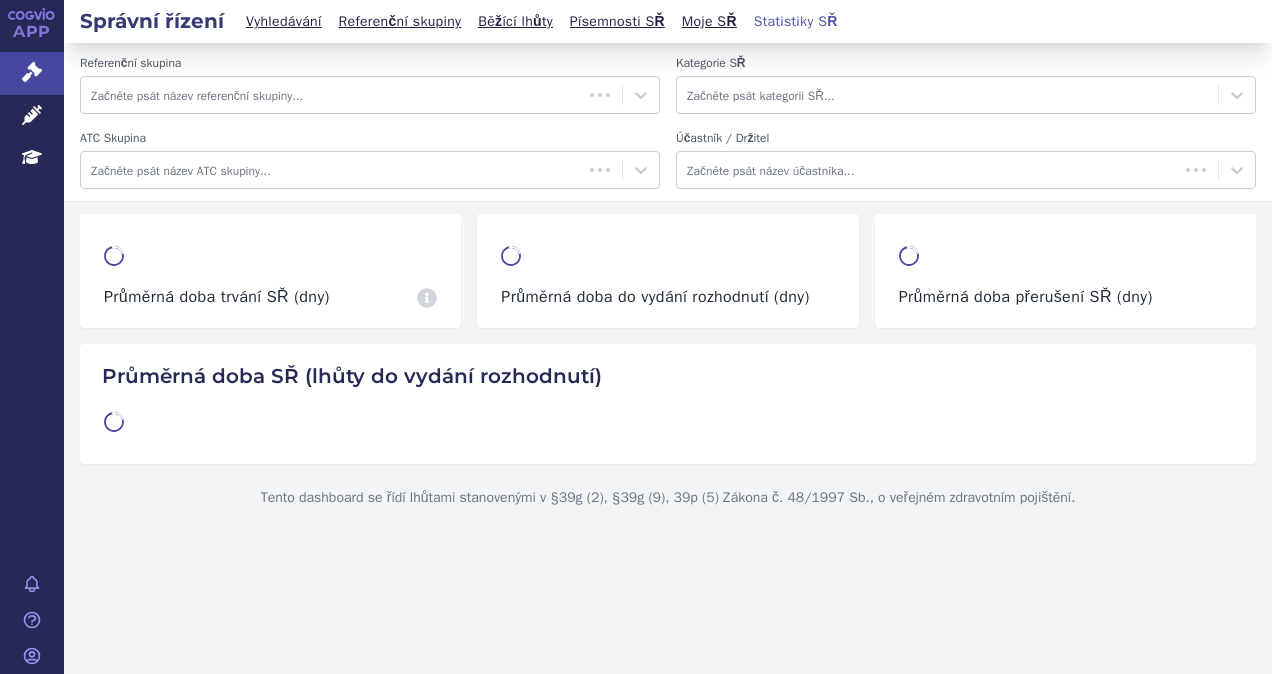 scroll, scrollTop: 0, scrollLeft: 0, axis: both 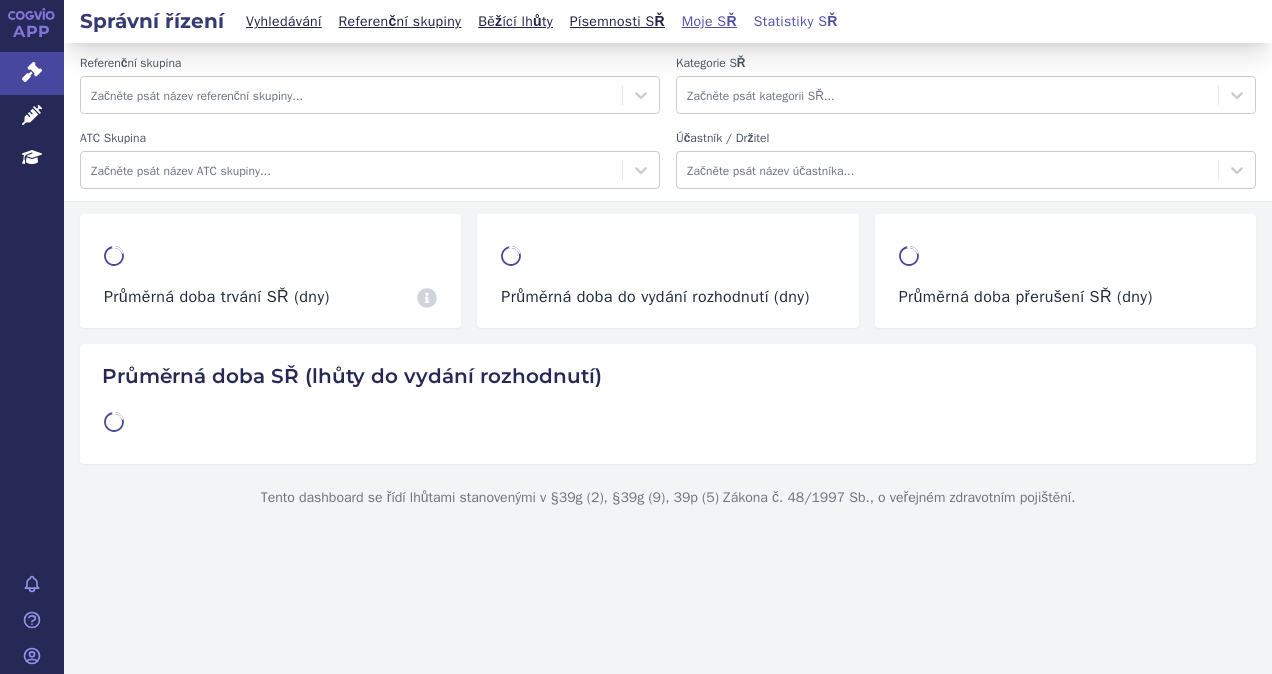 click on "Moje SŘ" at bounding box center (709, 21) 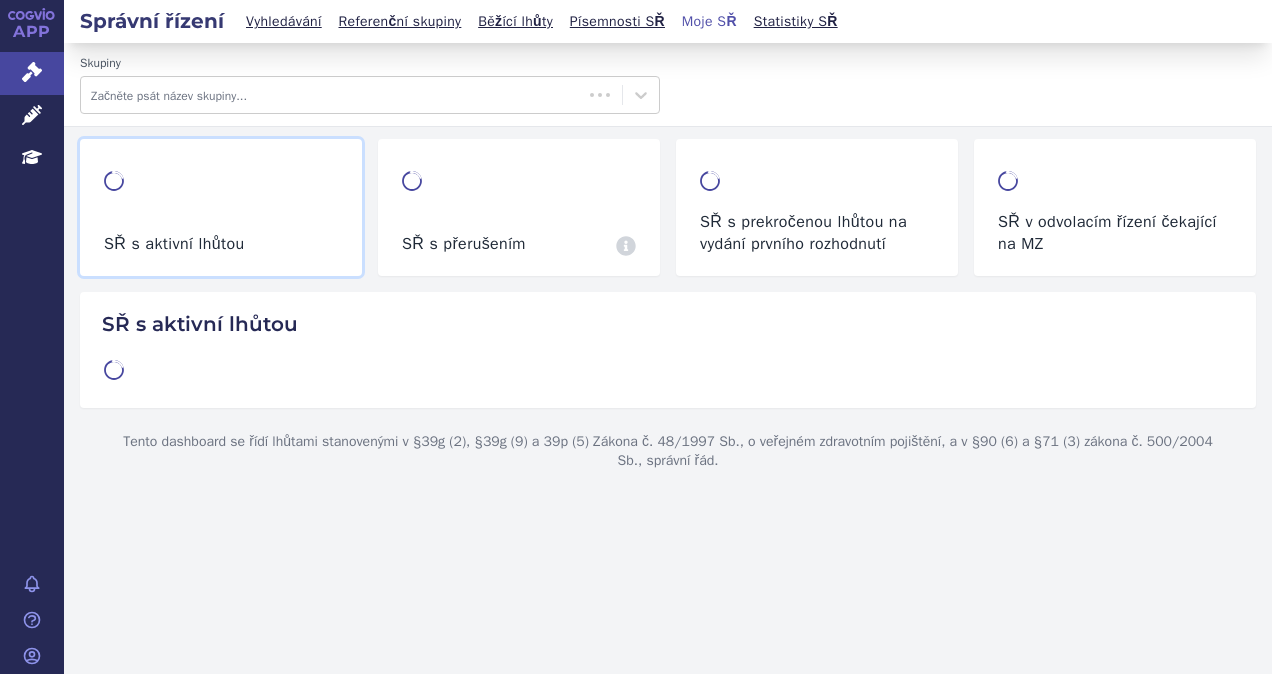 scroll, scrollTop: 0, scrollLeft: 0, axis: both 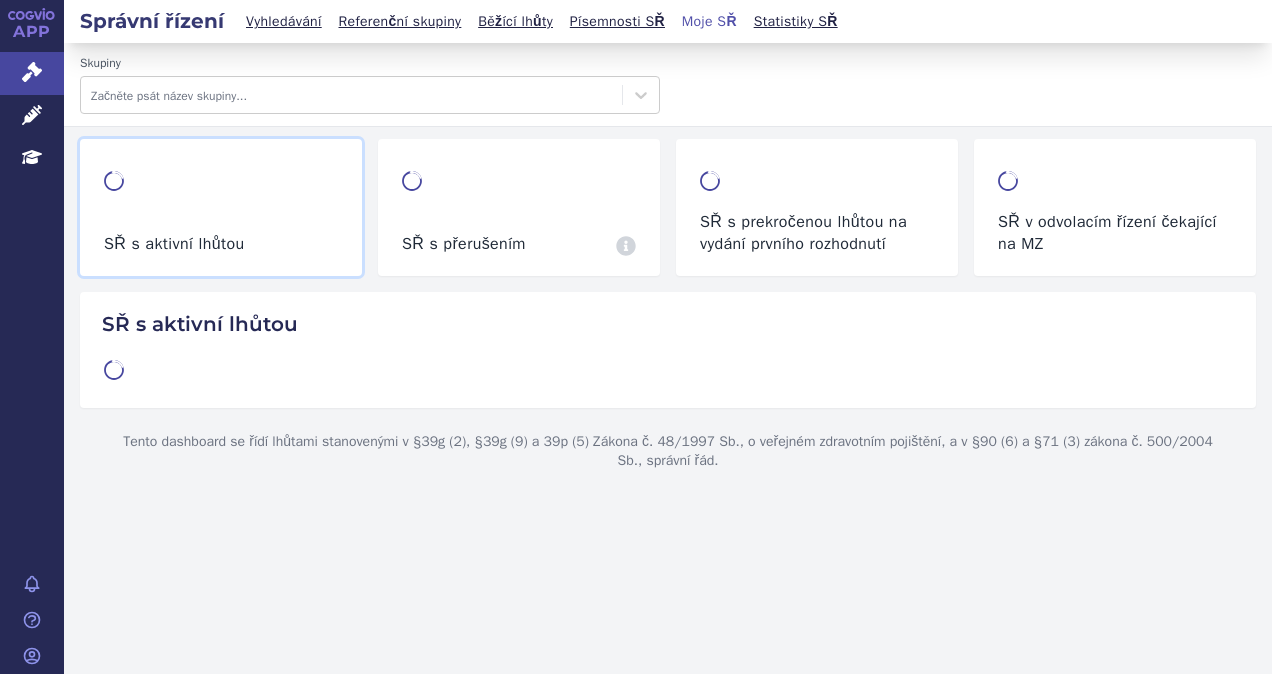 click on "Písemnosti SŘ" at bounding box center [617, 21] 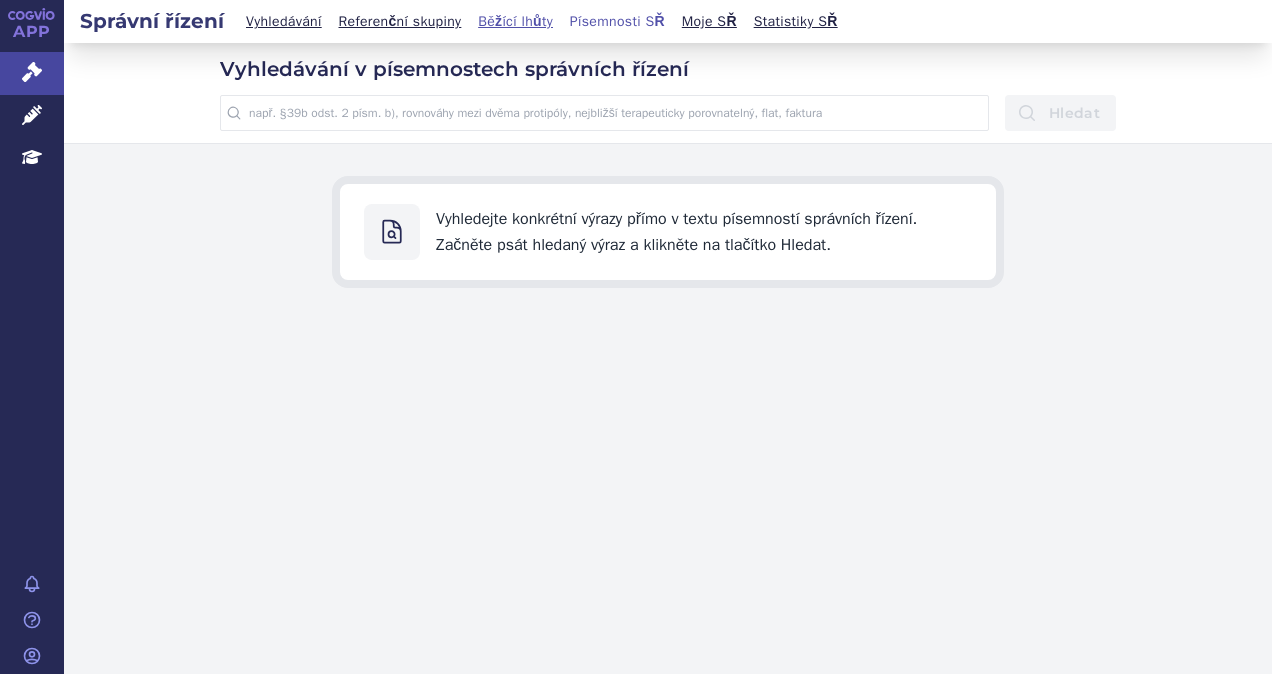 scroll, scrollTop: 0, scrollLeft: 0, axis: both 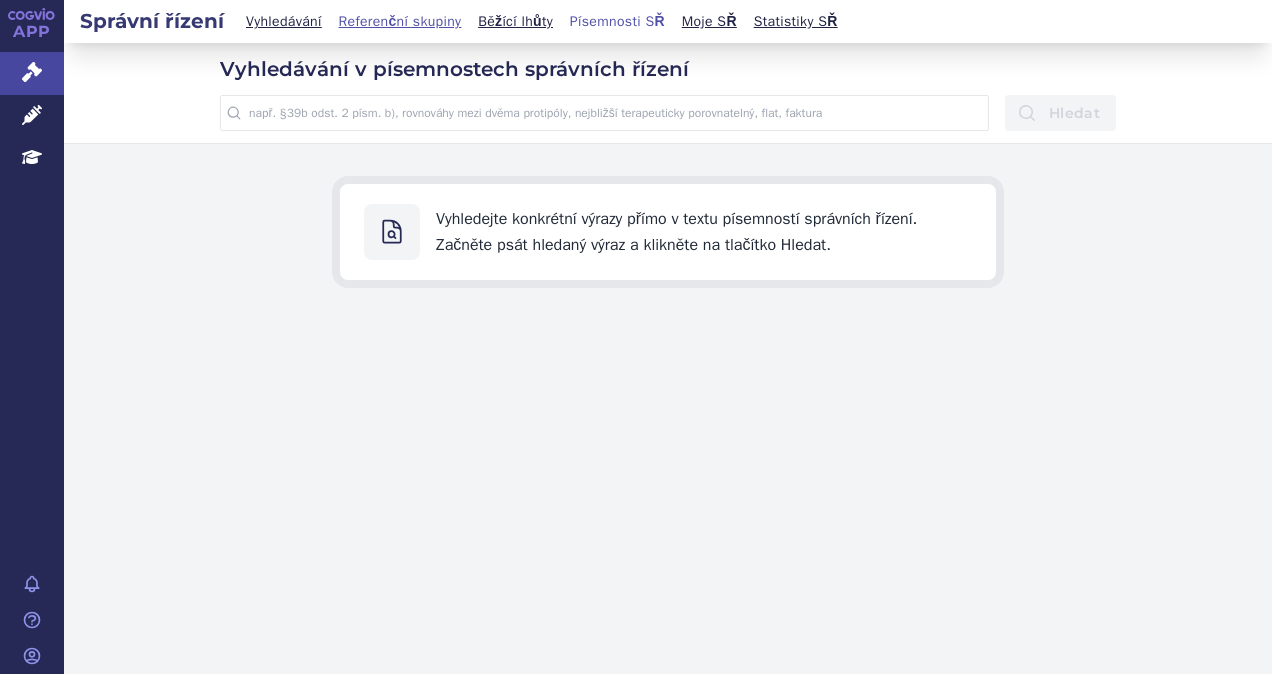 click on "Referenční skupiny" at bounding box center [400, 21] 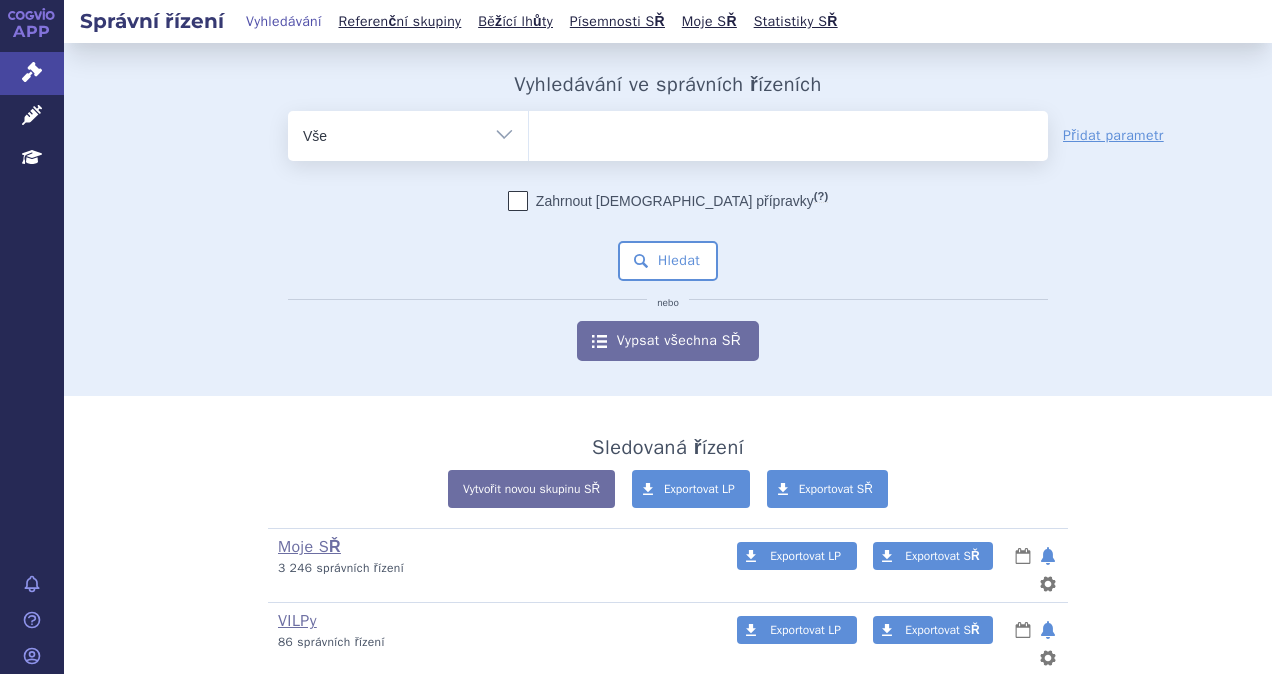 scroll, scrollTop: 0, scrollLeft: 0, axis: both 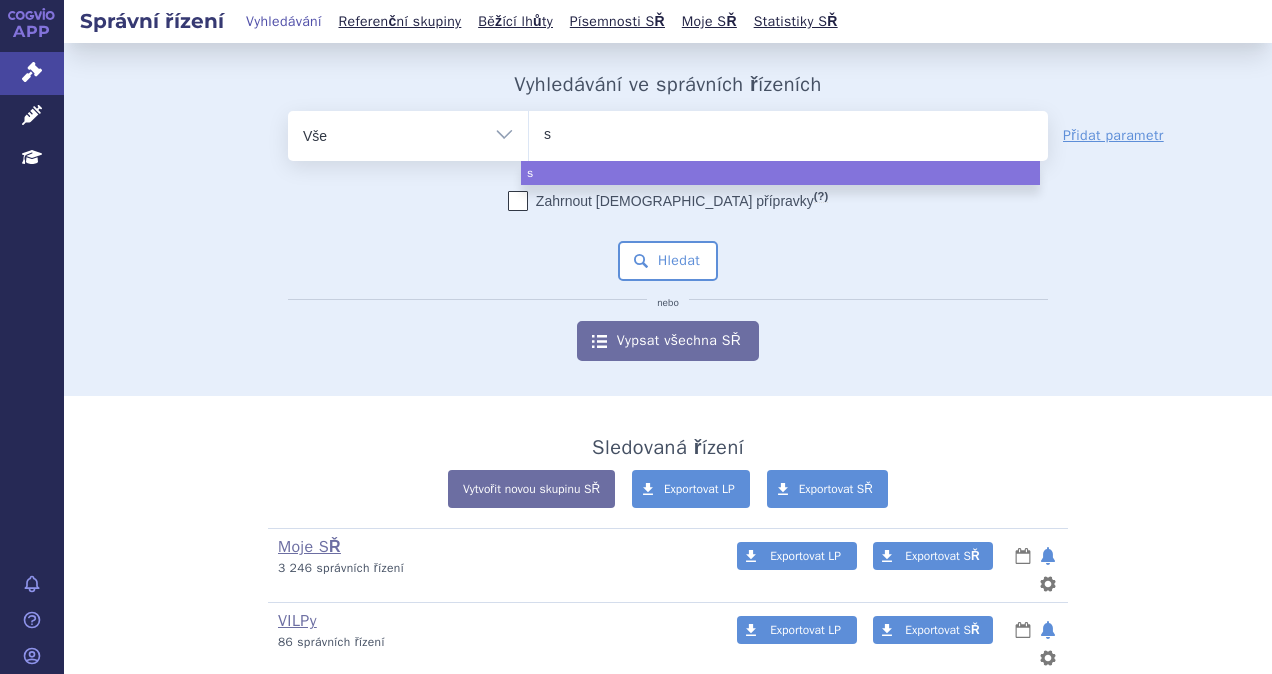 type on "se" 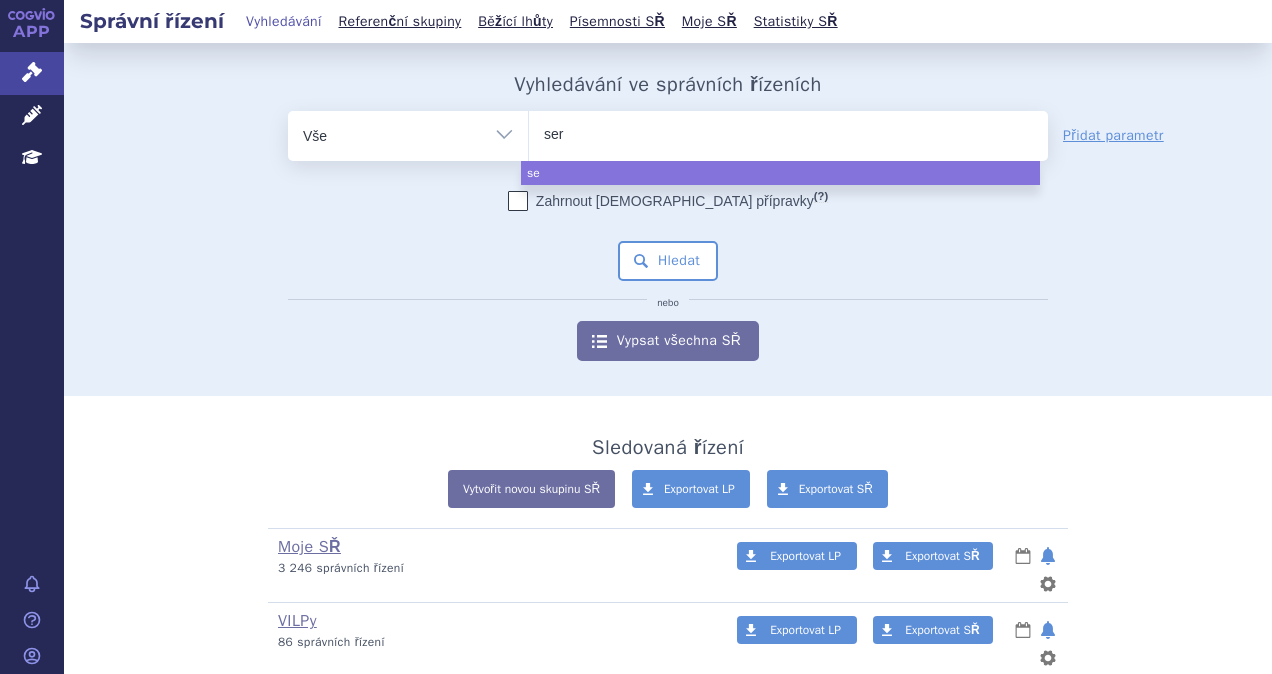 type on "sere" 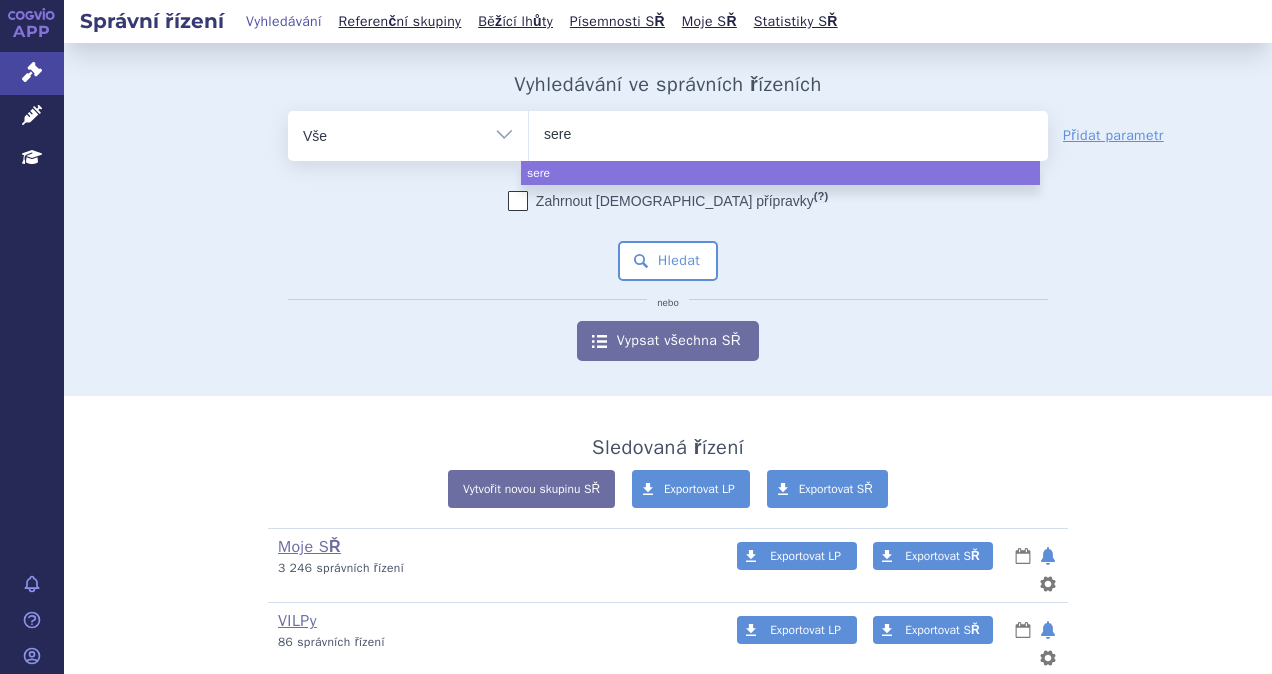 type on "seret" 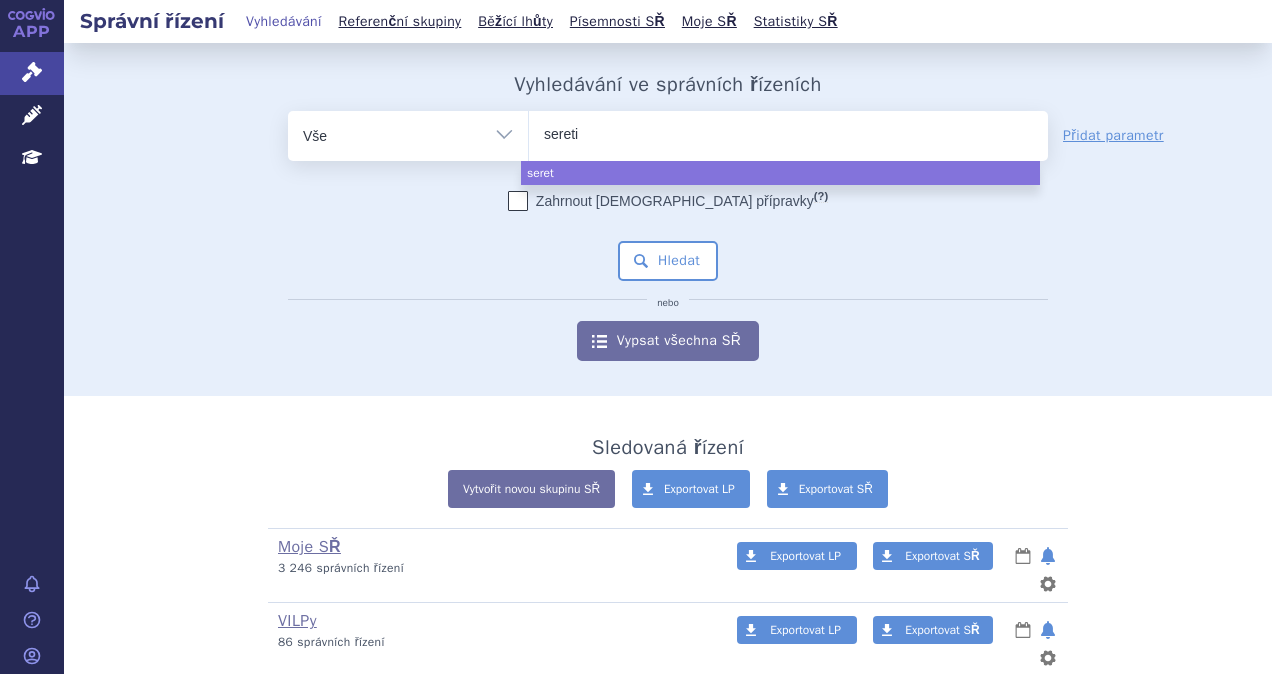 type on "seretid" 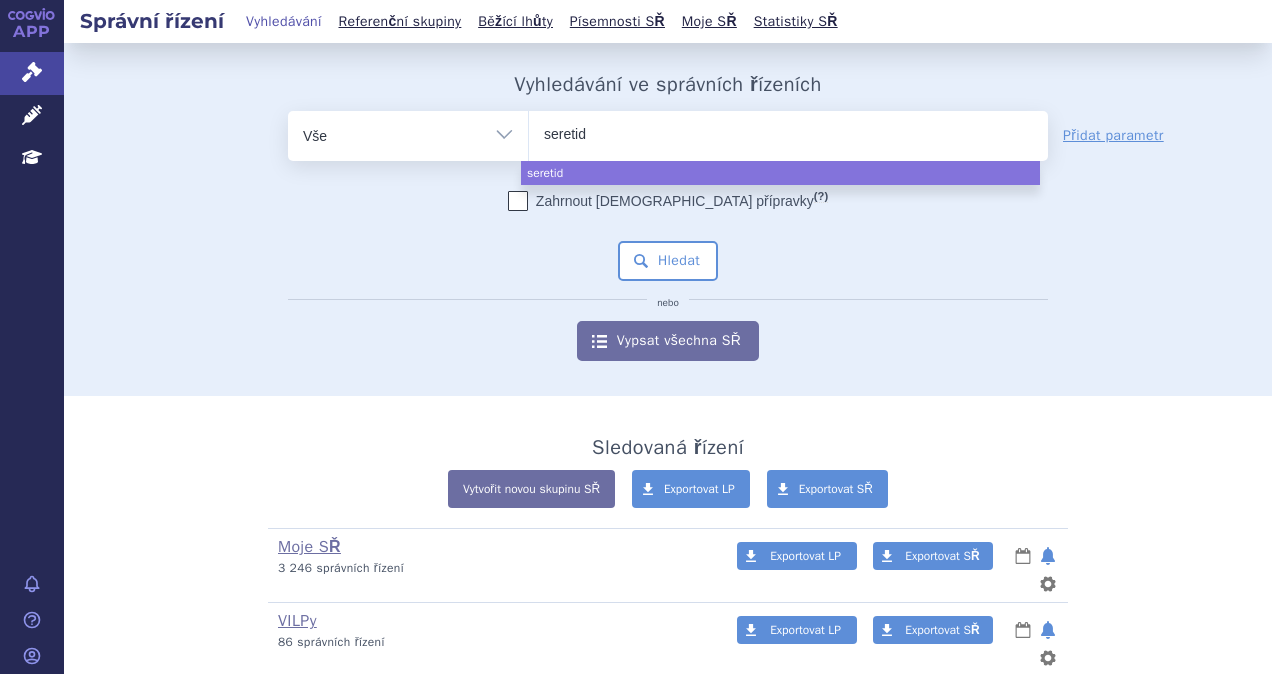 type on "[MEDICAL_DATA]" 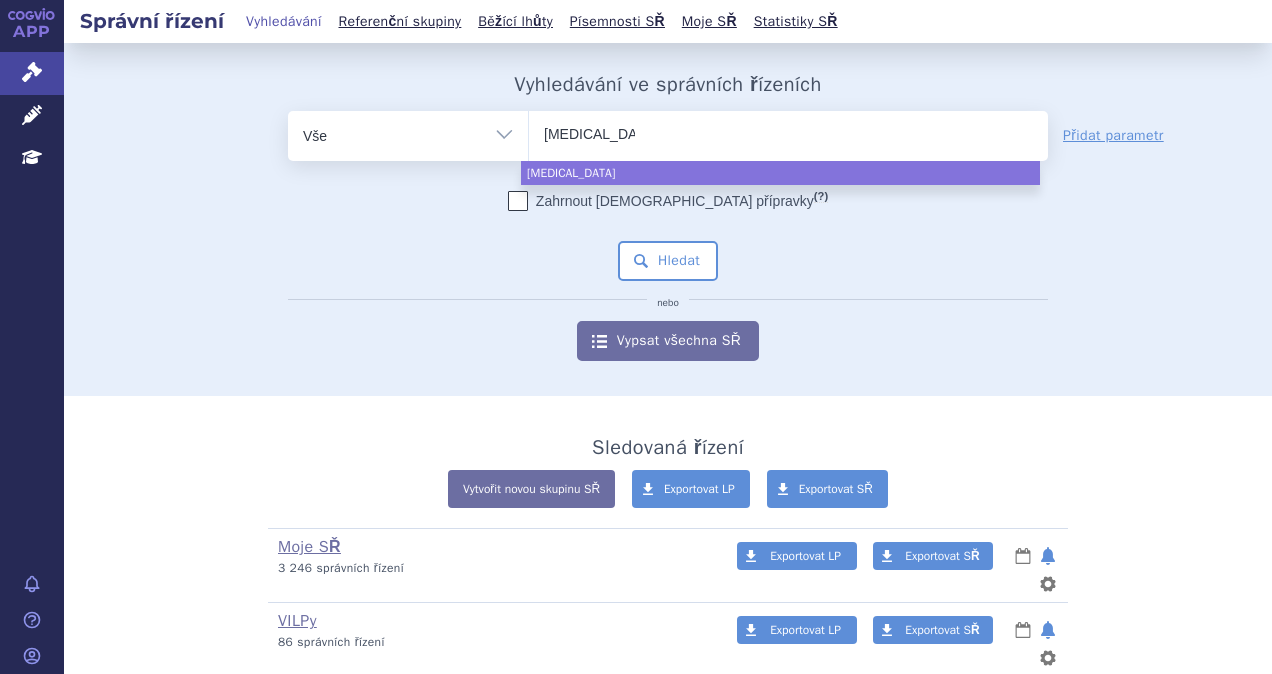 select on "seretide" 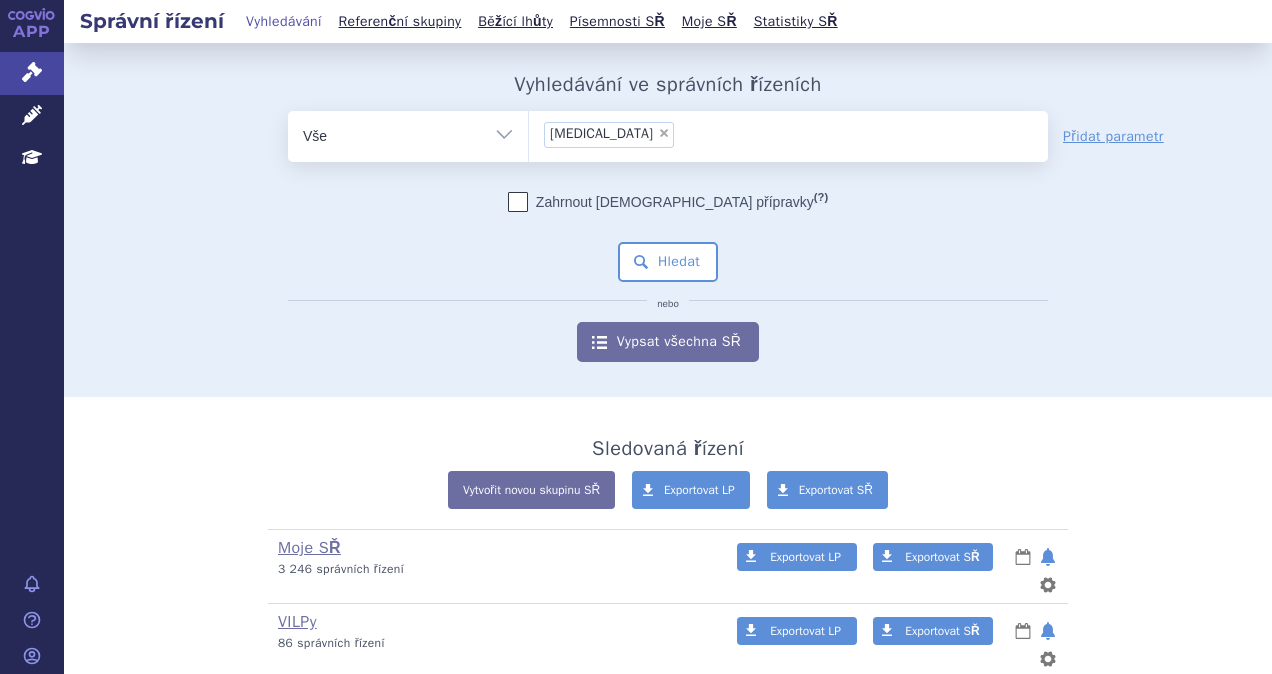 click on "Vše
Spisová značka
Typ SŘ
Přípravek/SUKL kód
Účastník/Držitel" at bounding box center (408, 133) 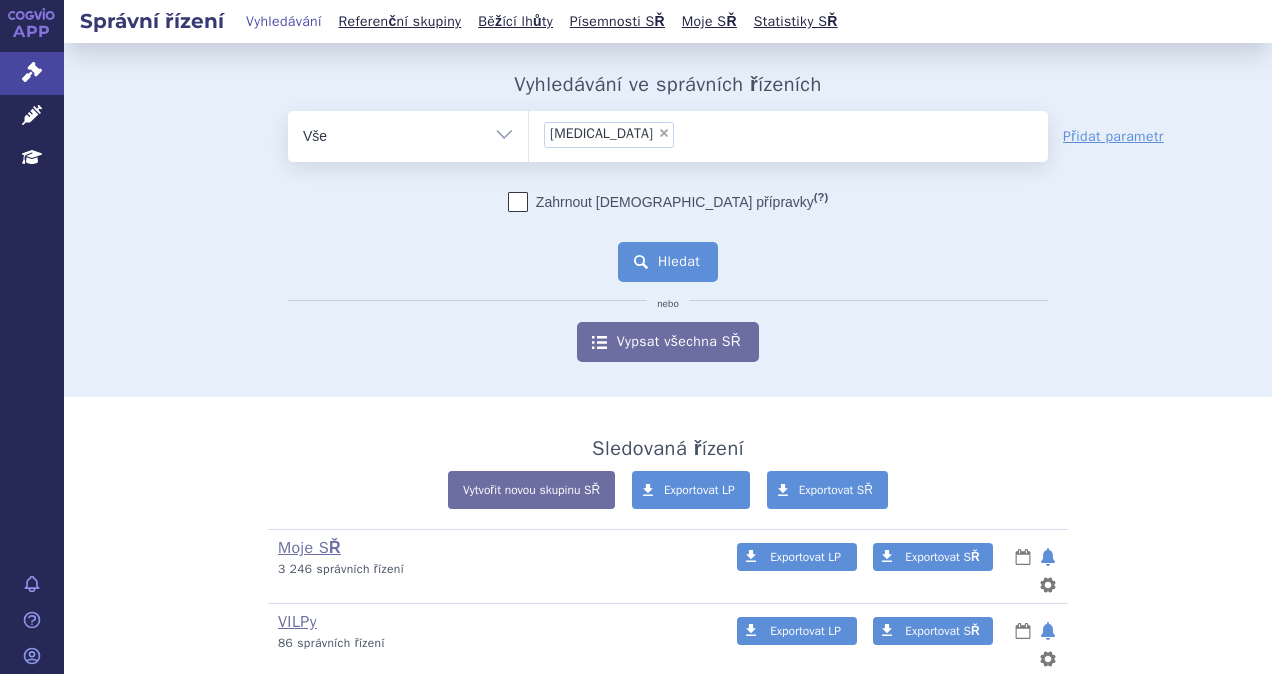 click on "Hledat" at bounding box center [668, 262] 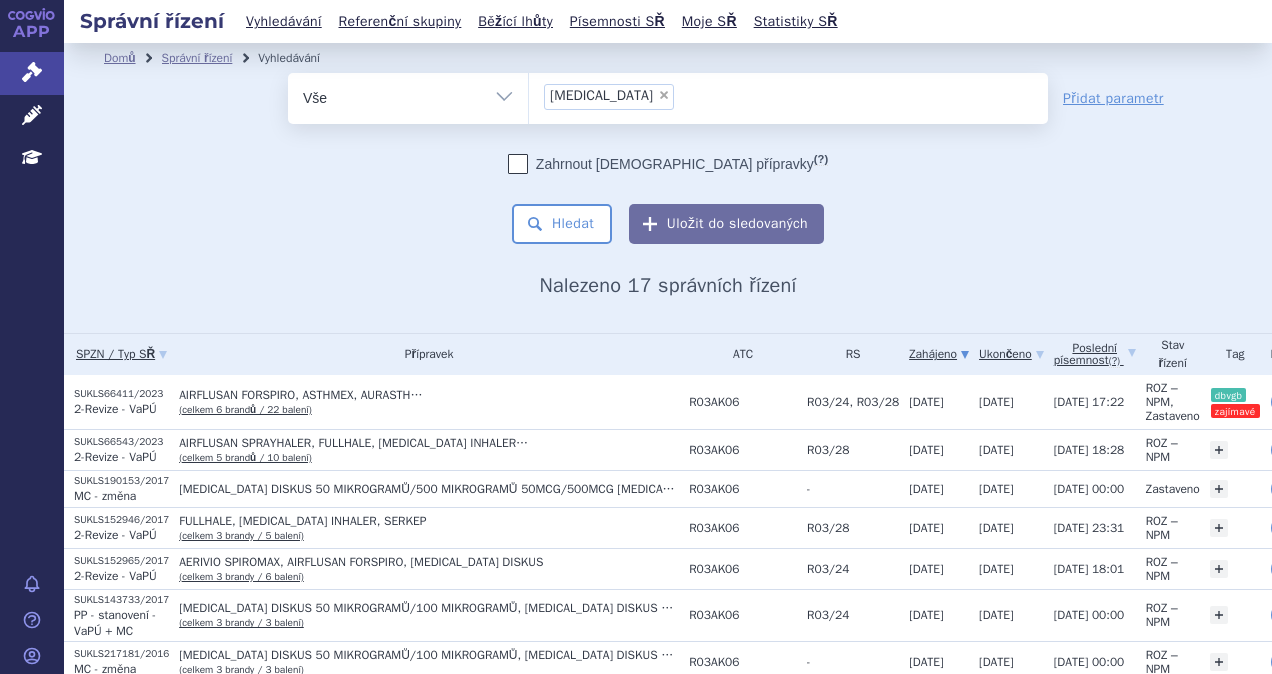 scroll, scrollTop: 0, scrollLeft: 0, axis: both 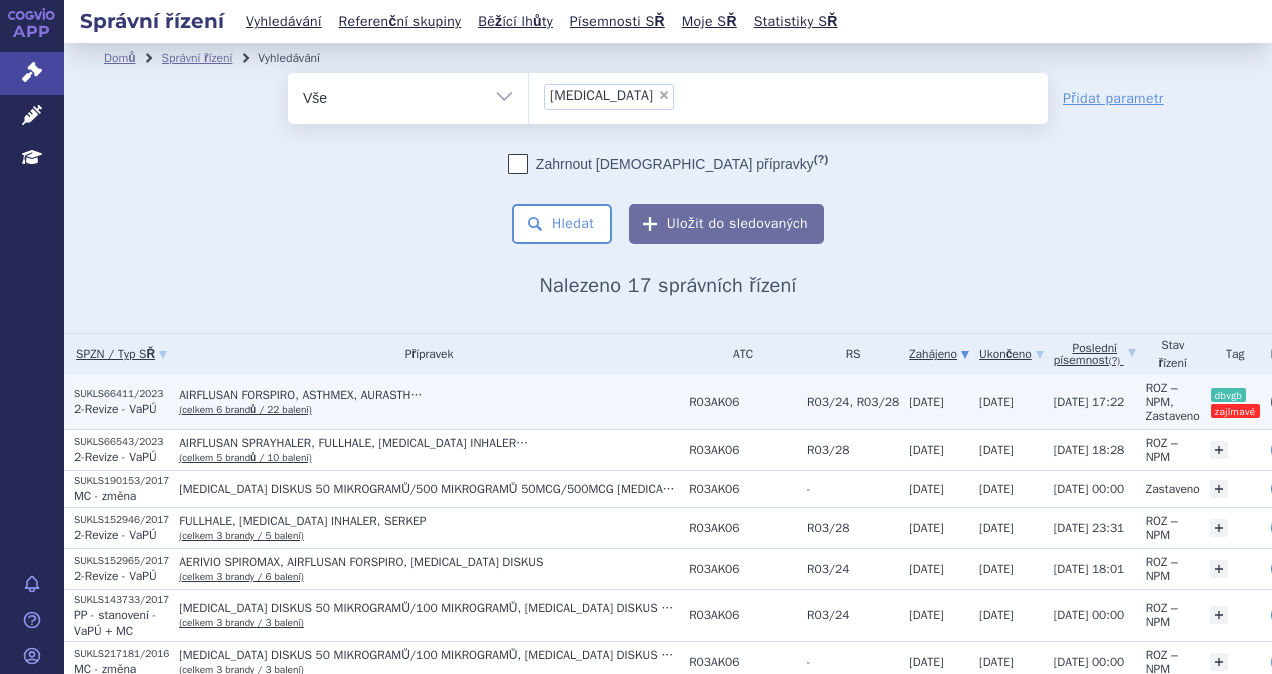 click on "AIRFLUSAN FORSPIRO, ASTHMEX, AURASTH…
(celkem 6 brandů / 22 balení)" at bounding box center [424, 402] 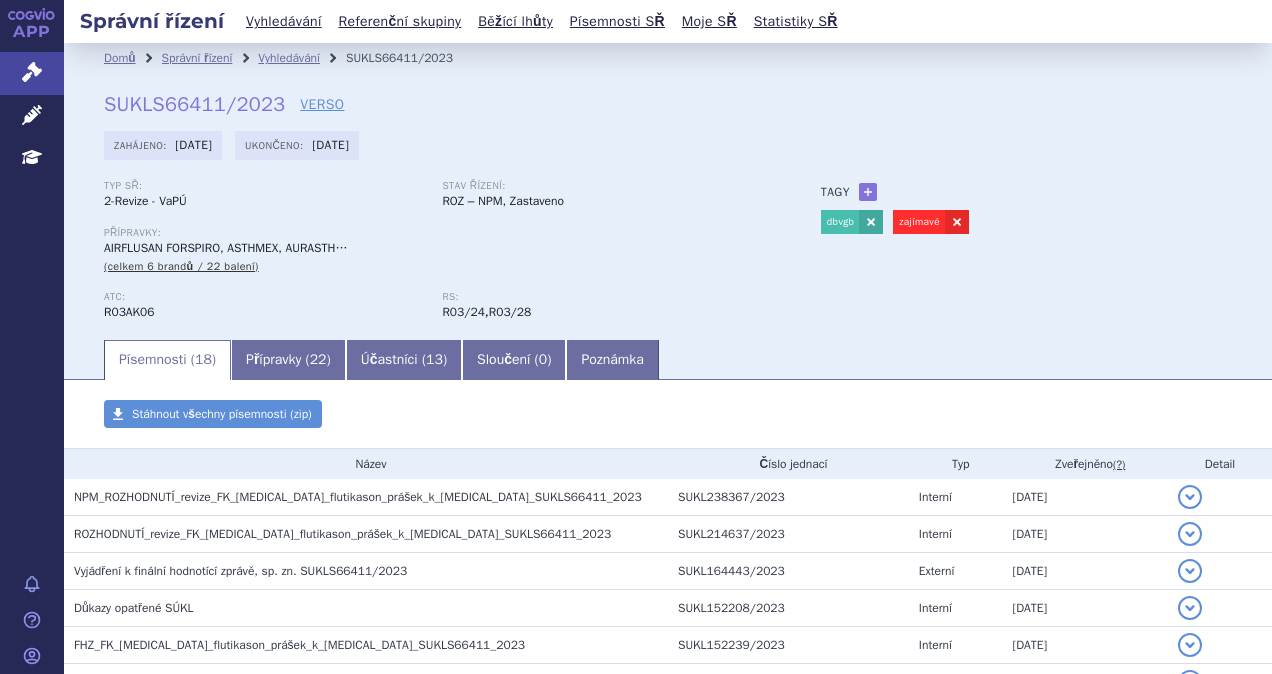 scroll, scrollTop: 0, scrollLeft: 0, axis: both 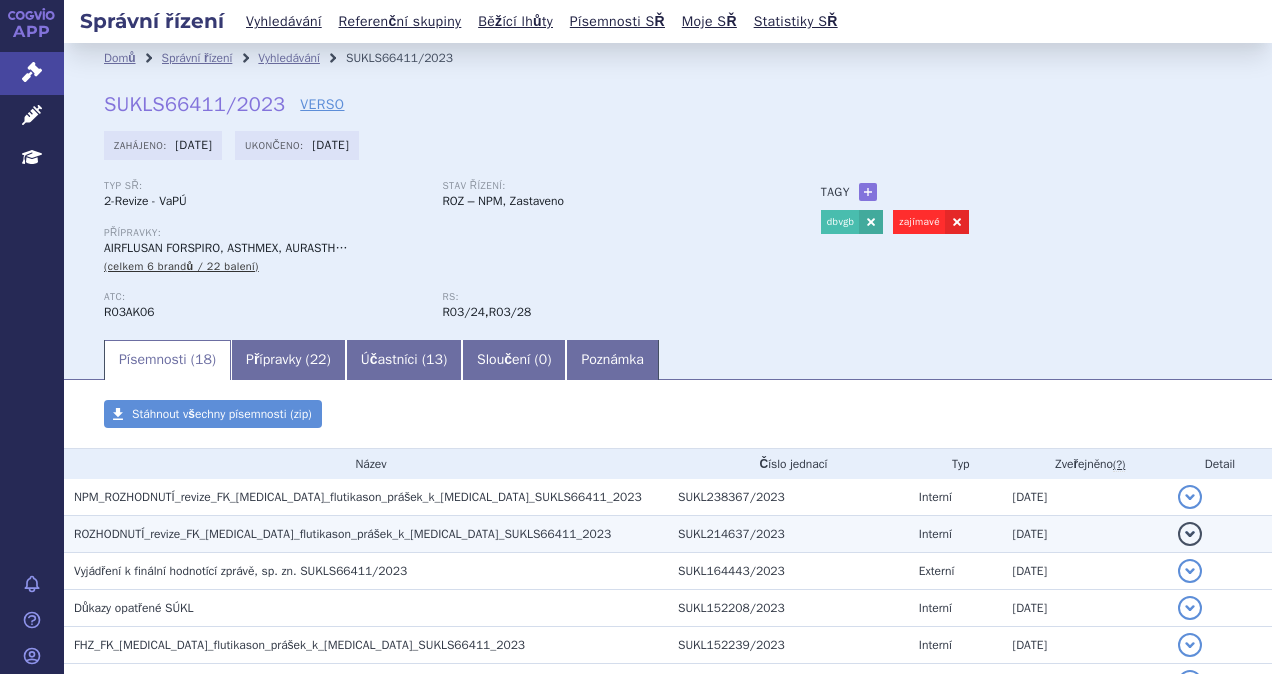 click on "ROZHODNUTÍ_revize_FK_salmeterol_flutikason_prášek_k_inh_SUKLS66411_2023" at bounding box center [342, 534] 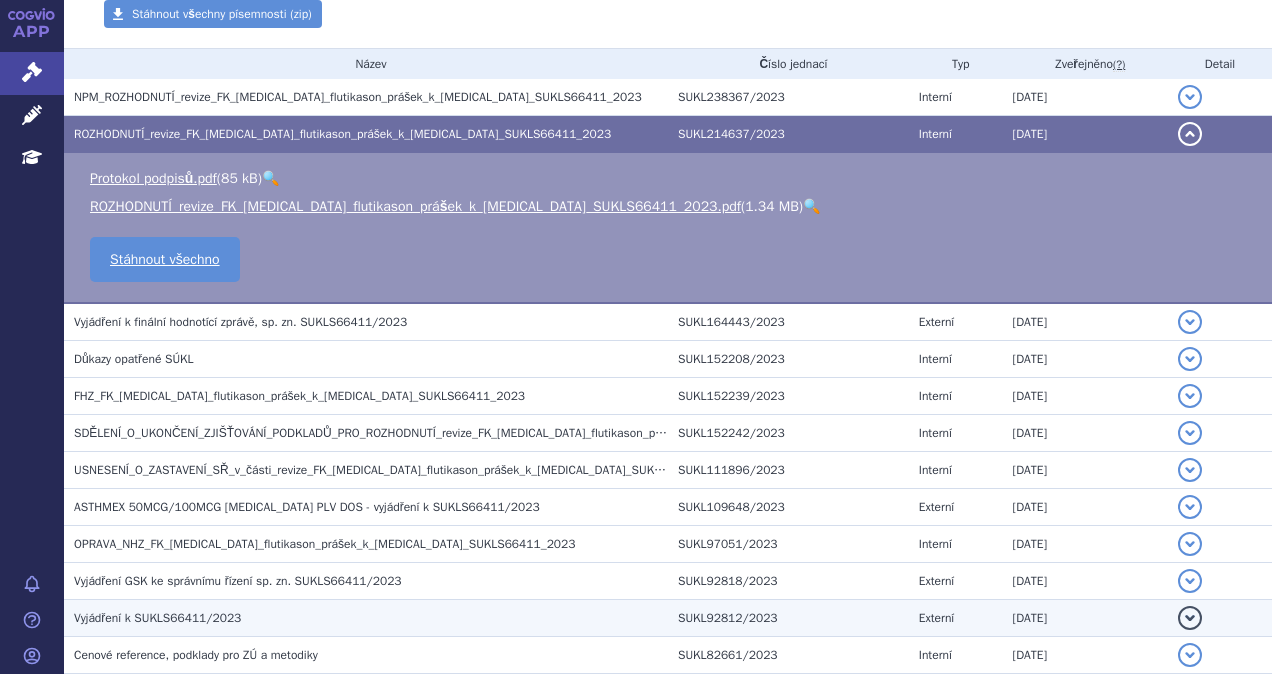 scroll, scrollTop: 500, scrollLeft: 0, axis: vertical 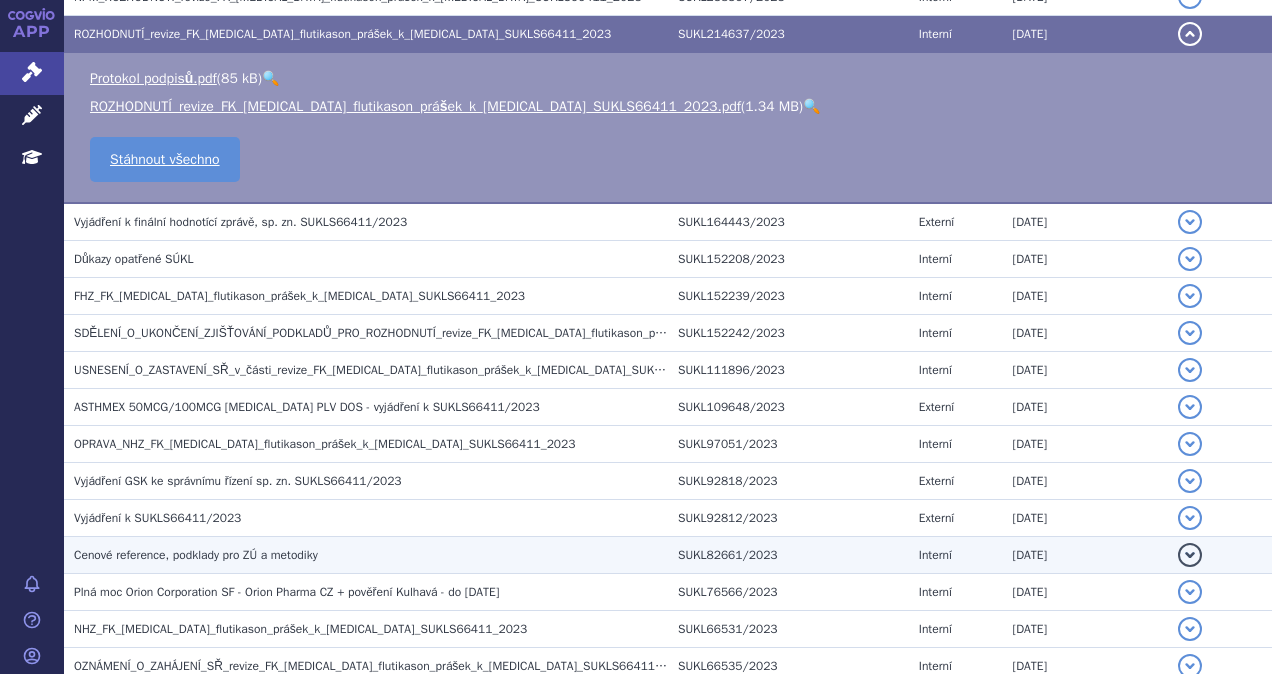 click on "Cenové reference, podklady pro ZÚ a metodiky" at bounding box center (196, 555) 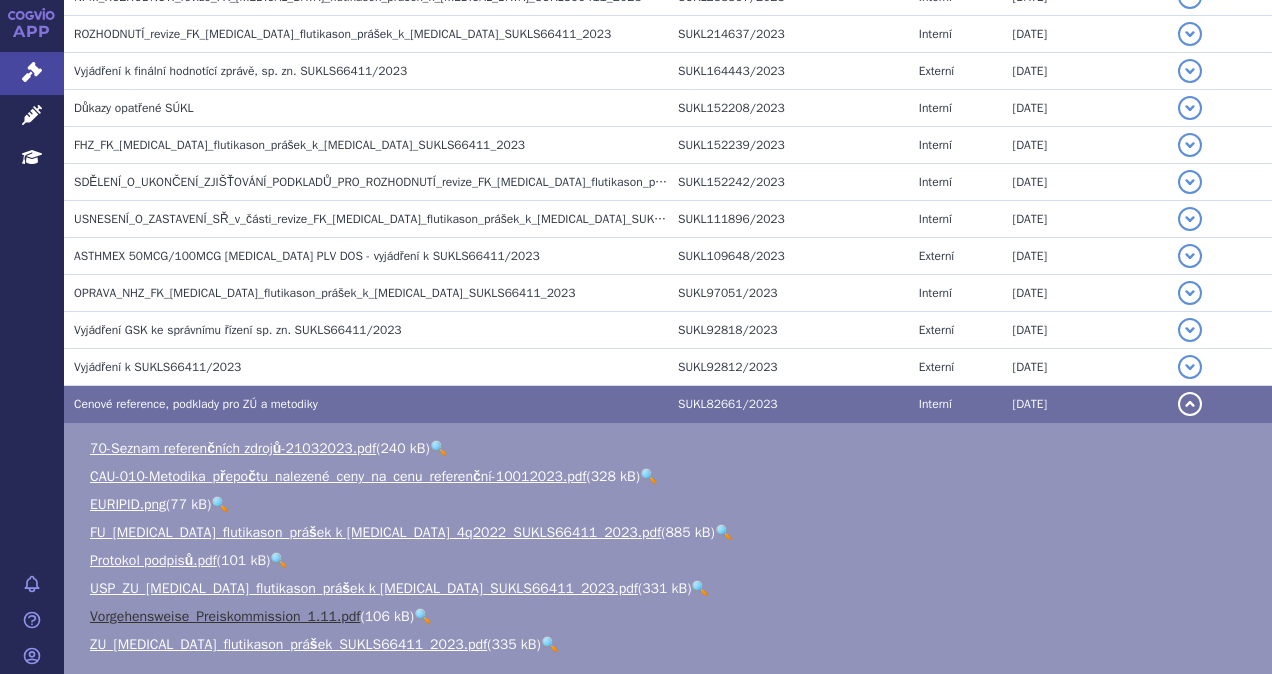 scroll, scrollTop: 700, scrollLeft: 0, axis: vertical 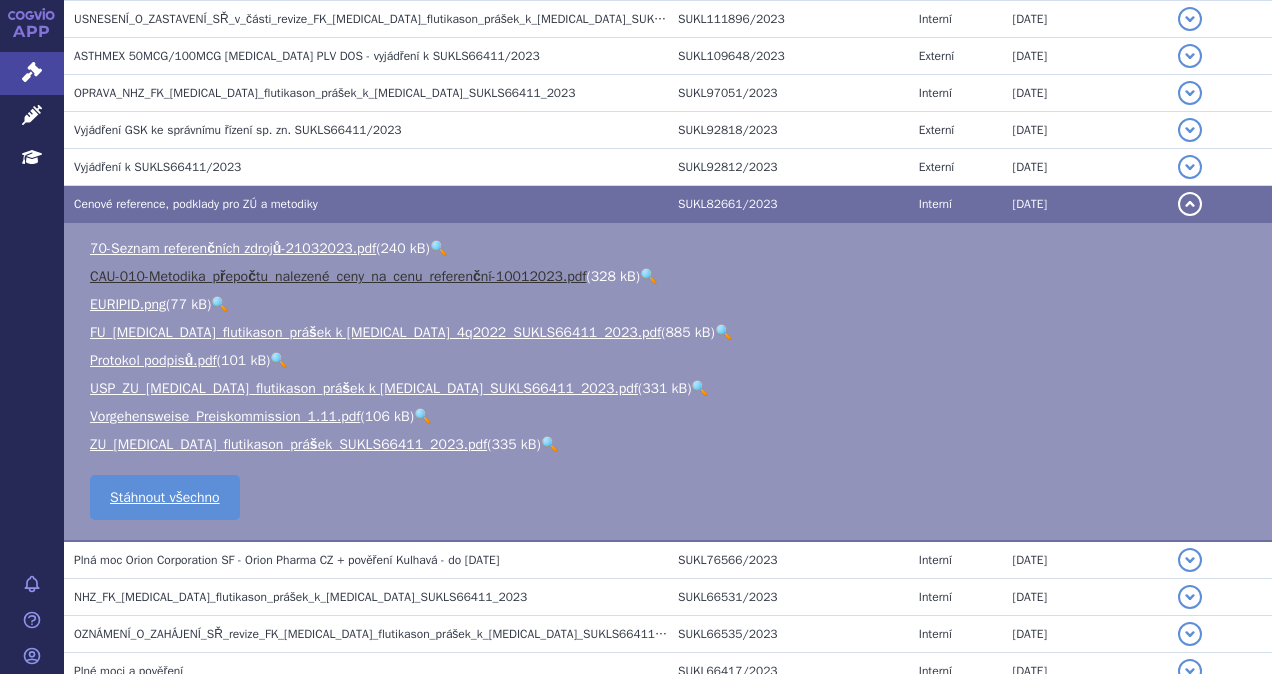 click on "CAU-010-Metodika_přepočtu_nalezené_ceny_na_cenu_referenční-10012023.pdf" at bounding box center (338, 276) 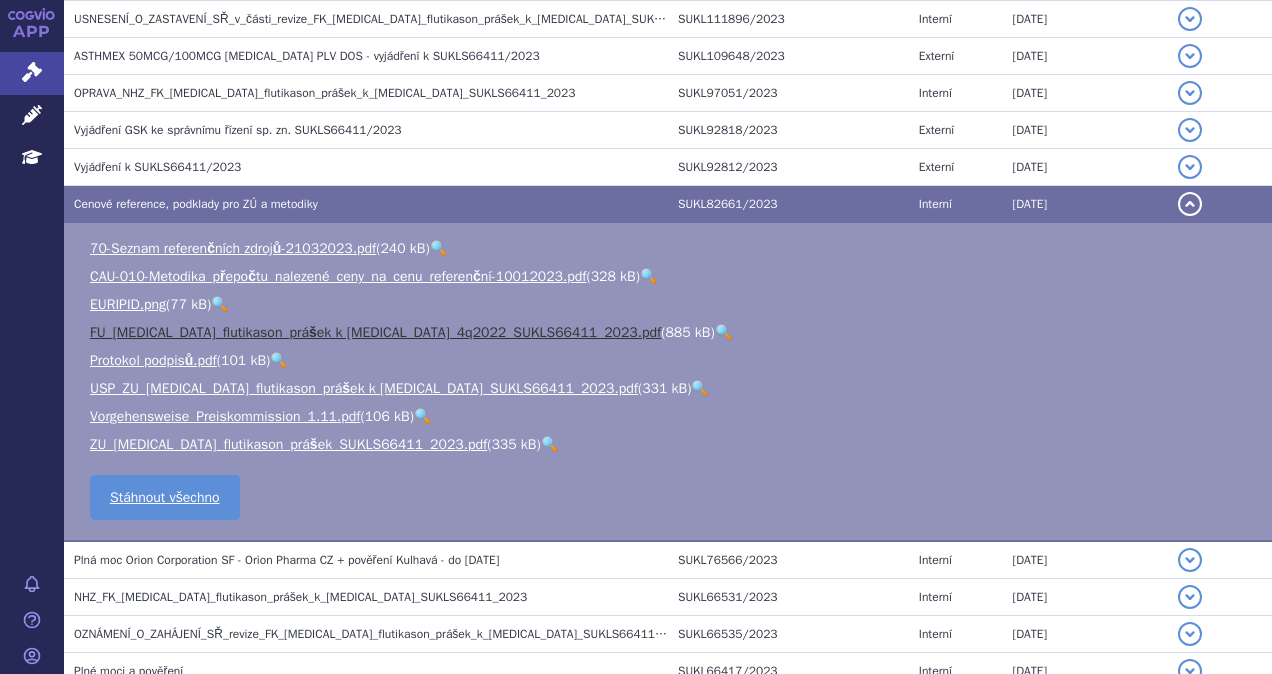 click on "FU_salmeterol_flutikason_prášek k inh_4q2022_SUKLS66411_2023.pdf" at bounding box center [375, 332] 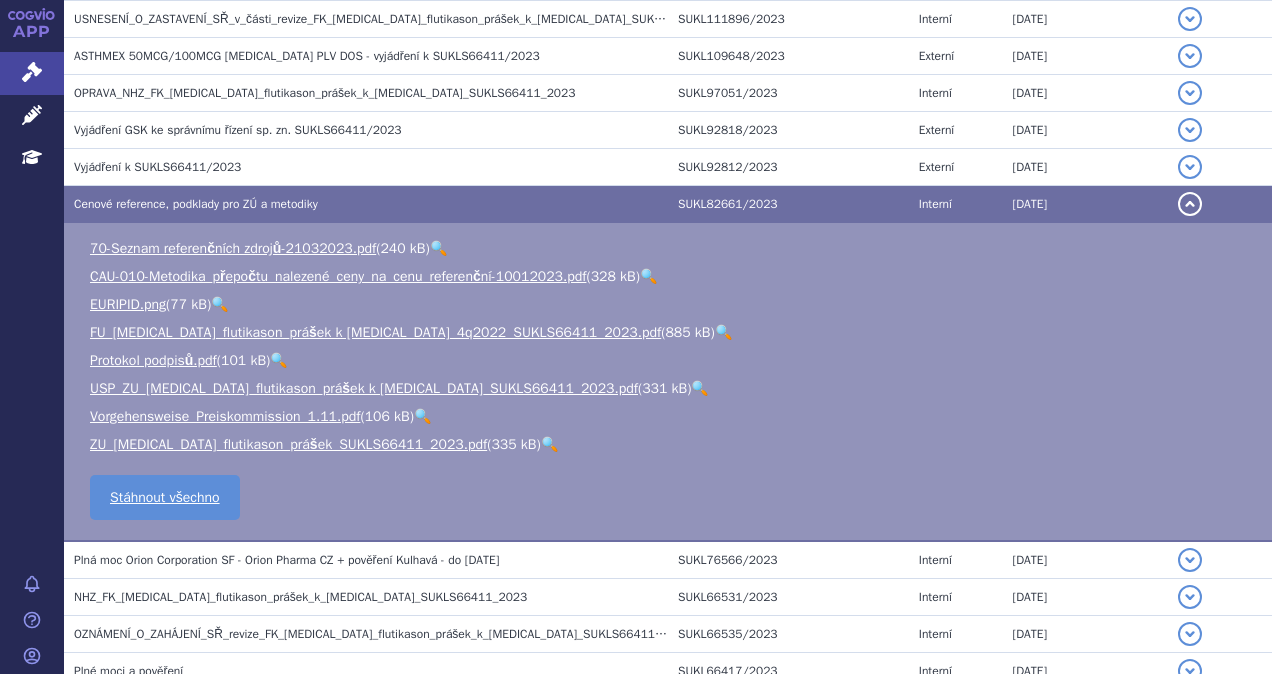 scroll, scrollTop: 0, scrollLeft: 0, axis: both 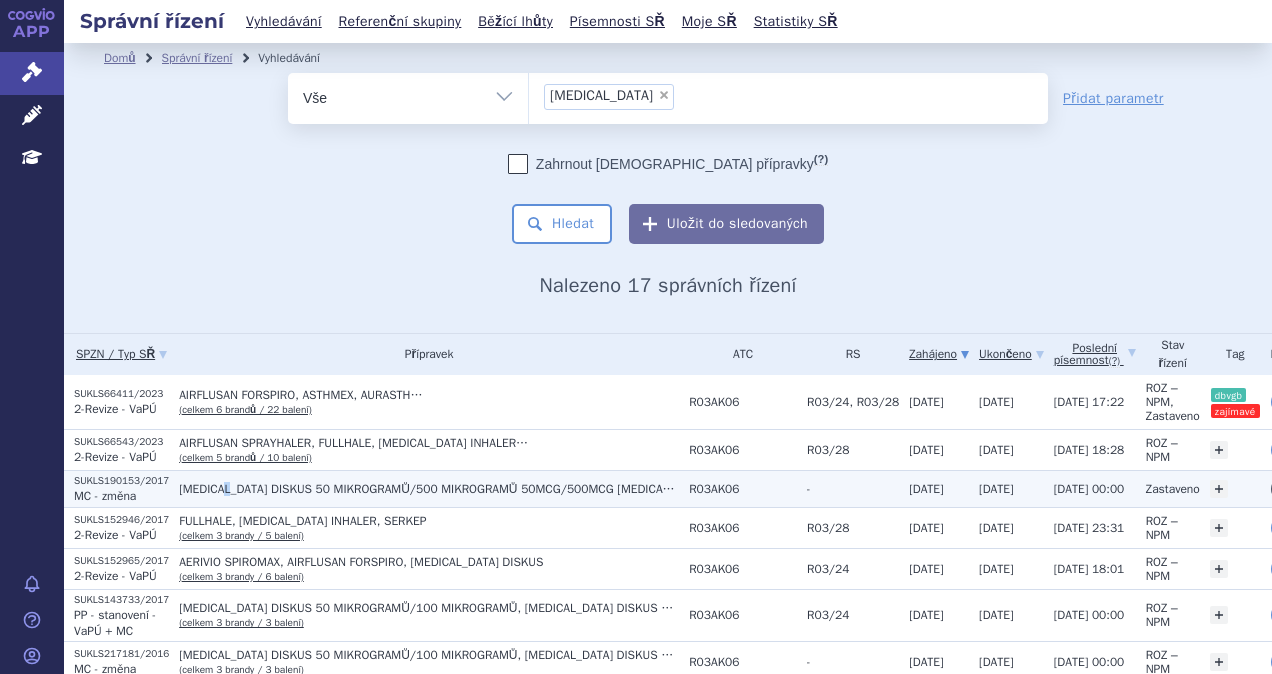 click on "[MEDICAL_DATA] DISKUS 50 MIKROGRAMŮ/500 MIKROGRAMŮ 50MCG/500MCG [MEDICAL_DATA] PLV DOS 1X60DÁV" at bounding box center [429, 489] 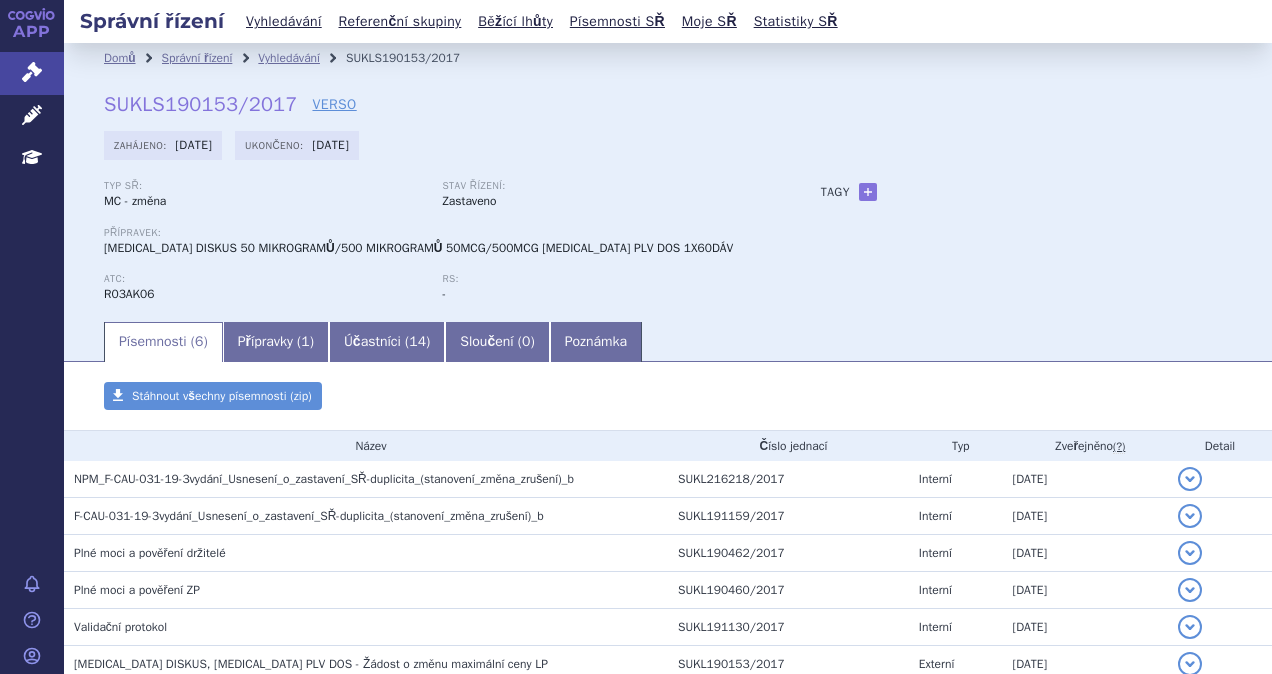 scroll, scrollTop: 0, scrollLeft: 0, axis: both 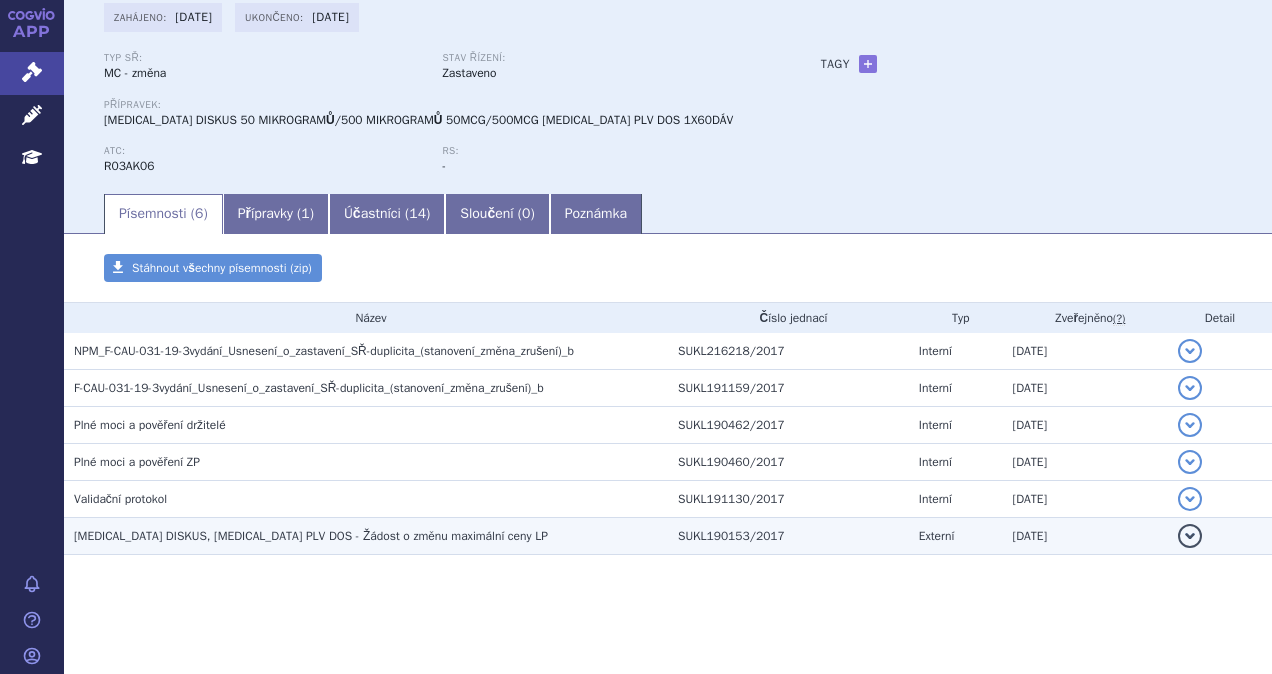 click on "[MEDICAL_DATA] DISKUS, [MEDICAL_DATA] PLV DOS - Žádost o změnu maximální ceny LP" at bounding box center (311, 536) 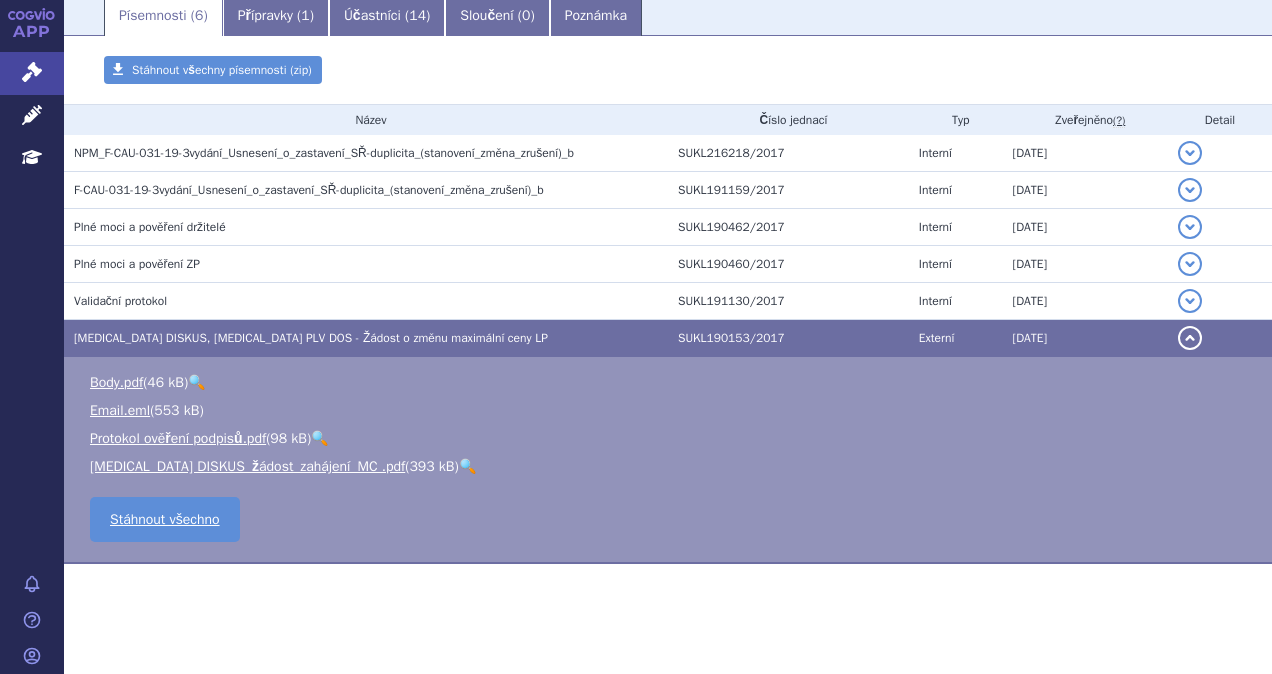 scroll, scrollTop: 328, scrollLeft: 0, axis: vertical 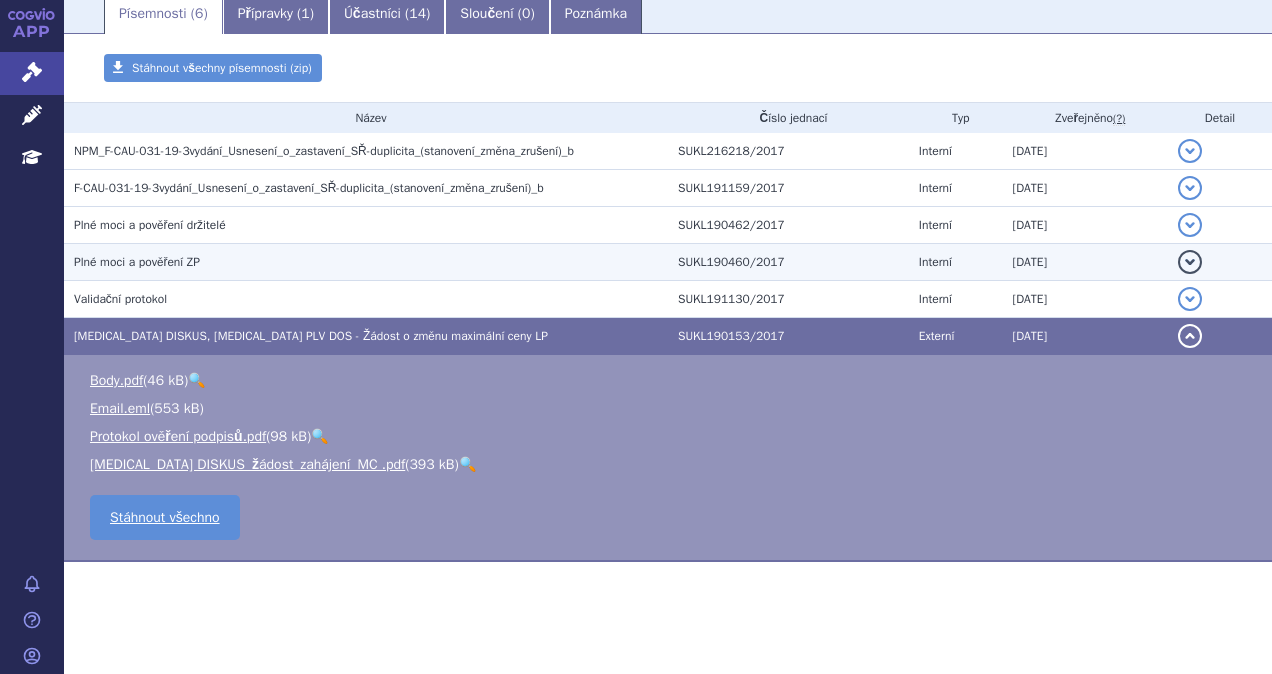 click on "Plné moci a pověření ZP" at bounding box center [137, 262] 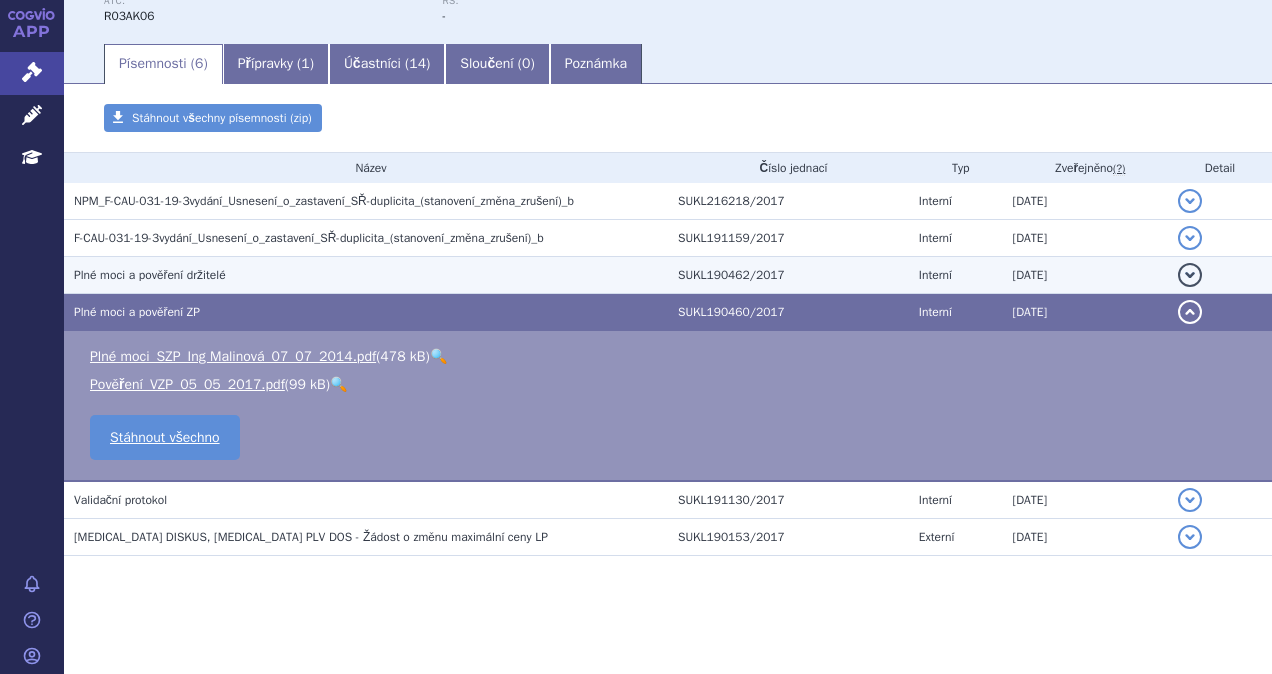 click on "Plné moci a pověření držitelé" at bounding box center (150, 275) 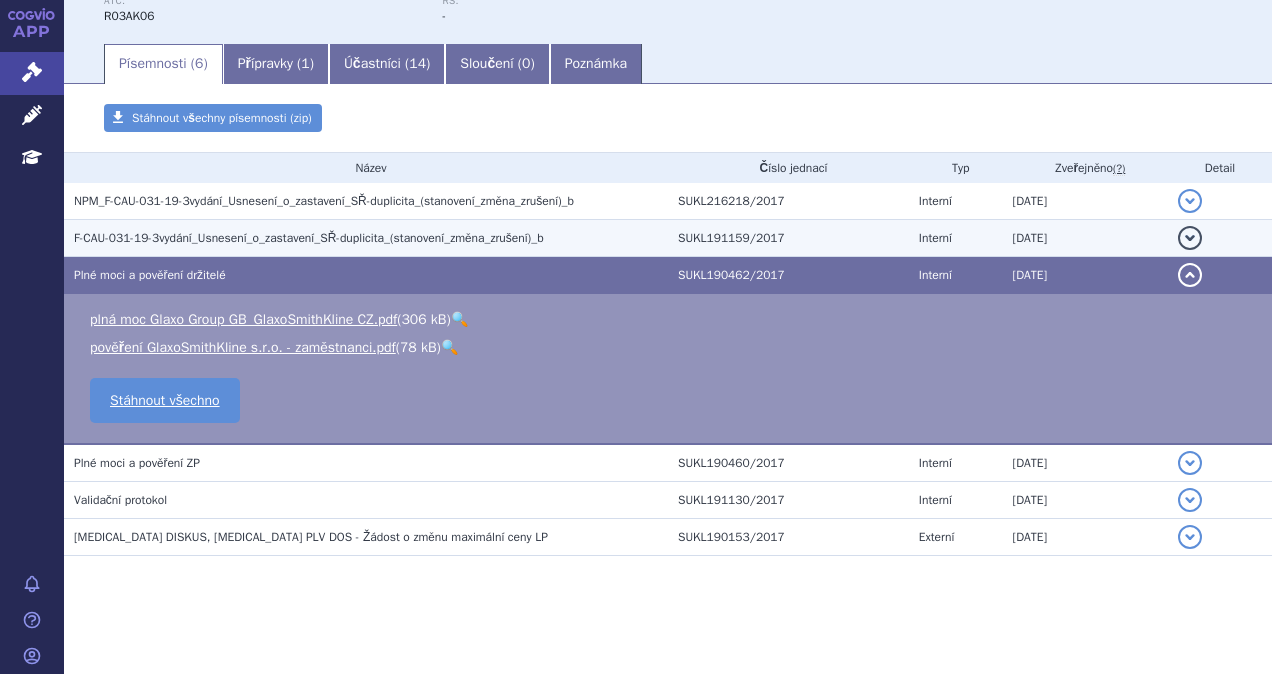 click on "F-CAU-031-19-3vydání_Usnesení_o_zastavení_SŘ-duplicita_(stanovení_změna_zrušení)_b" at bounding box center [371, 238] 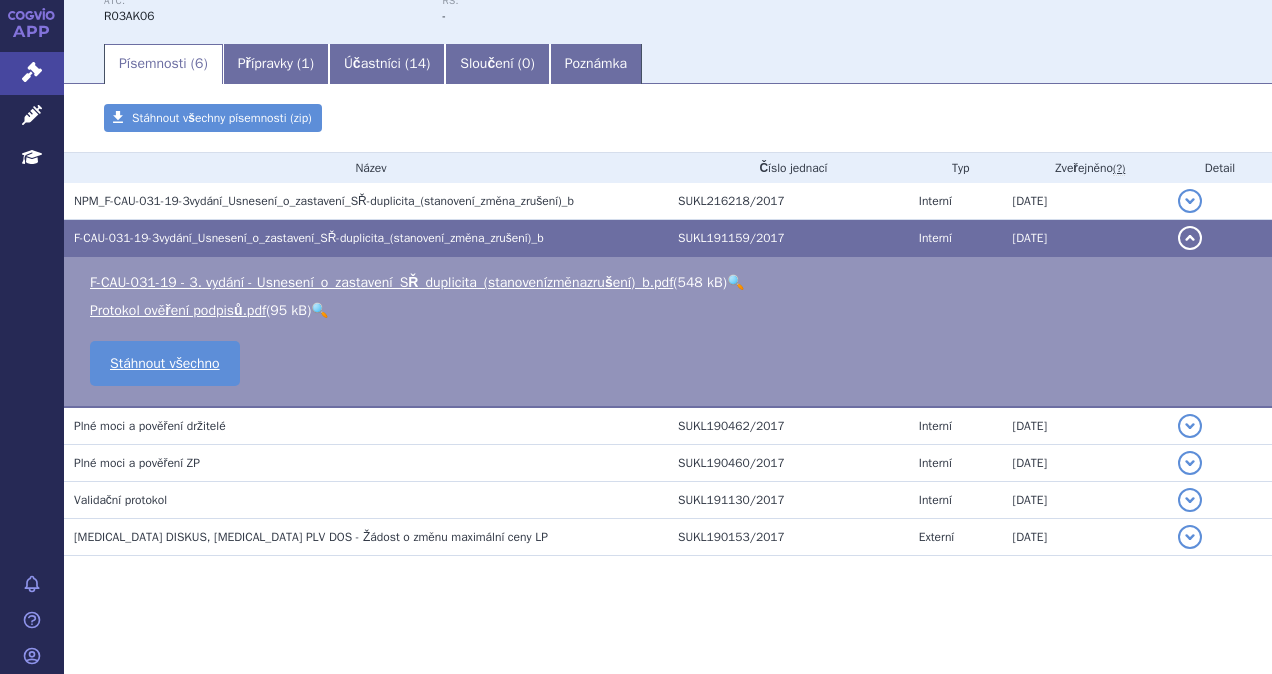 click on "F-CAU-031-19-3vydání_Usnesení_o_zastavení_SŘ-duplicita_(stanovení_změna_zrušení)_b" at bounding box center (366, 238) 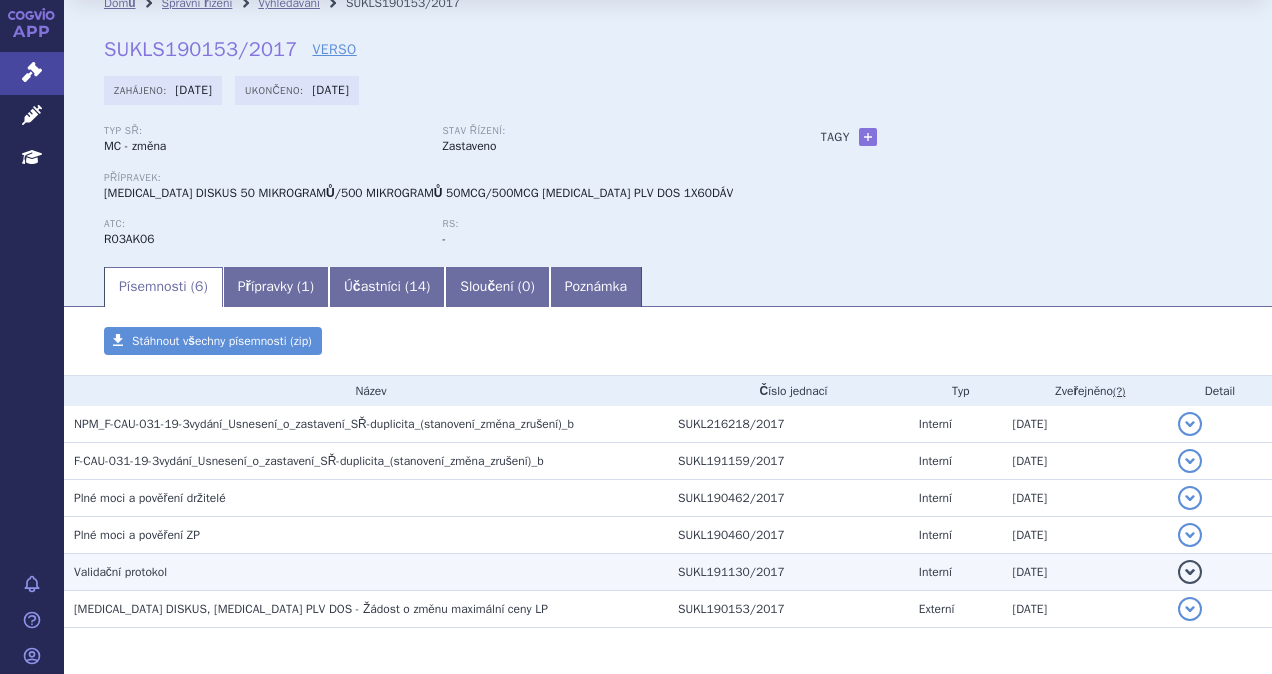 scroll, scrollTop: 0, scrollLeft: 0, axis: both 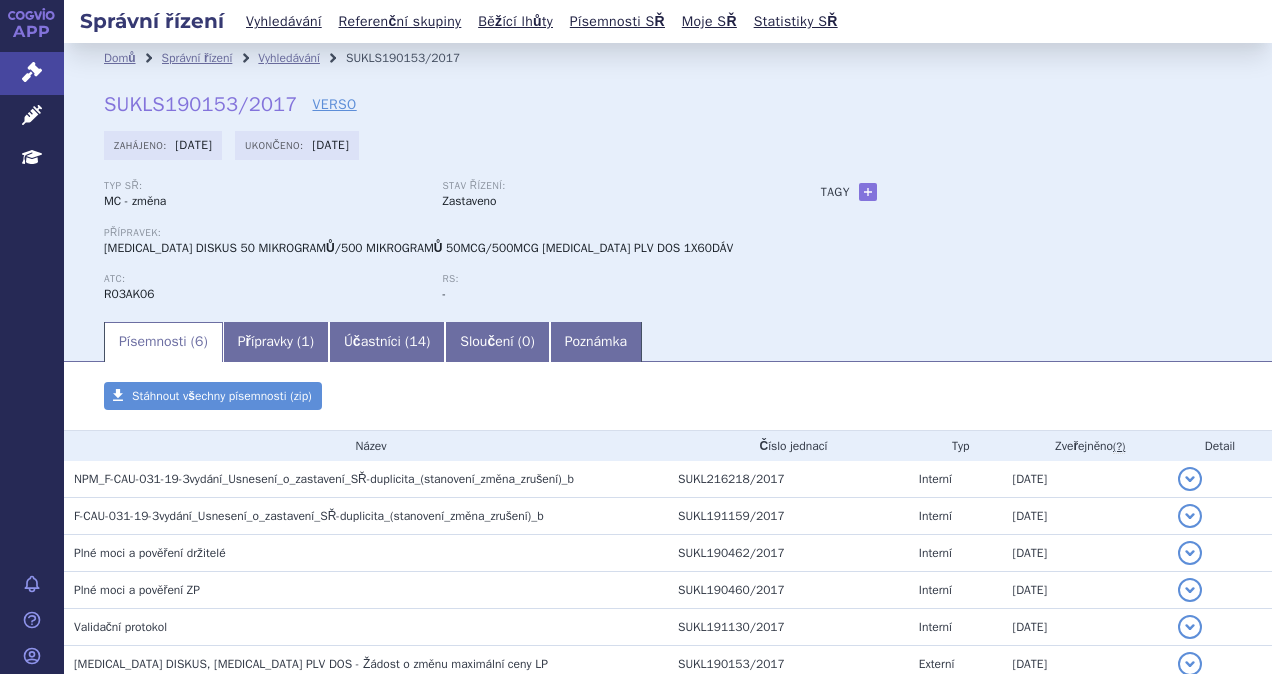 click on "Typ SŘ:
MC - změna
Stav řízení:
Zastaveno
Přípravek:
[MEDICAL_DATA] DISKUS 50 MIKROGRAMŮ/500 MIKROGRAMŮ 50MCG/500MCG [MEDICAL_DATA] PLV DOS 1X60DÁV
ATC: RS:" at bounding box center [668, 249] 